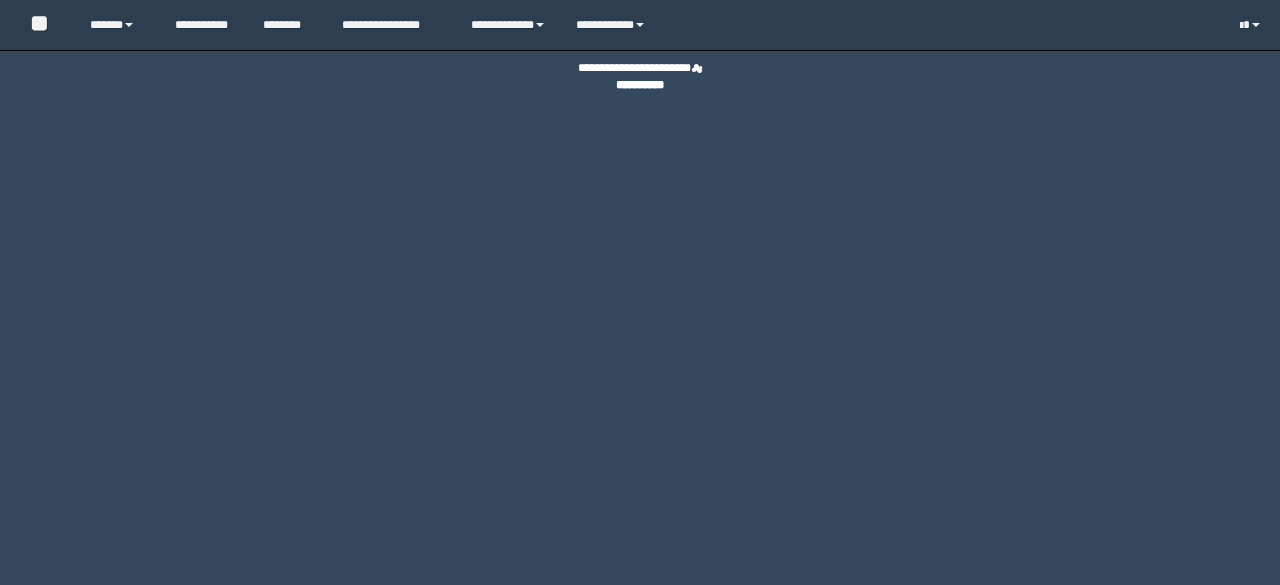 scroll, scrollTop: 0, scrollLeft: 0, axis: both 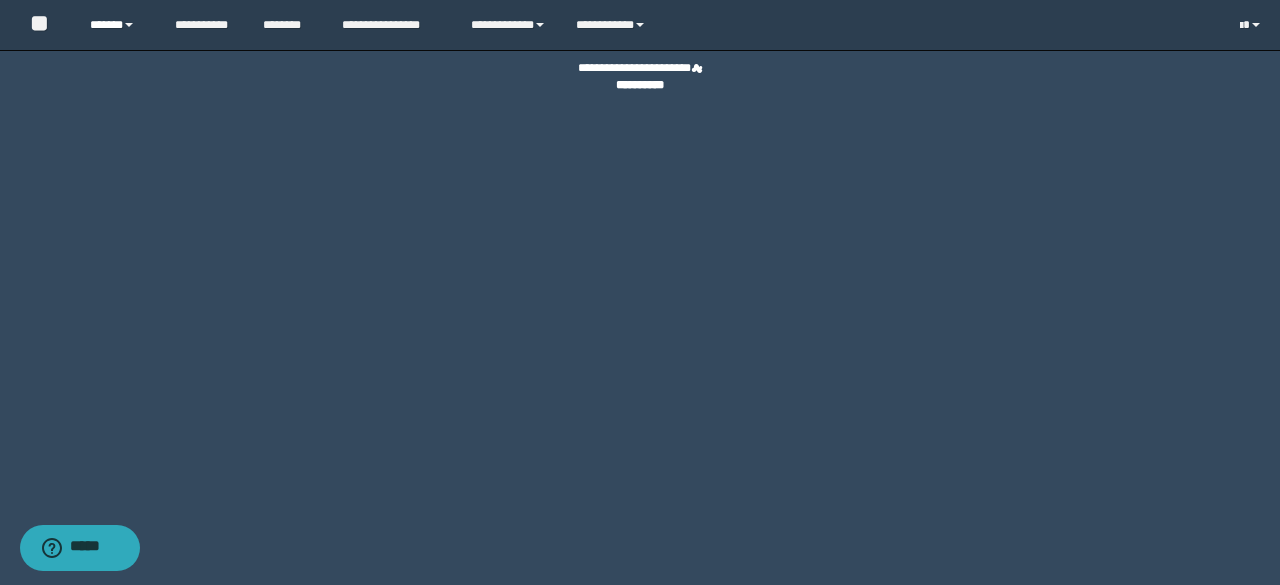 click on "******" at bounding box center [117, 25] 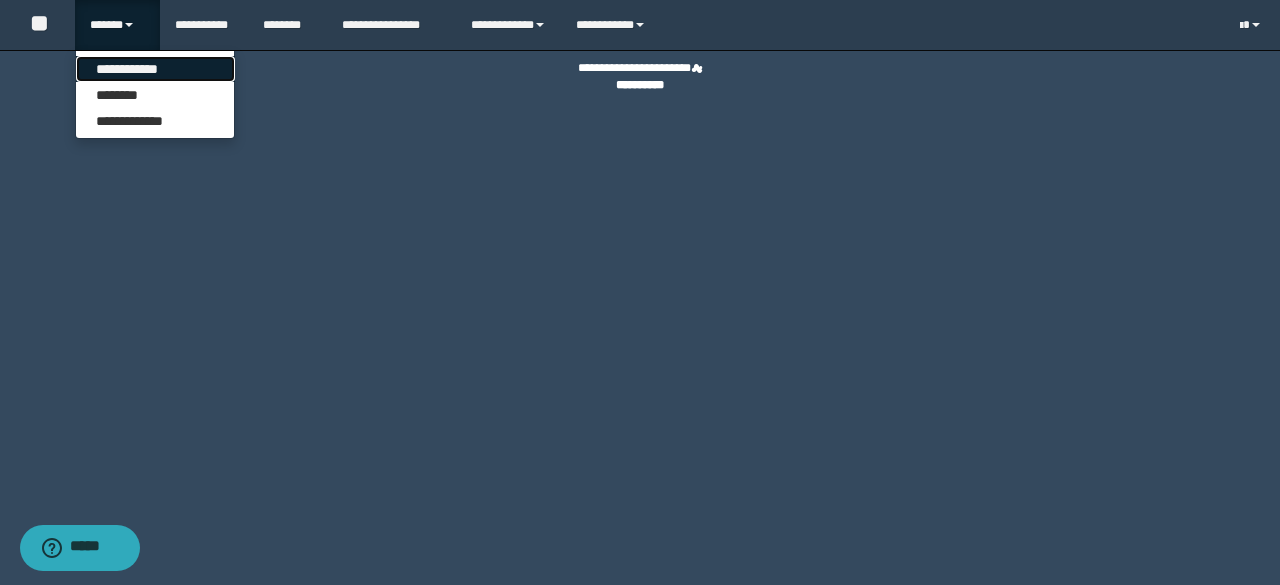 click on "**********" at bounding box center [155, 69] 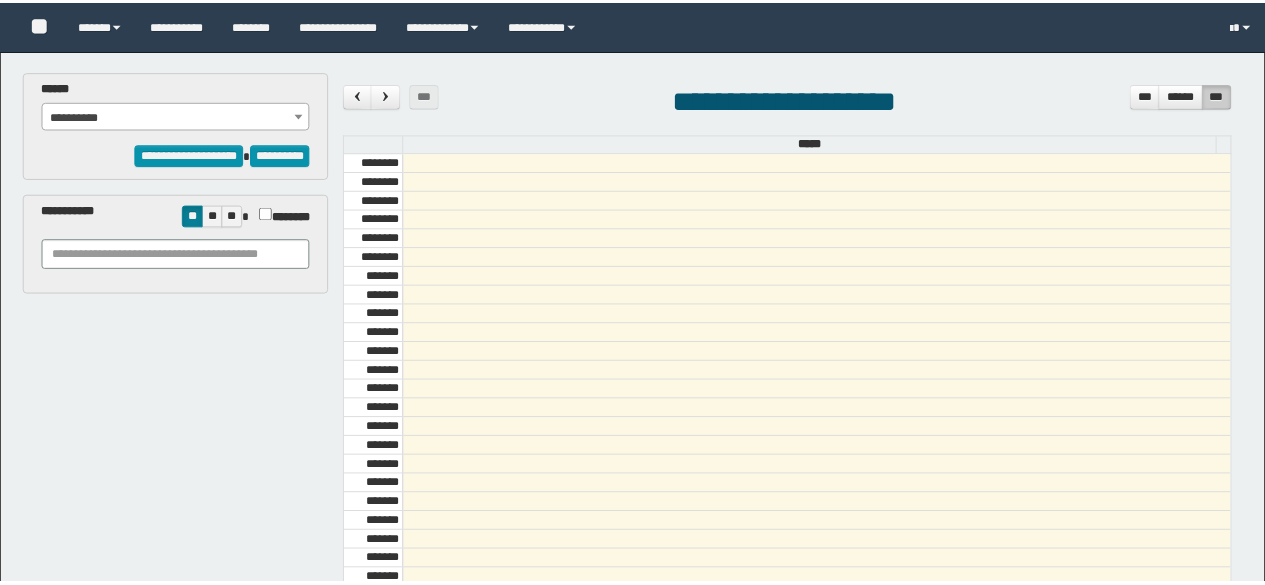 scroll, scrollTop: 0, scrollLeft: 0, axis: both 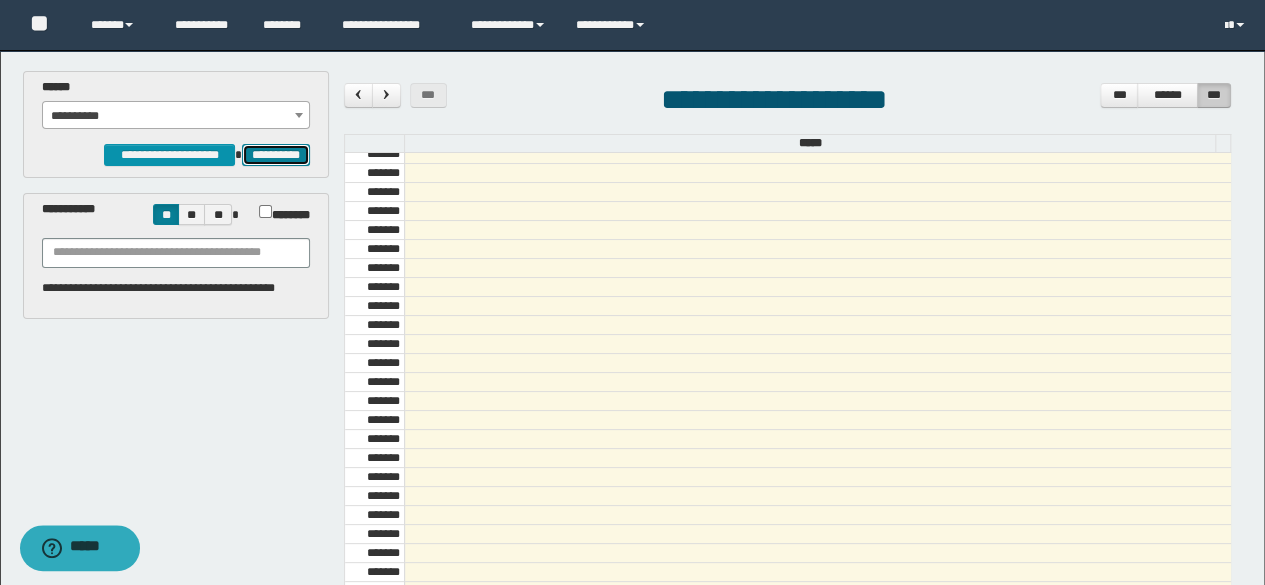 click on "**********" at bounding box center [276, 154] 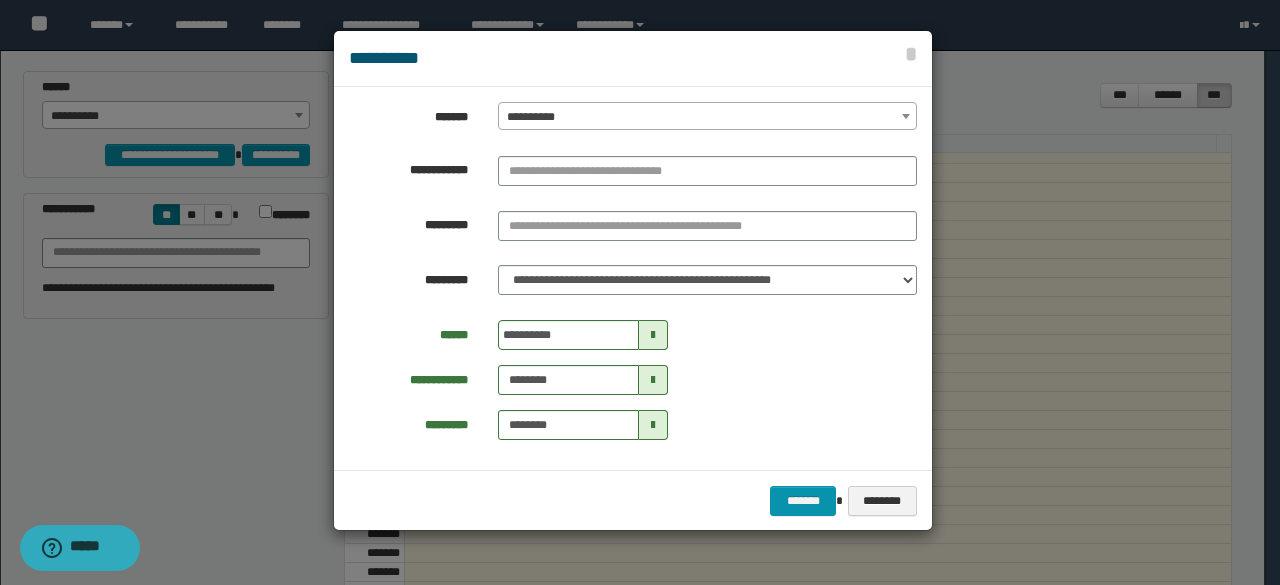 click on "**********" at bounding box center [708, 117] 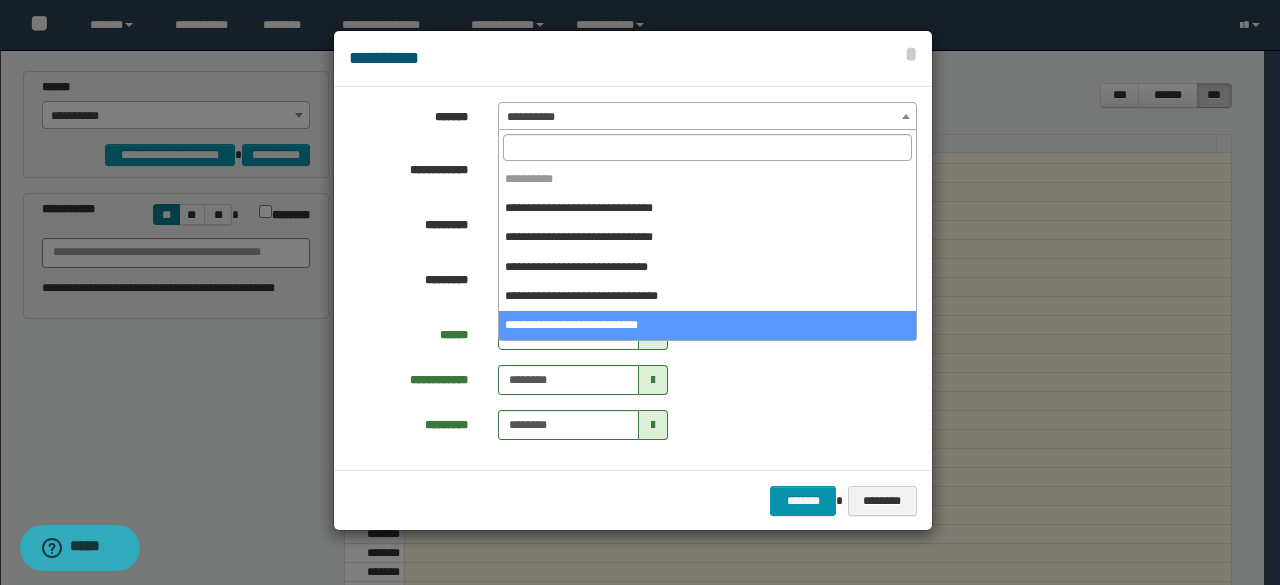 select on "*****" 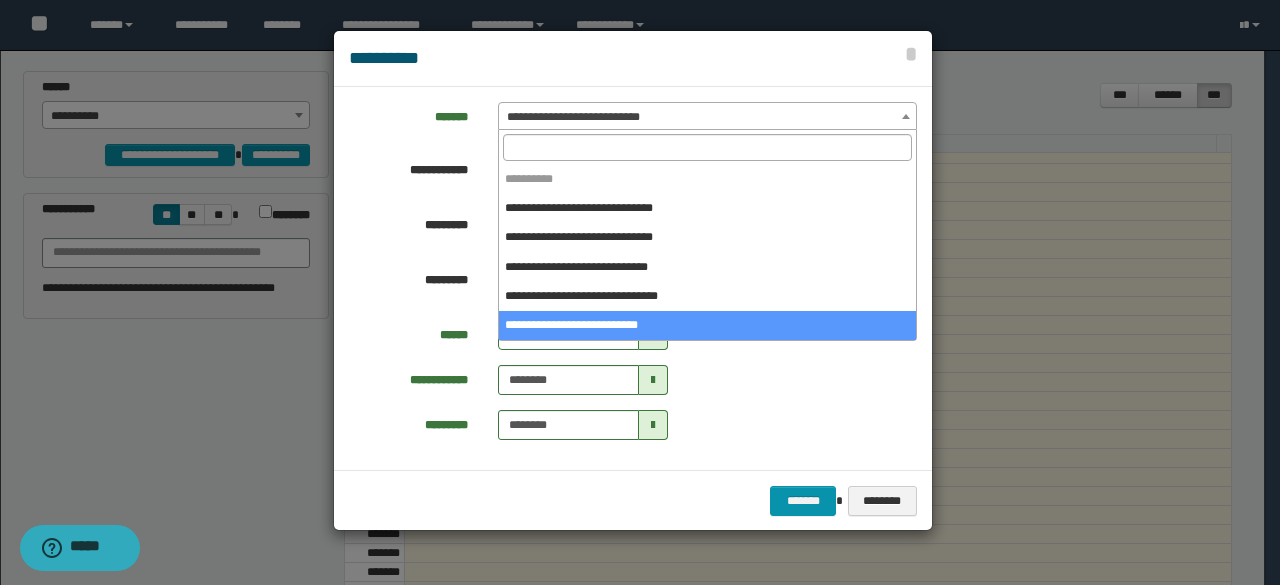 click on "**********" at bounding box center (708, 117) 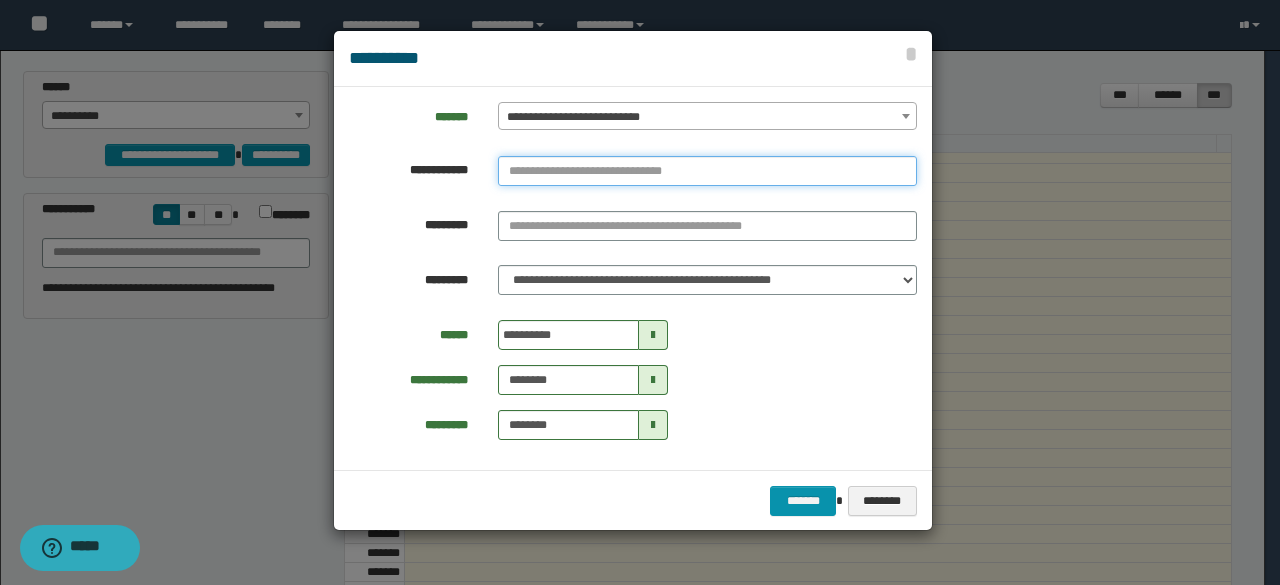 click at bounding box center [707, 171] 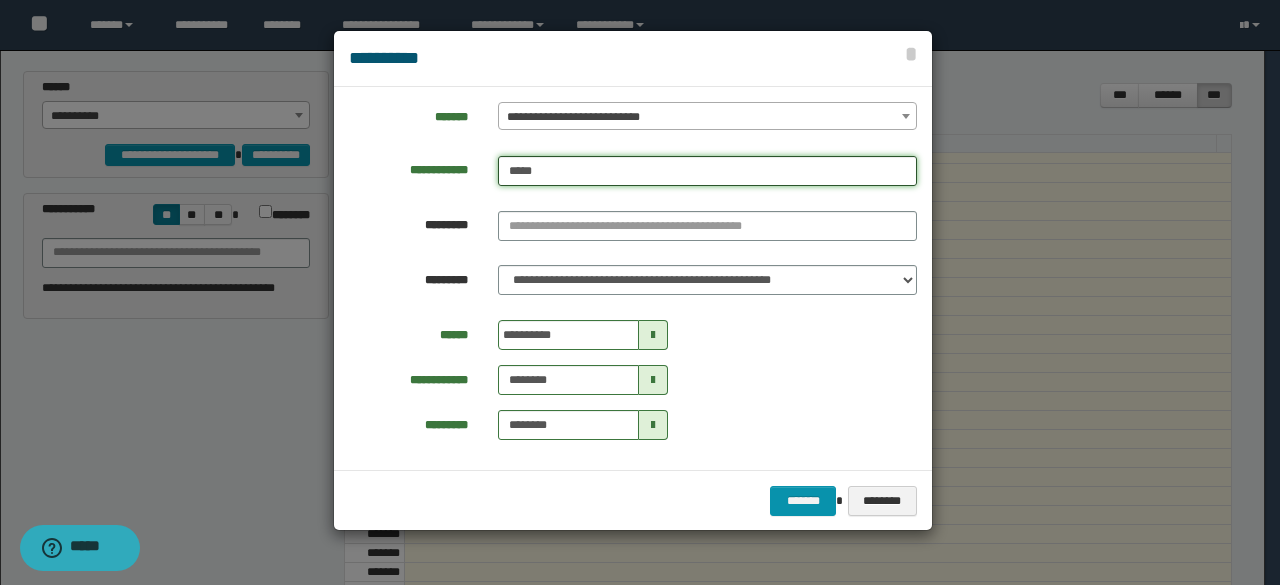 type on "******" 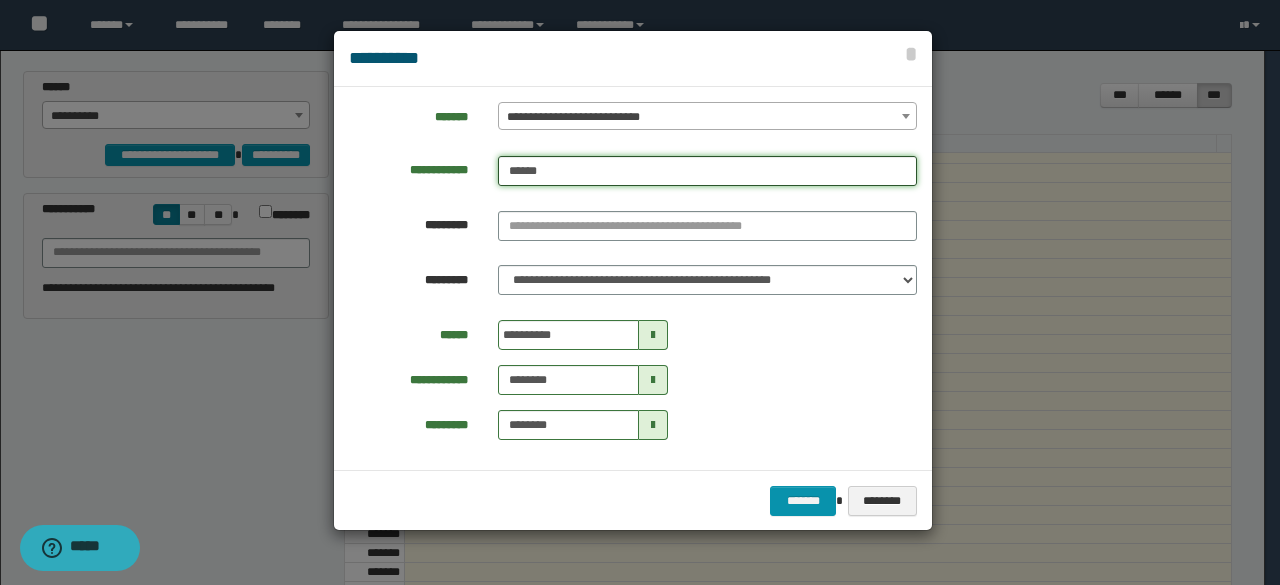 type on "******" 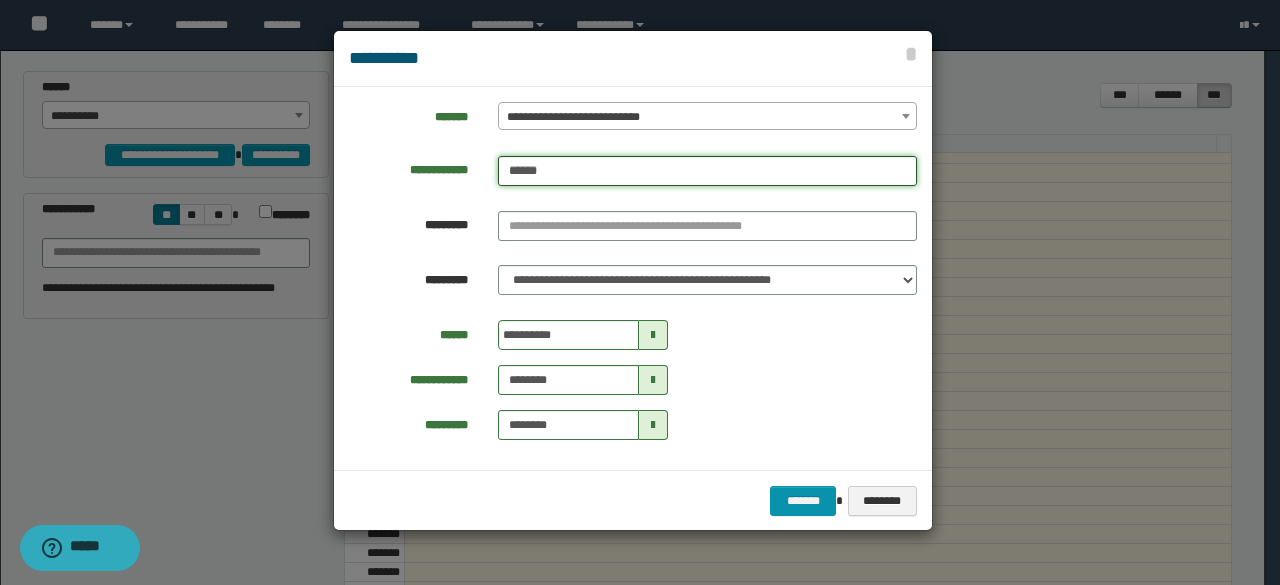 type 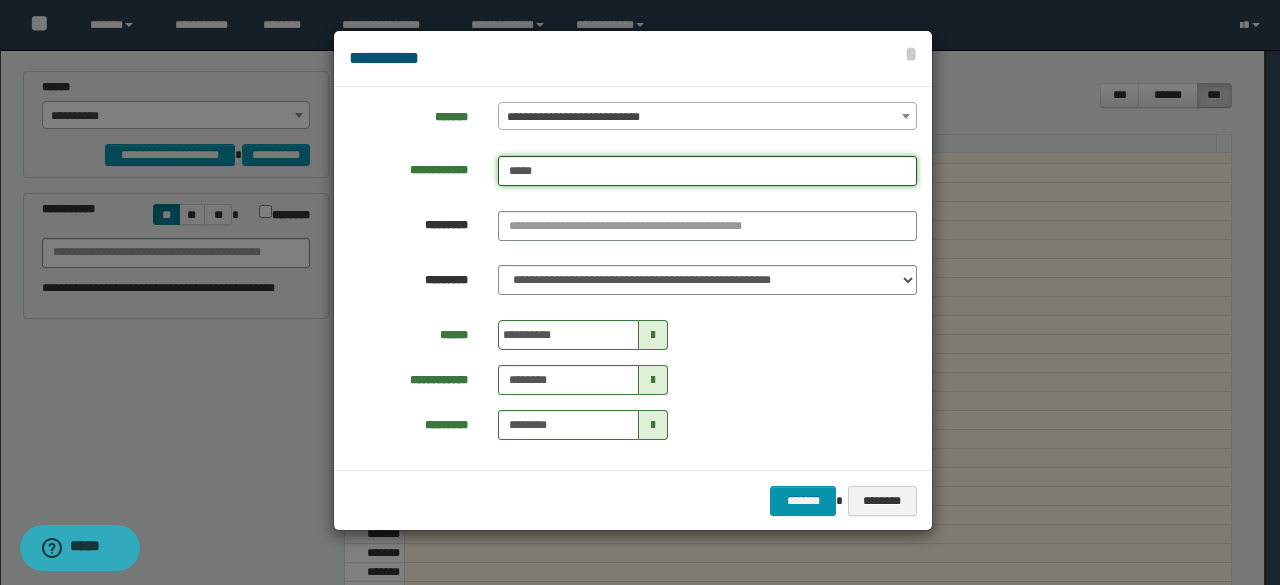 type on "*****" 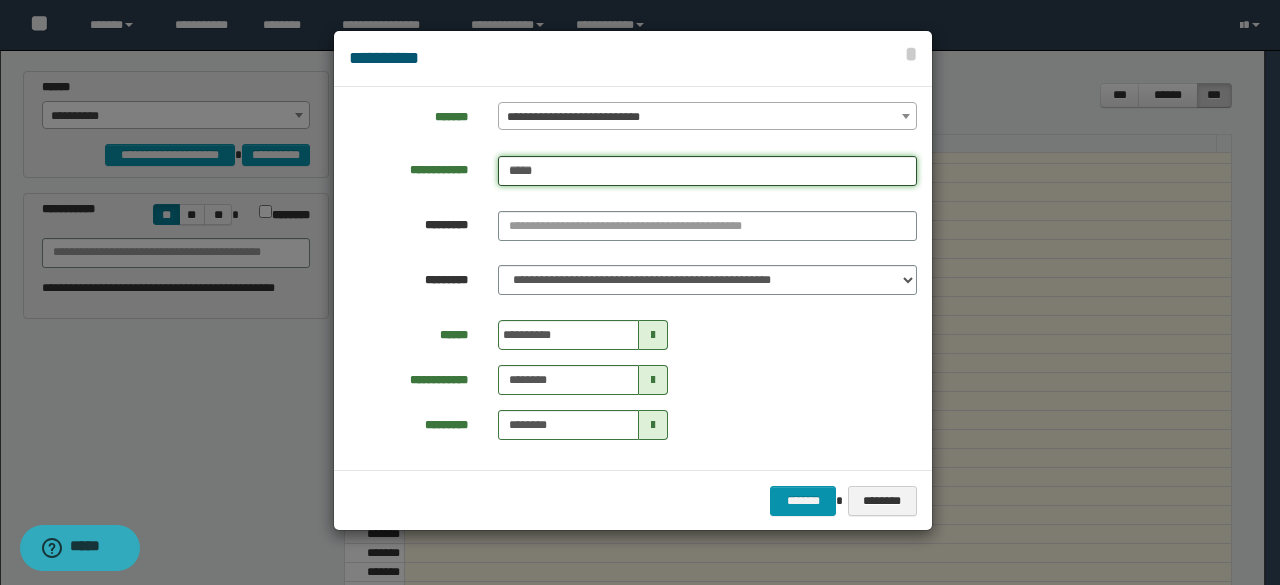 type 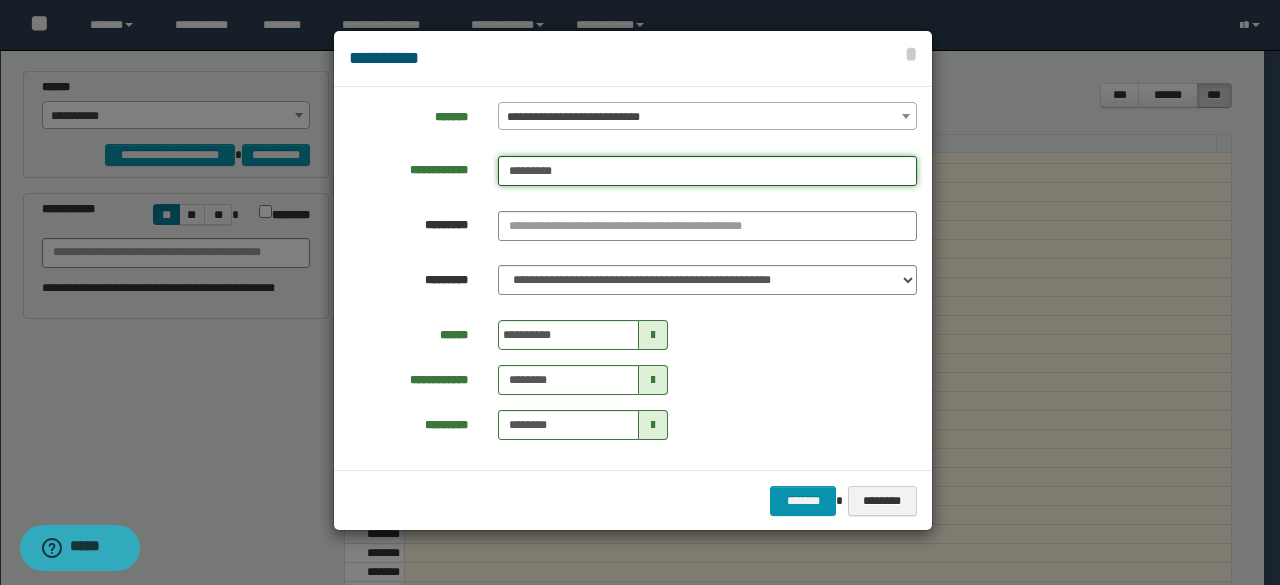 type on "**********" 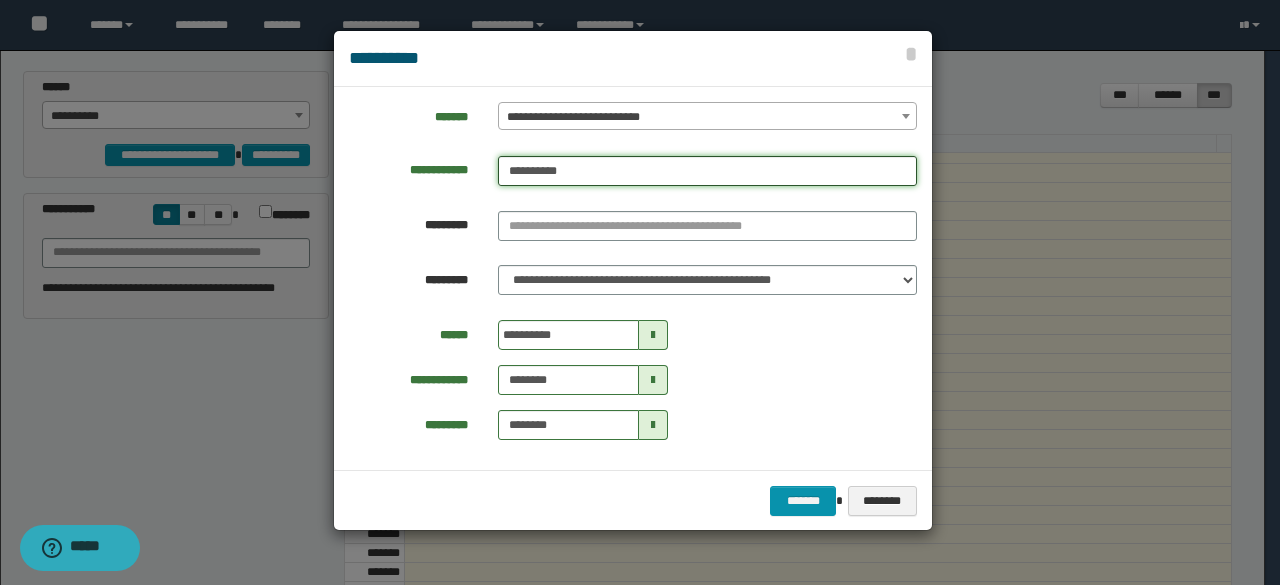type on "**********" 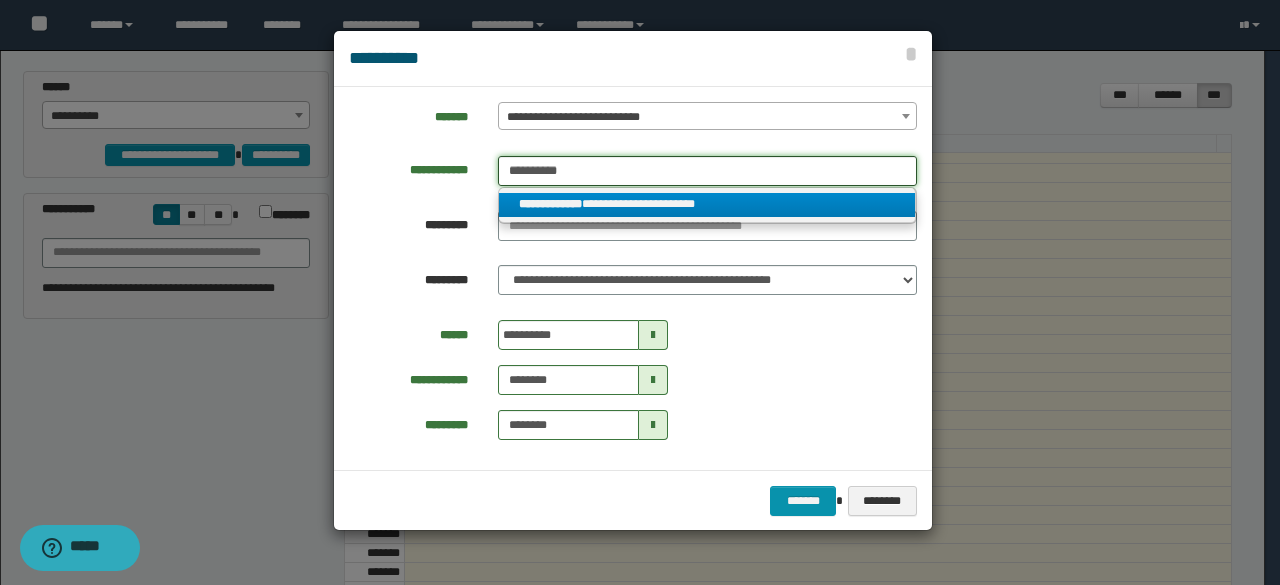 type on "**********" 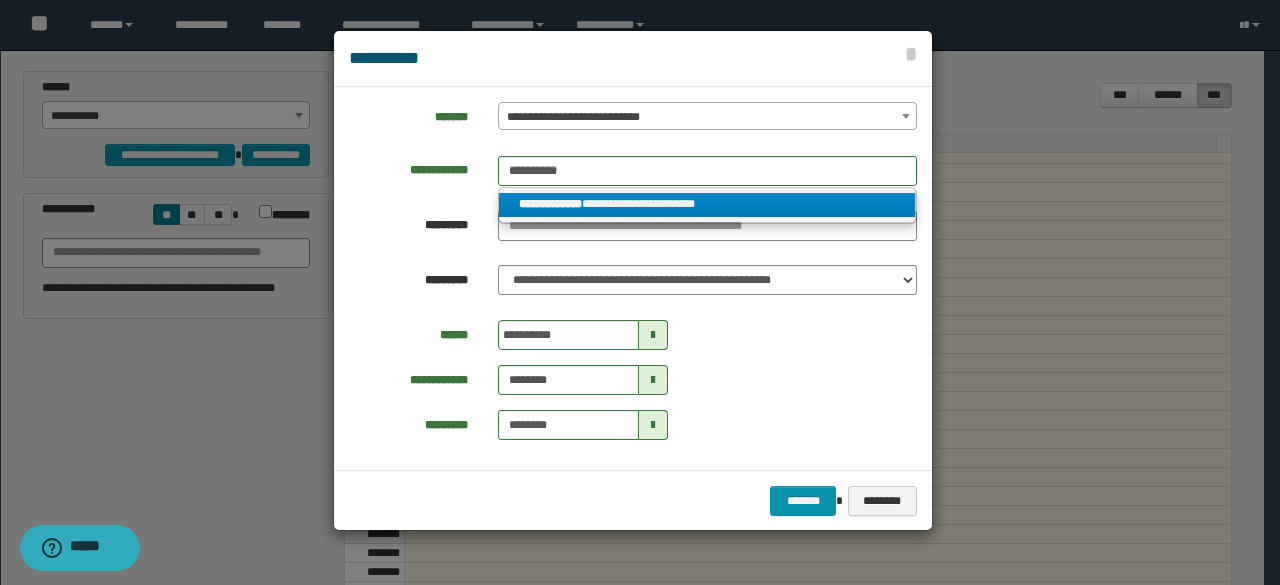 click on "**********" at bounding box center (550, 204) 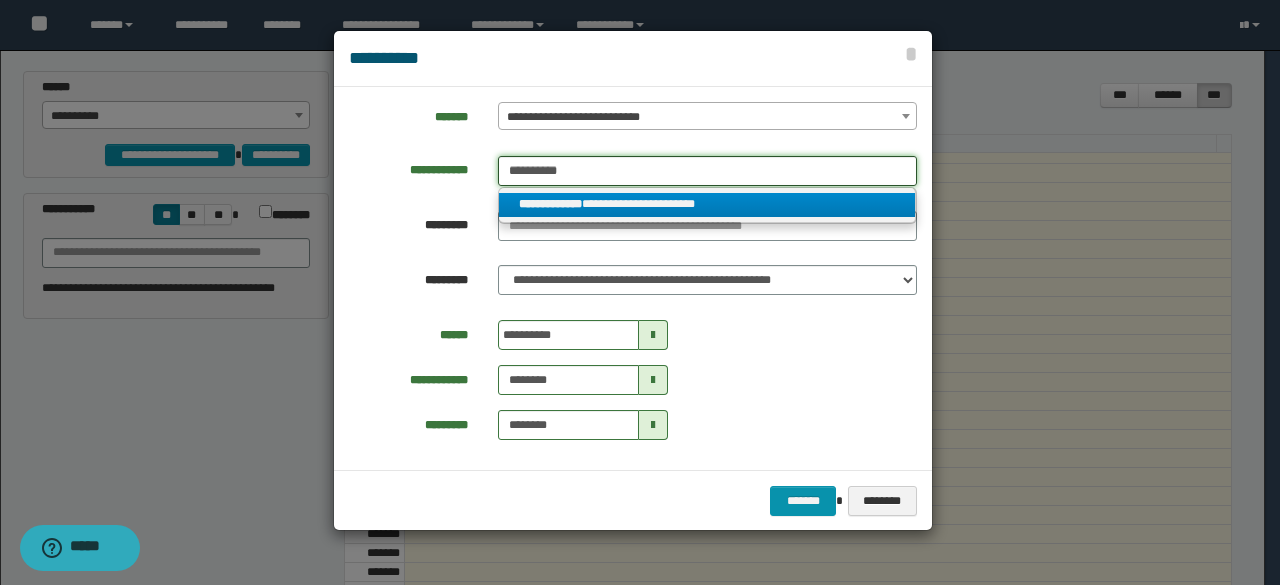 type 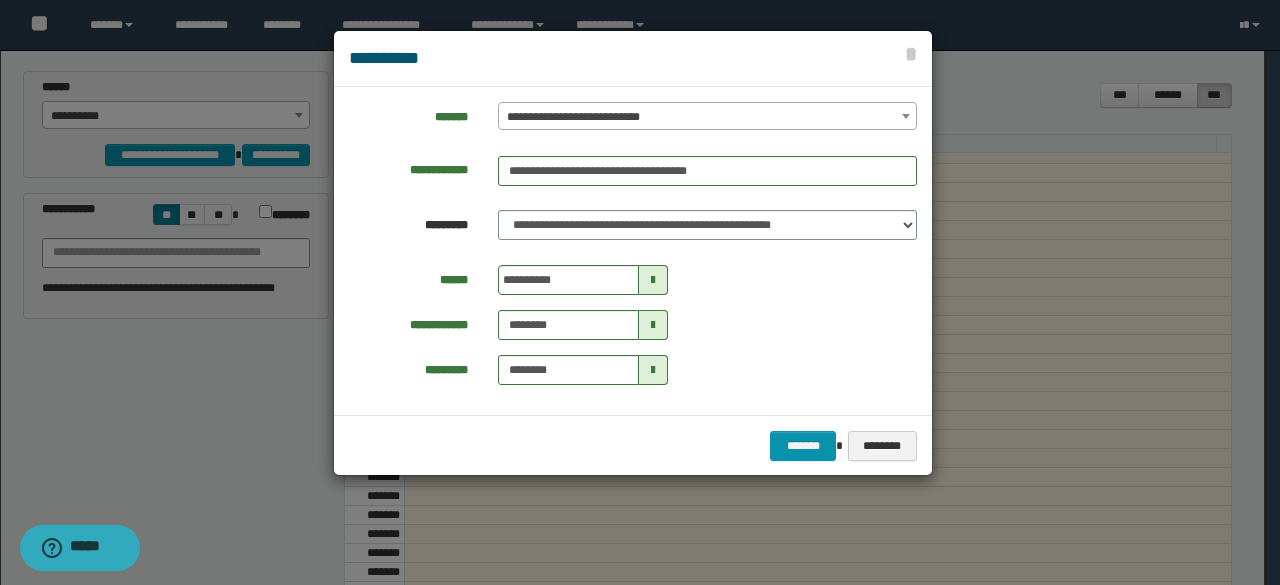 click at bounding box center [653, 280] 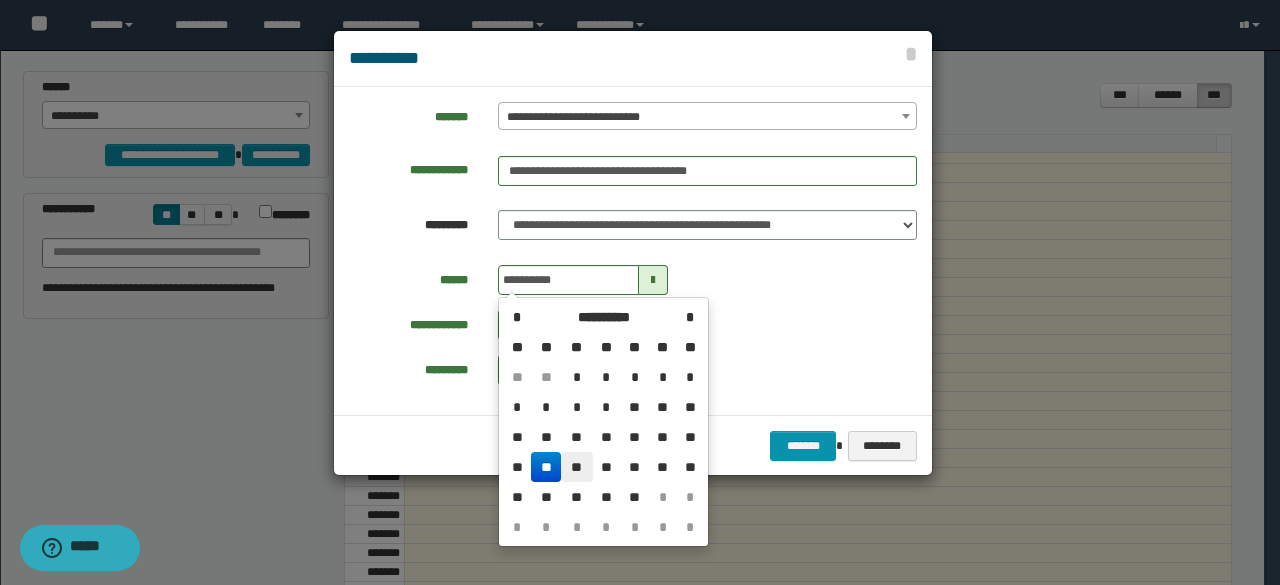 click on "**" at bounding box center (577, 467) 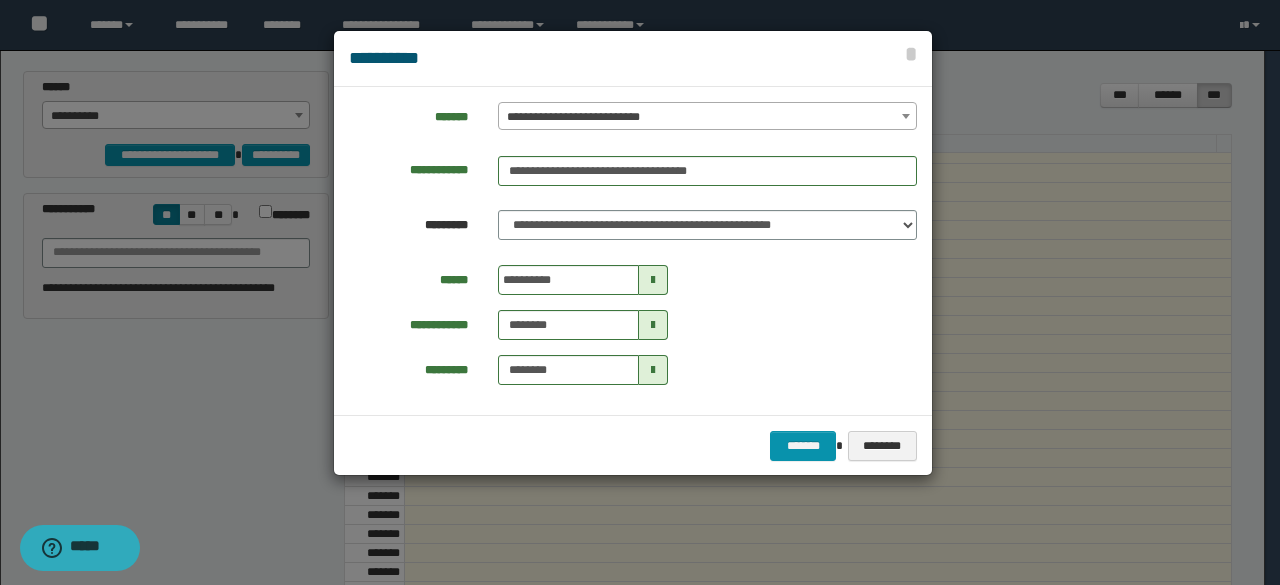 click at bounding box center [653, 325] 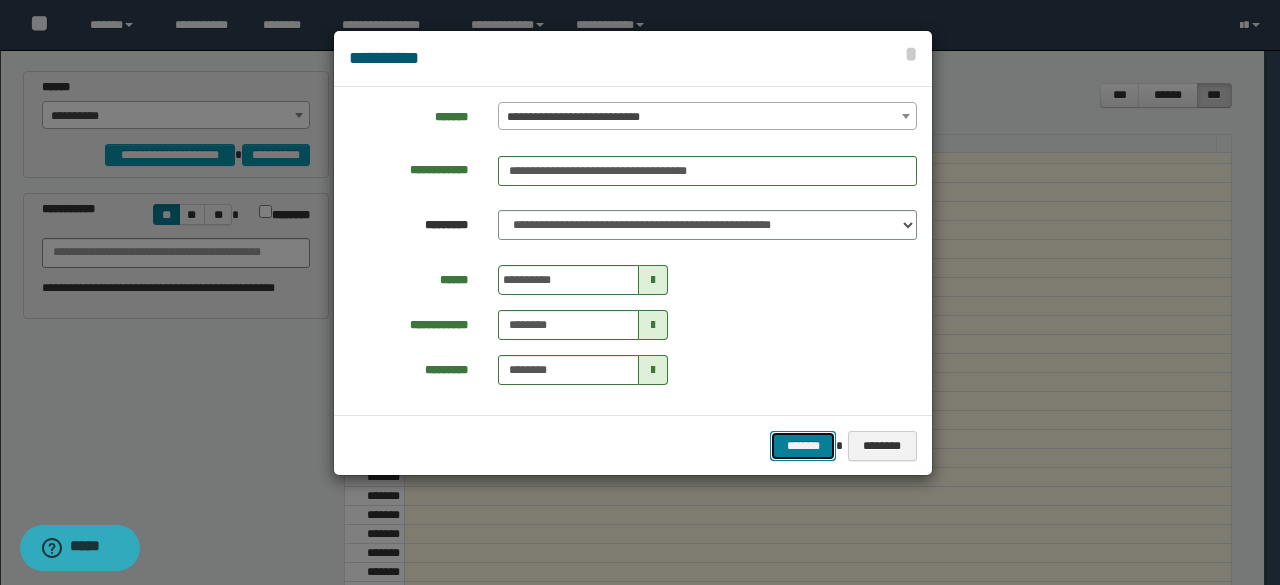 click on "*******" at bounding box center [802, 445] 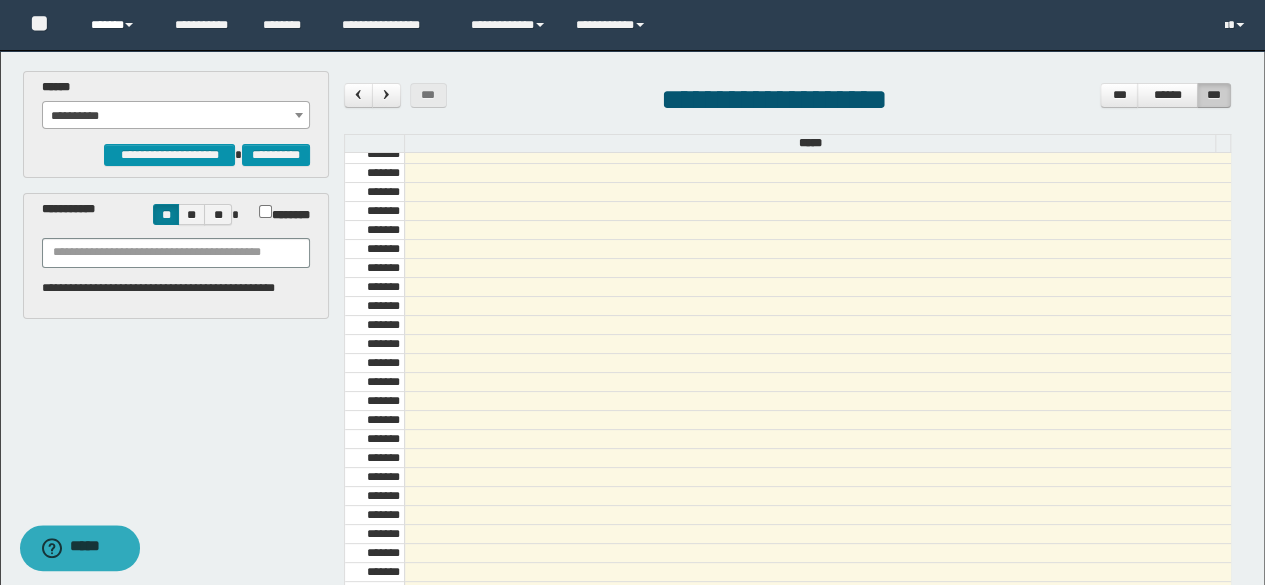 click on "******" at bounding box center [117, 25] 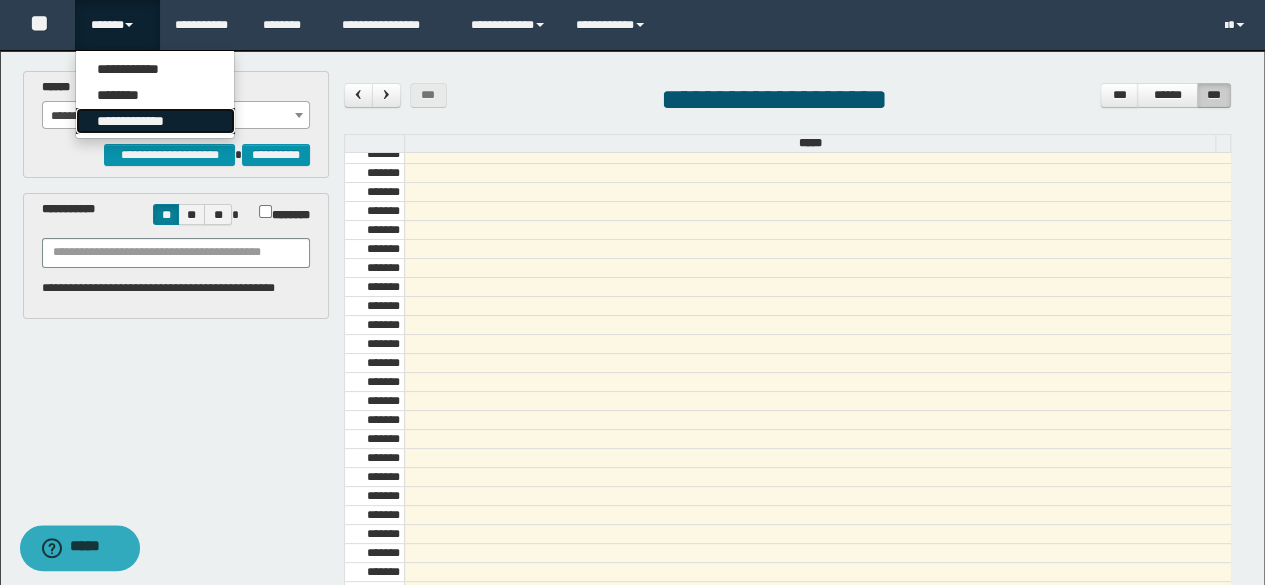 click on "**********" at bounding box center (155, 121) 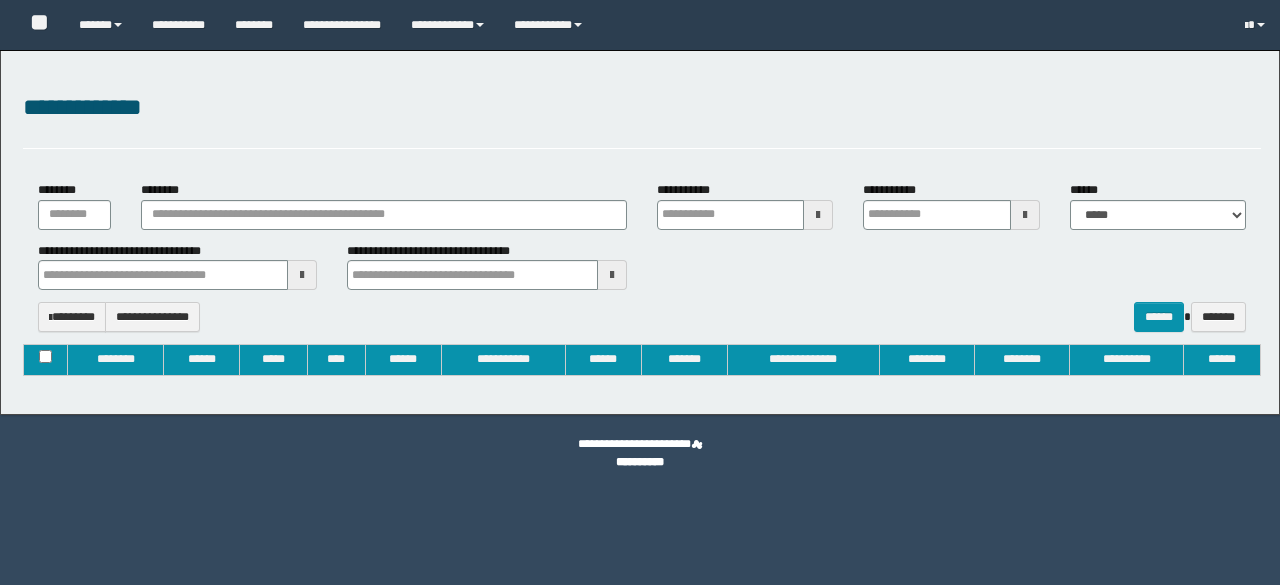 type on "**********" 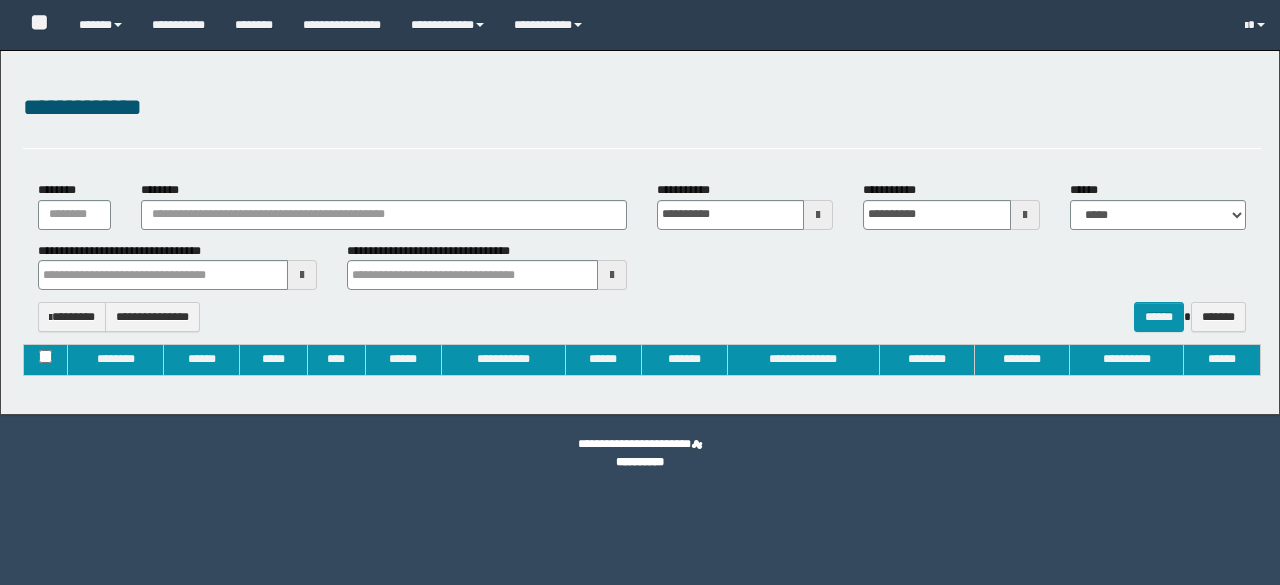 type 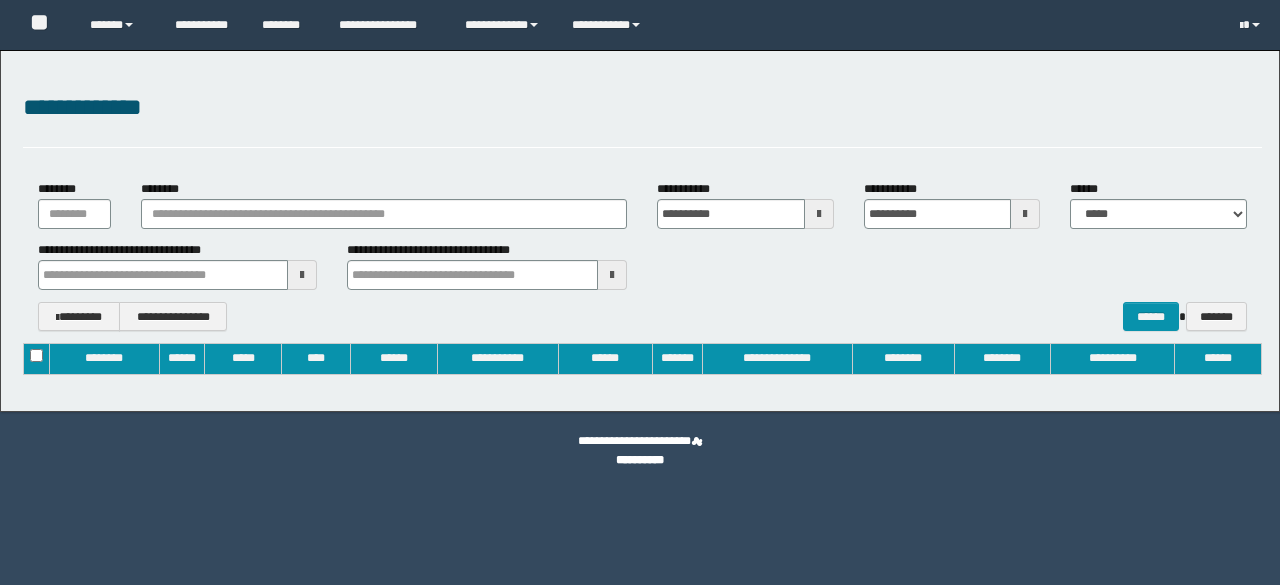 scroll, scrollTop: 0, scrollLeft: 0, axis: both 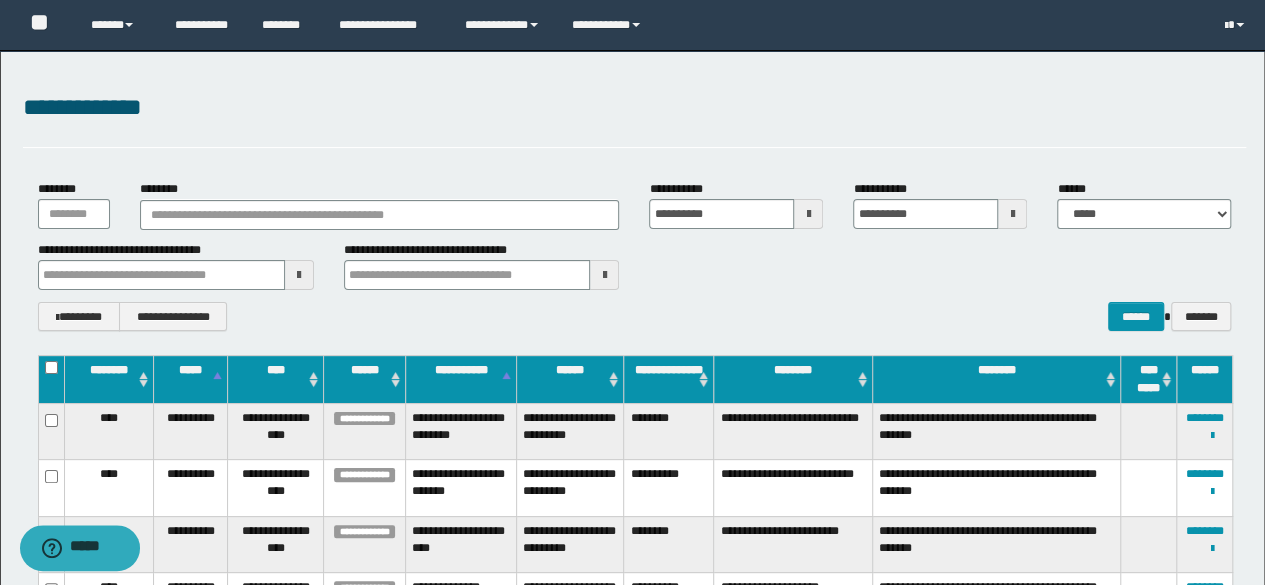 type 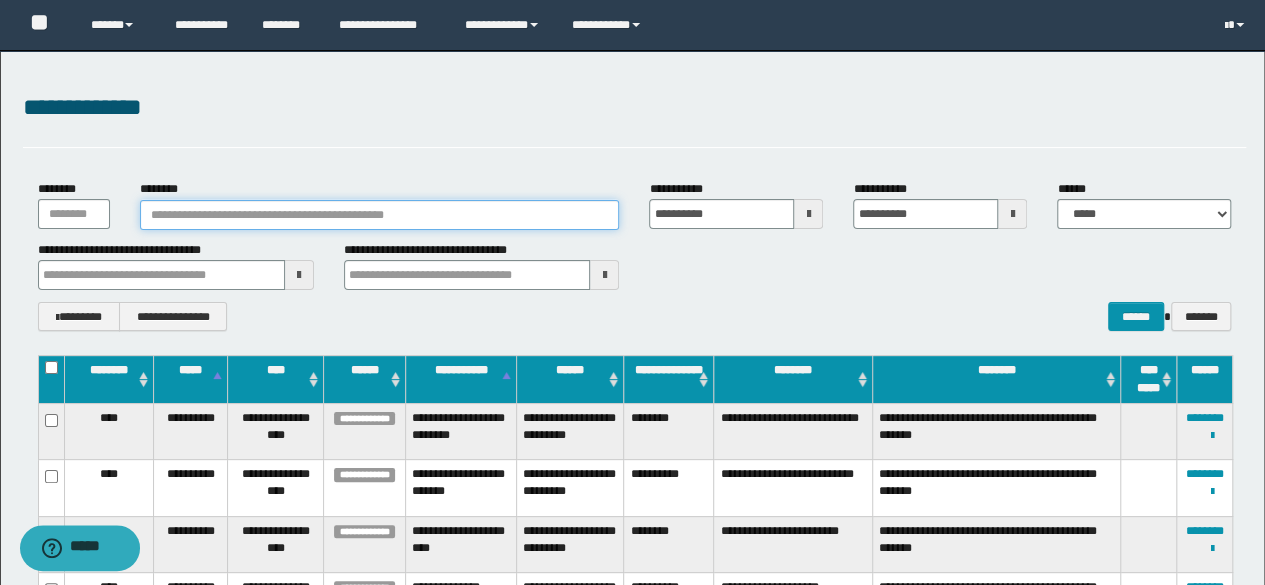 click on "********" at bounding box center (380, 215) 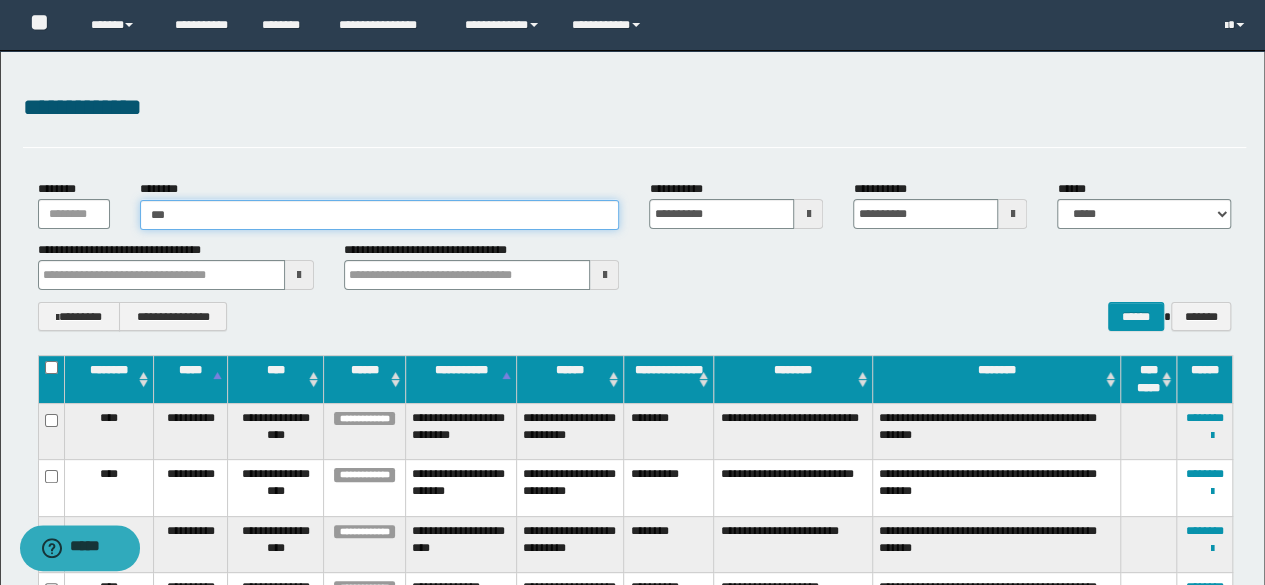 type on "****" 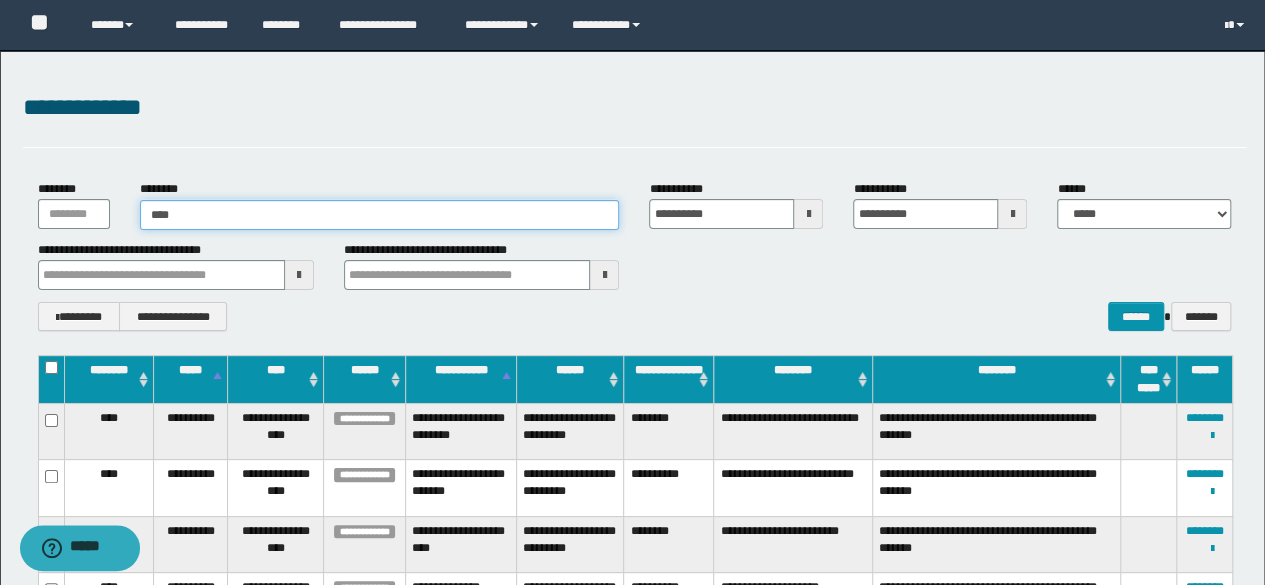 type on "****" 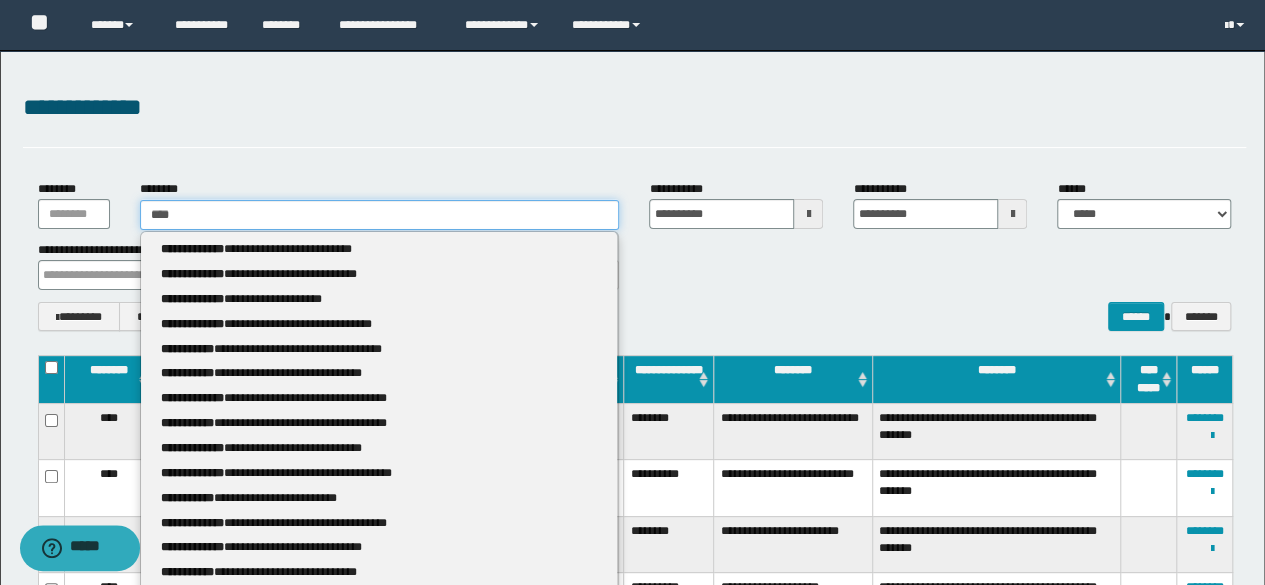 type 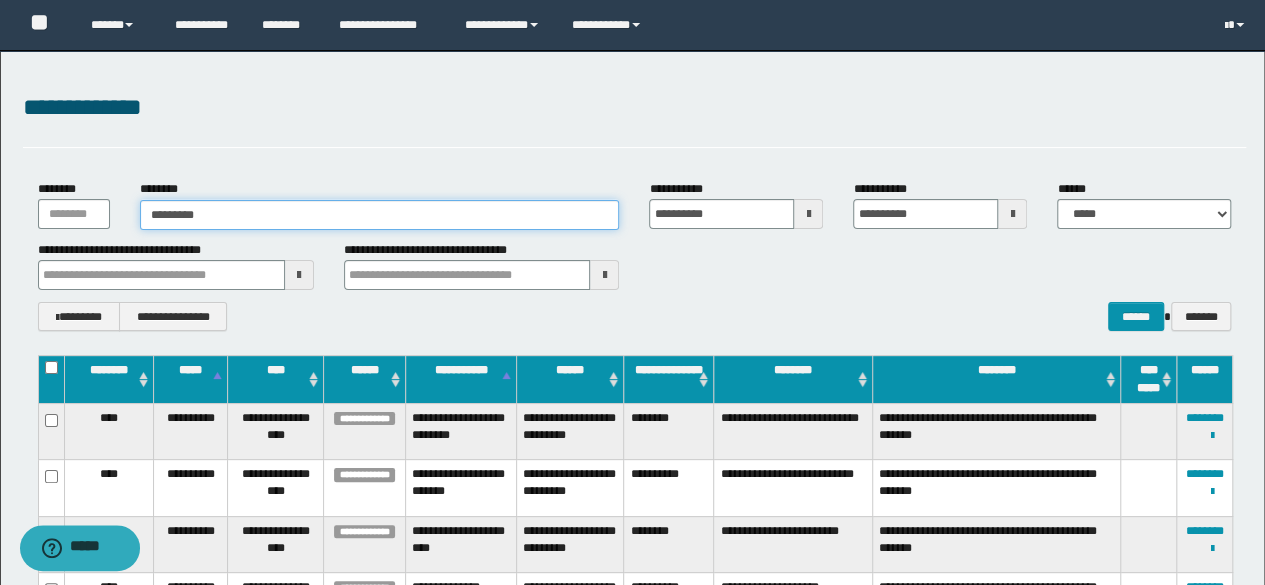 type on "**********" 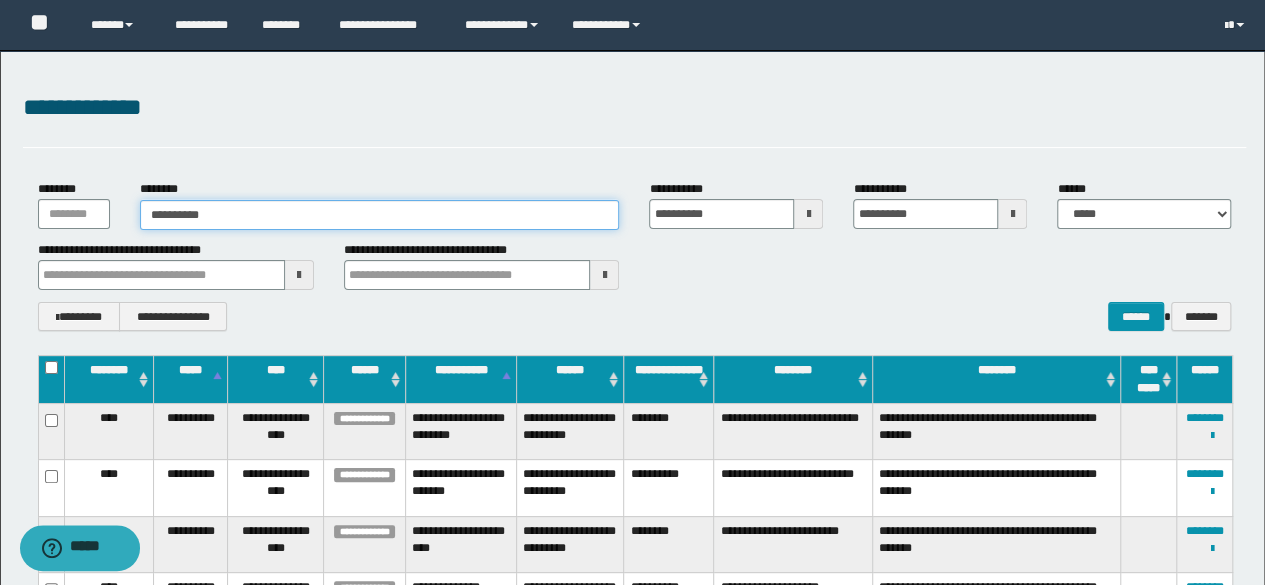 type on "**********" 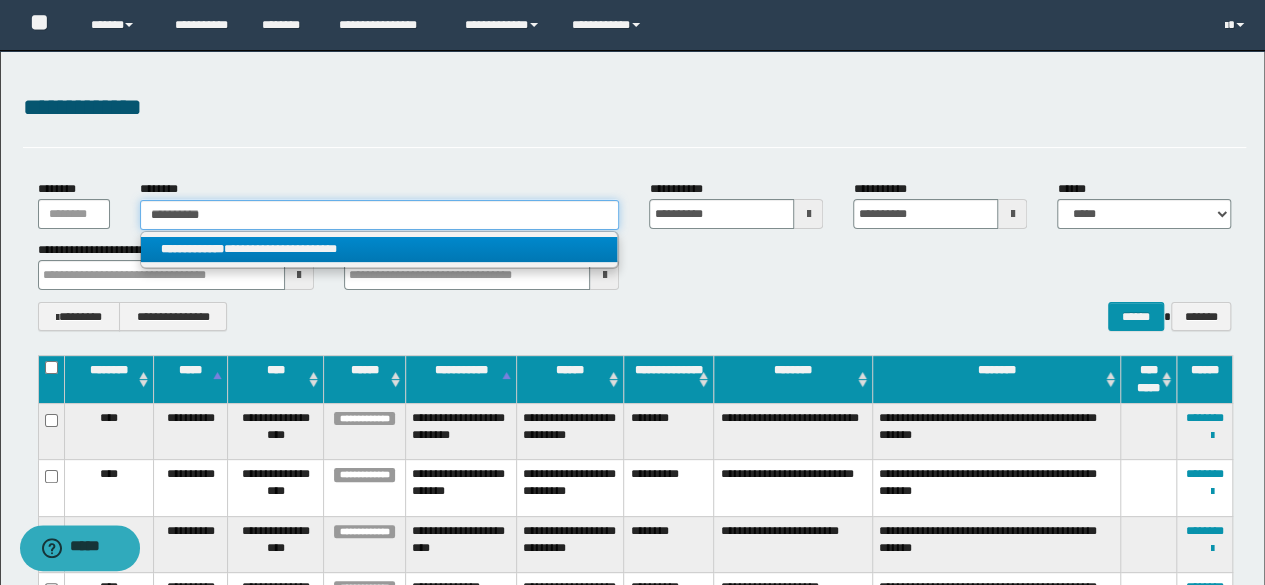 type on "**********" 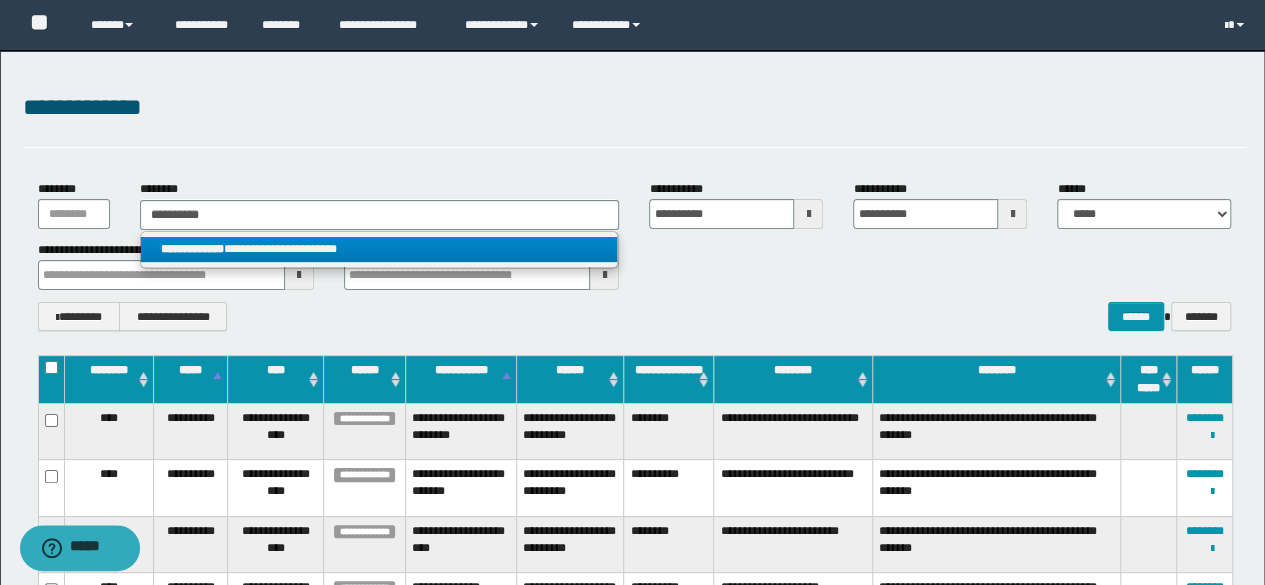 click on "**********" at bounding box center [379, 249] 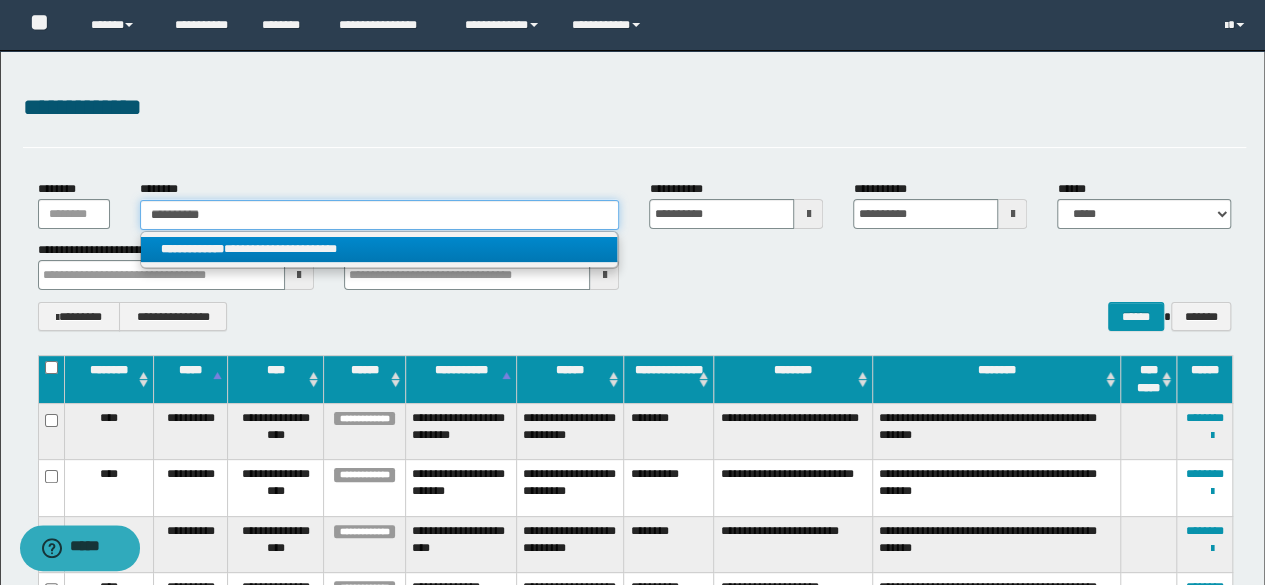 type 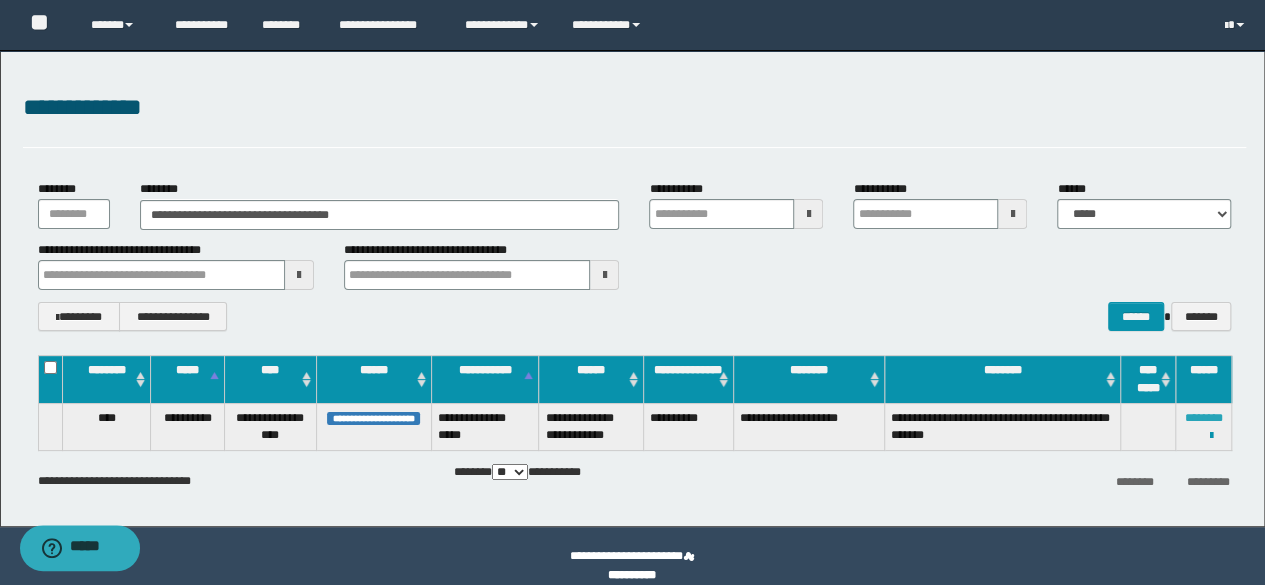 click on "********" at bounding box center [1204, 418] 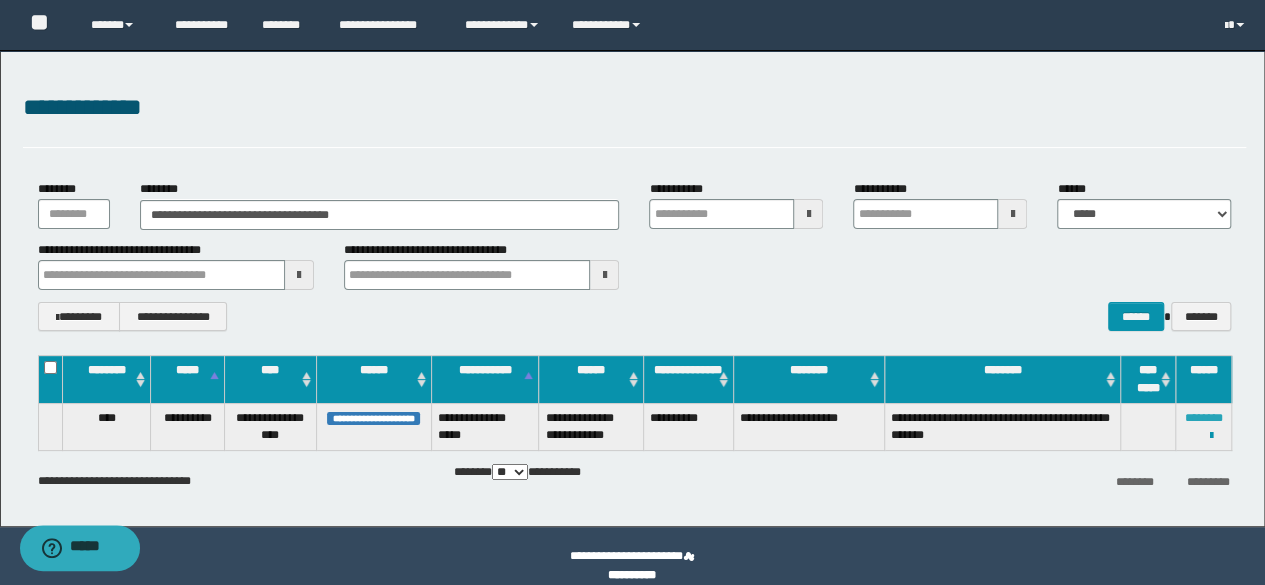 type 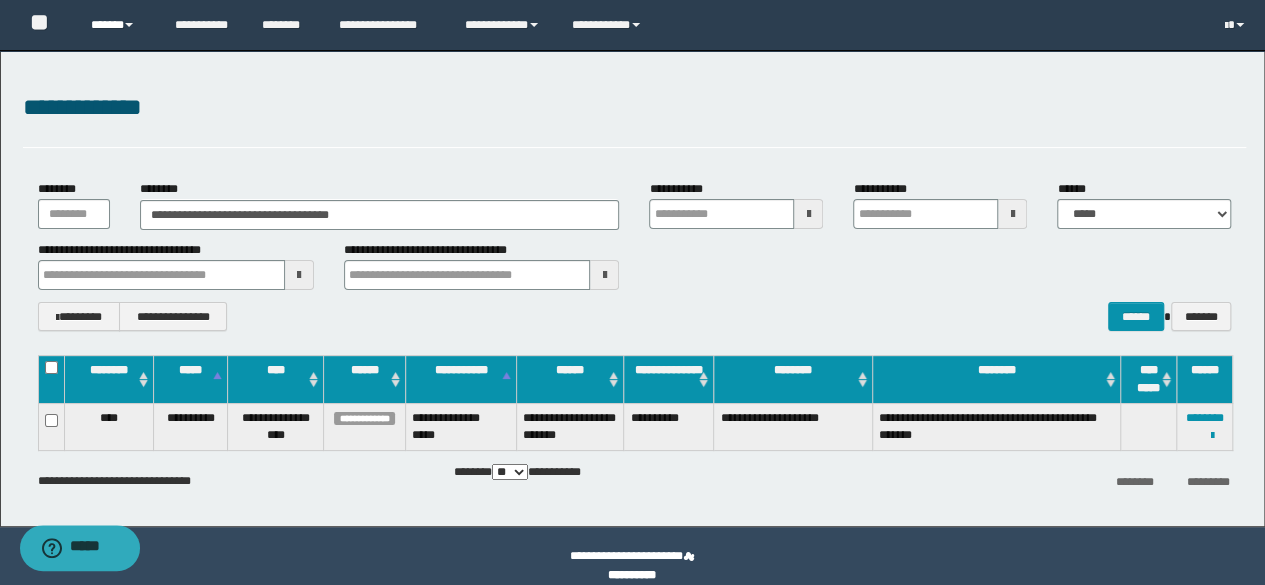 click on "******" at bounding box center [117, 25] 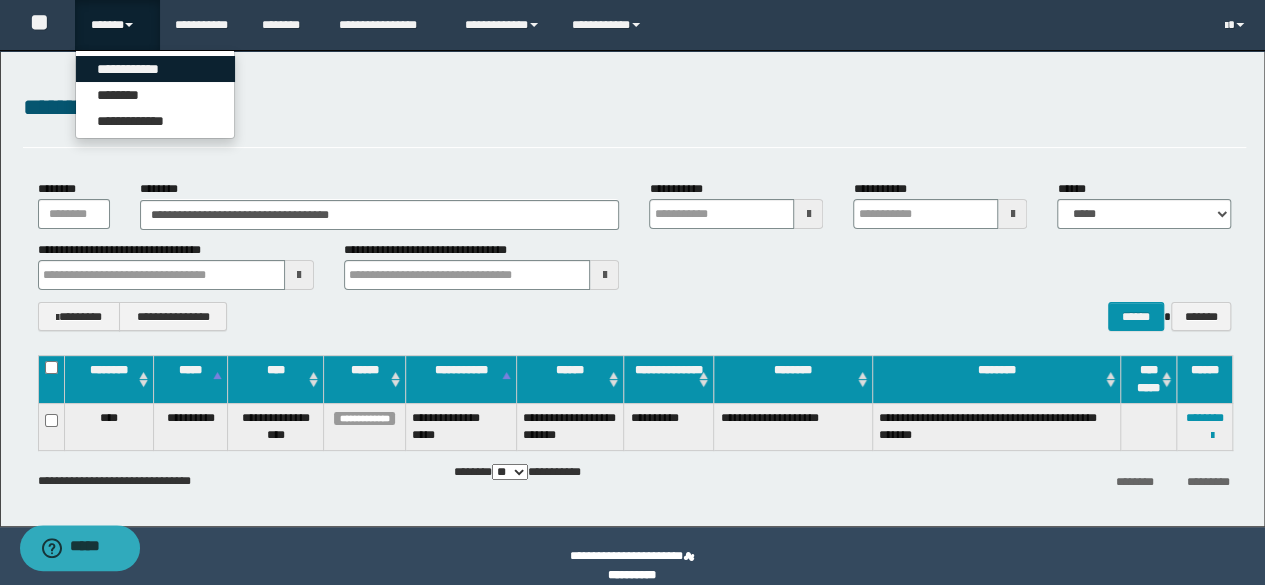 click on "**********" at bounding box center [155, 69] 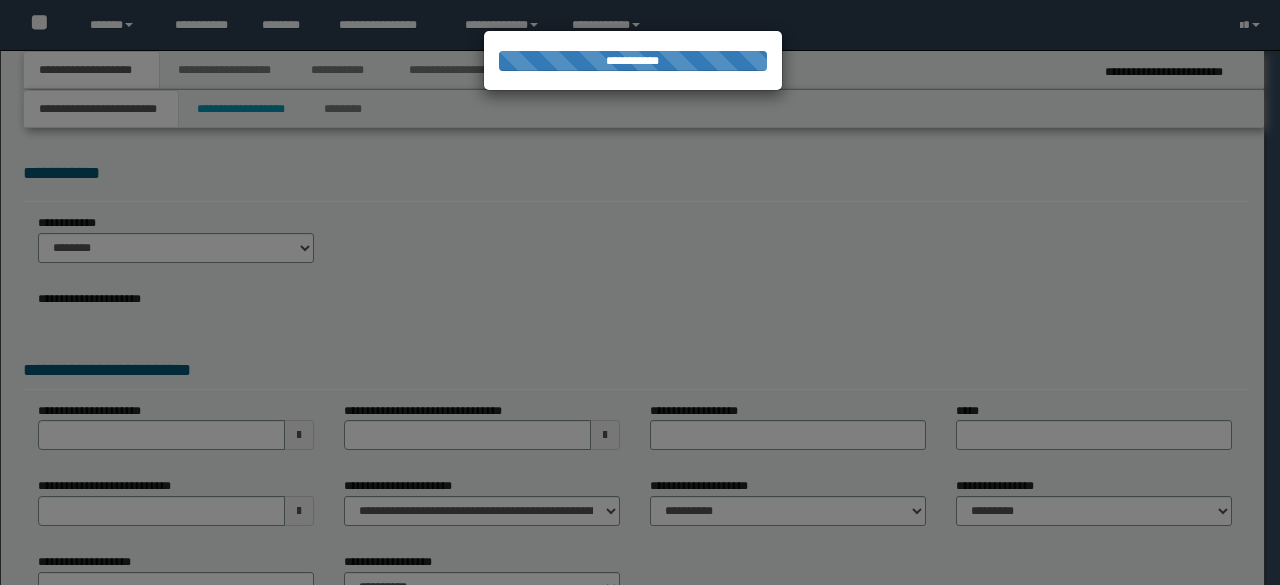 scroll, scrollTop: 0, scrollLeft: 0, axis: both 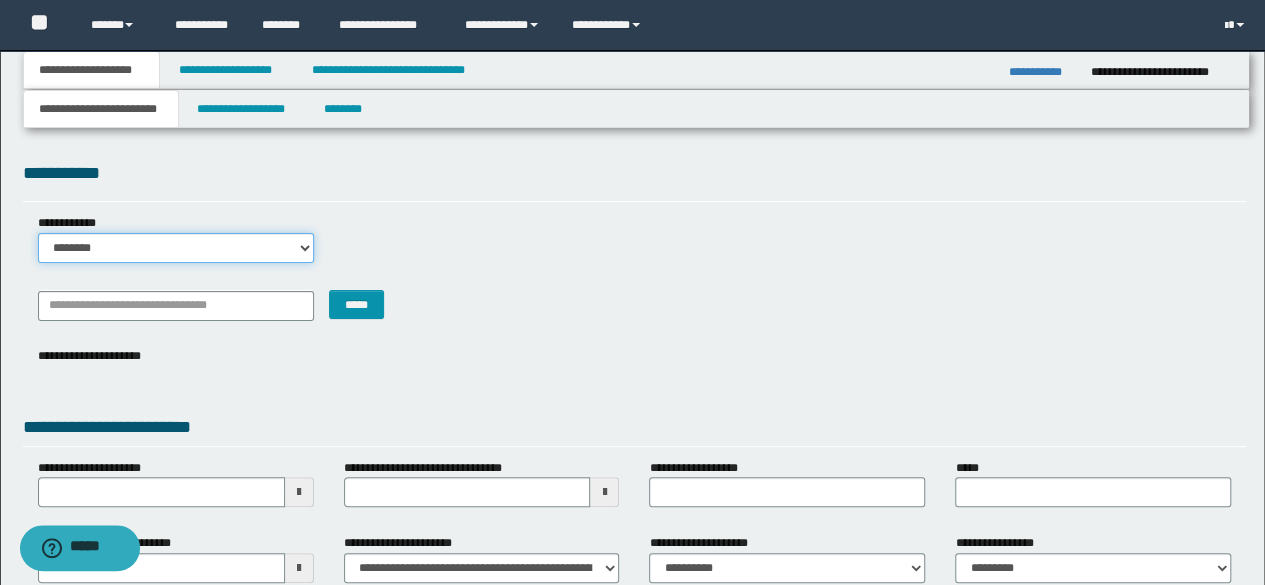 click on "********
*******" at bounding box center [176, 248] 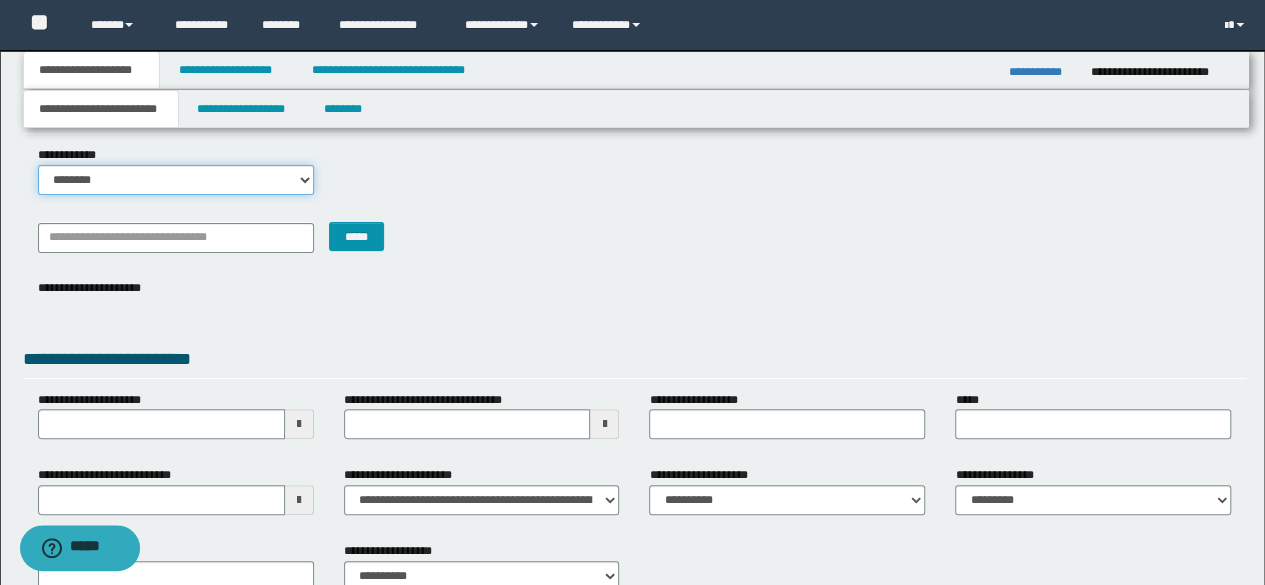 scroll, scrollTop: 100, scrollLeft: 0, axis: vertical 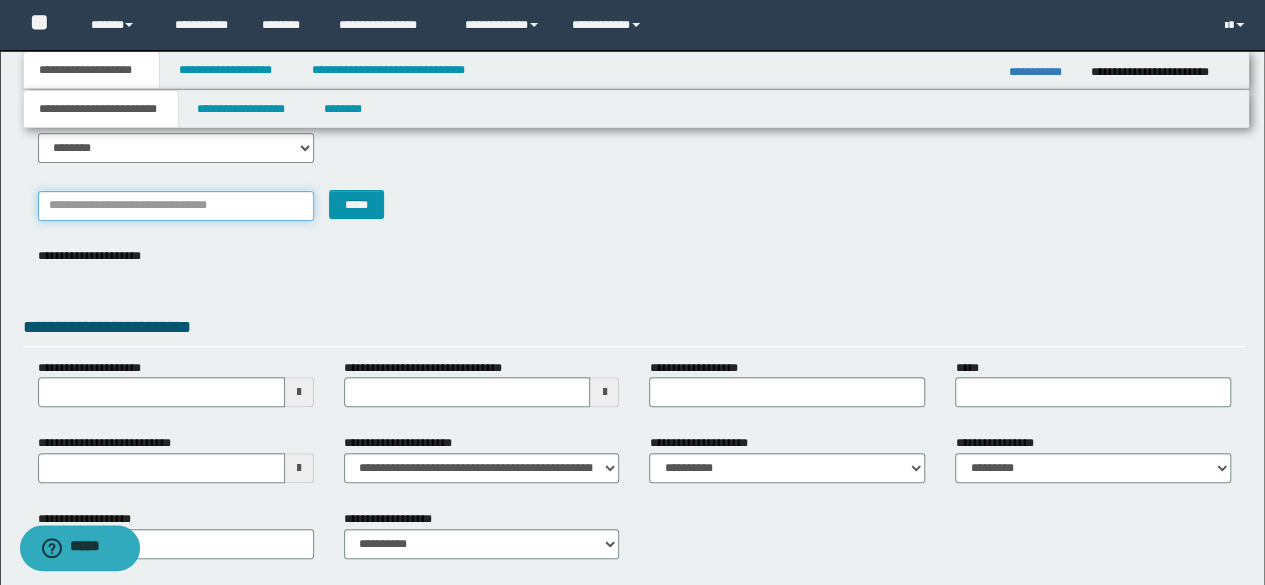 click on "*******" at bounding box center (176, 206) 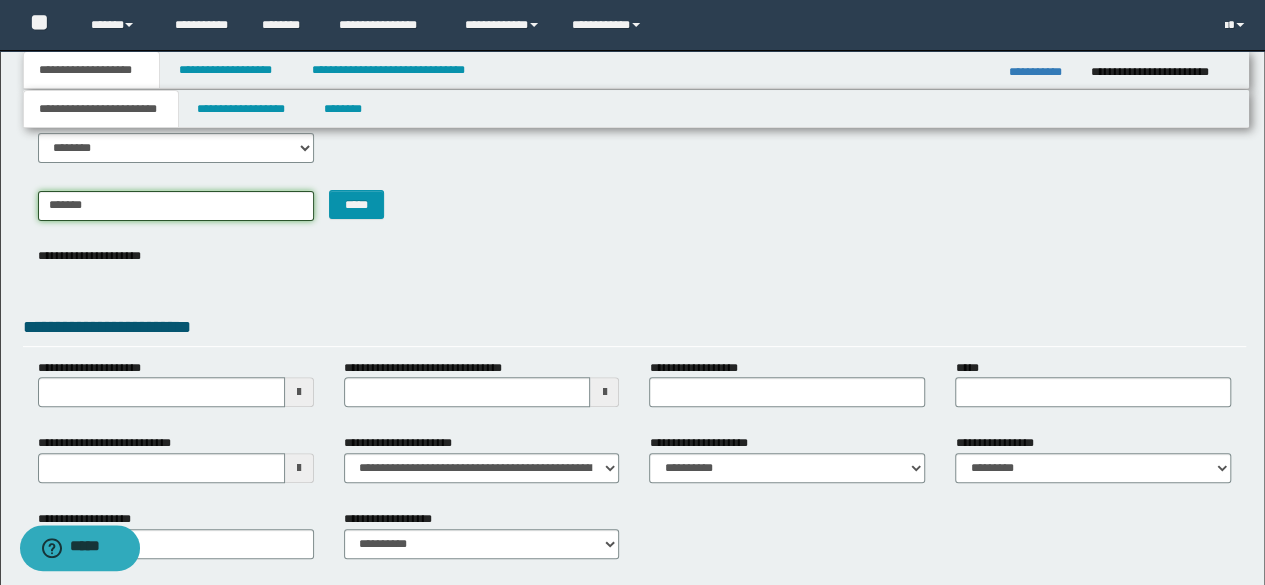type on "********" 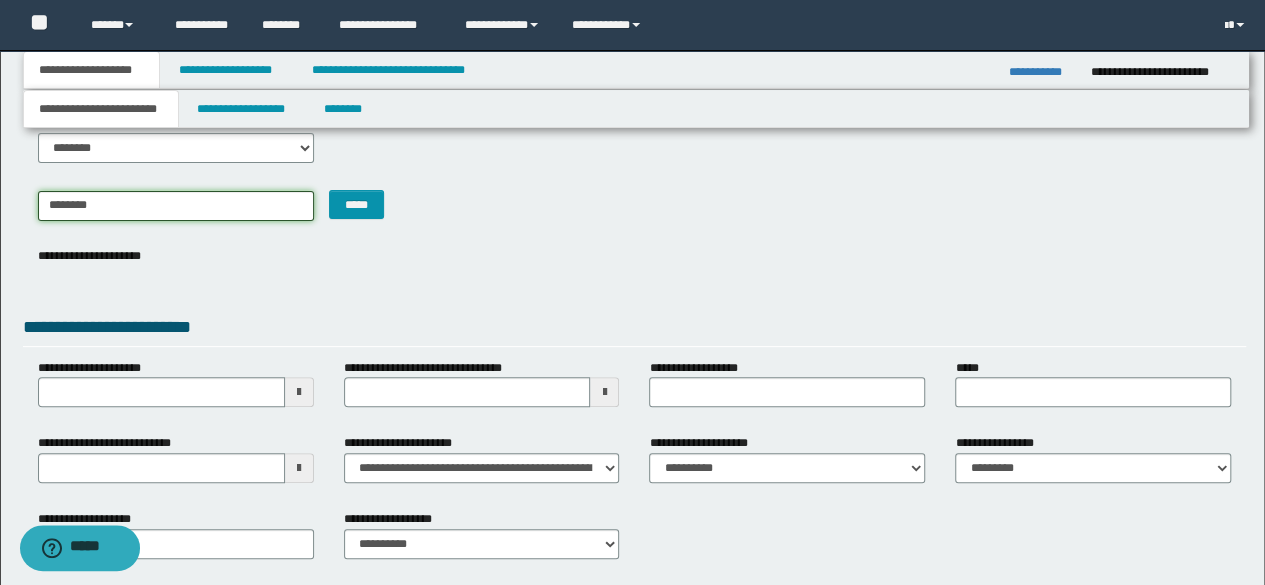 type on "*********" 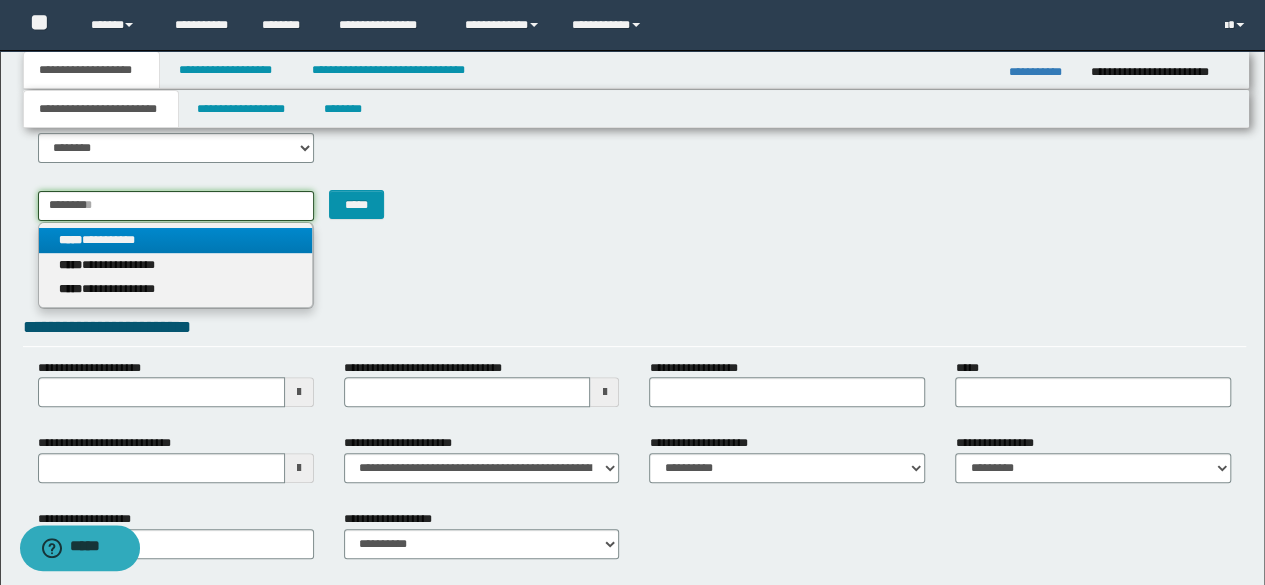 type on "********" 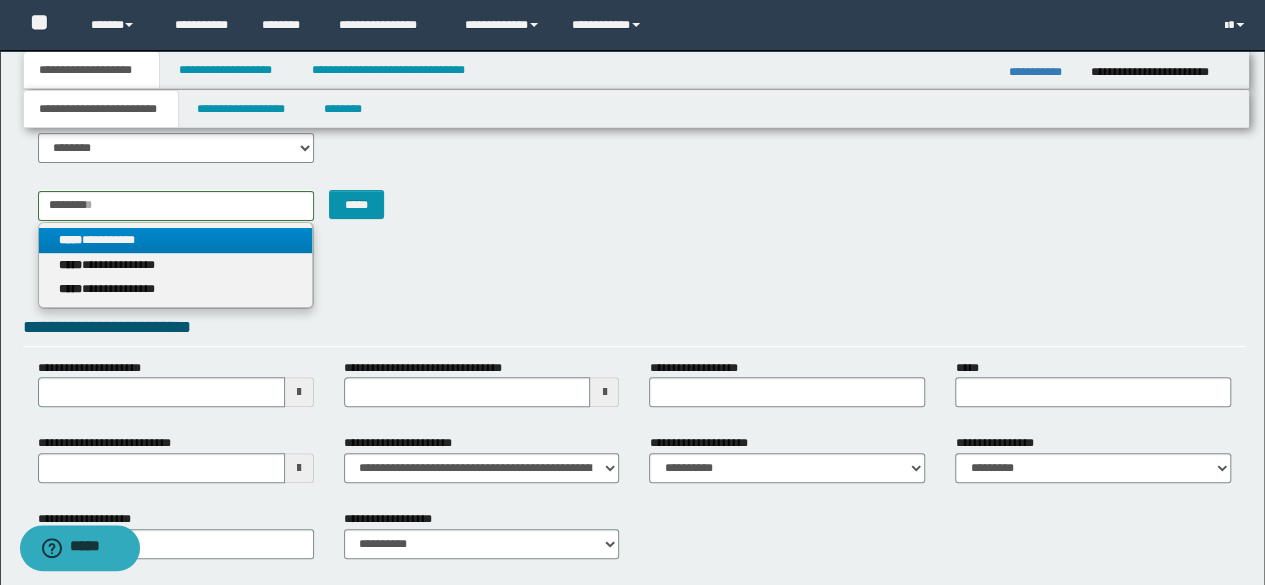 click on "**********" at bounding box center (175, 240) 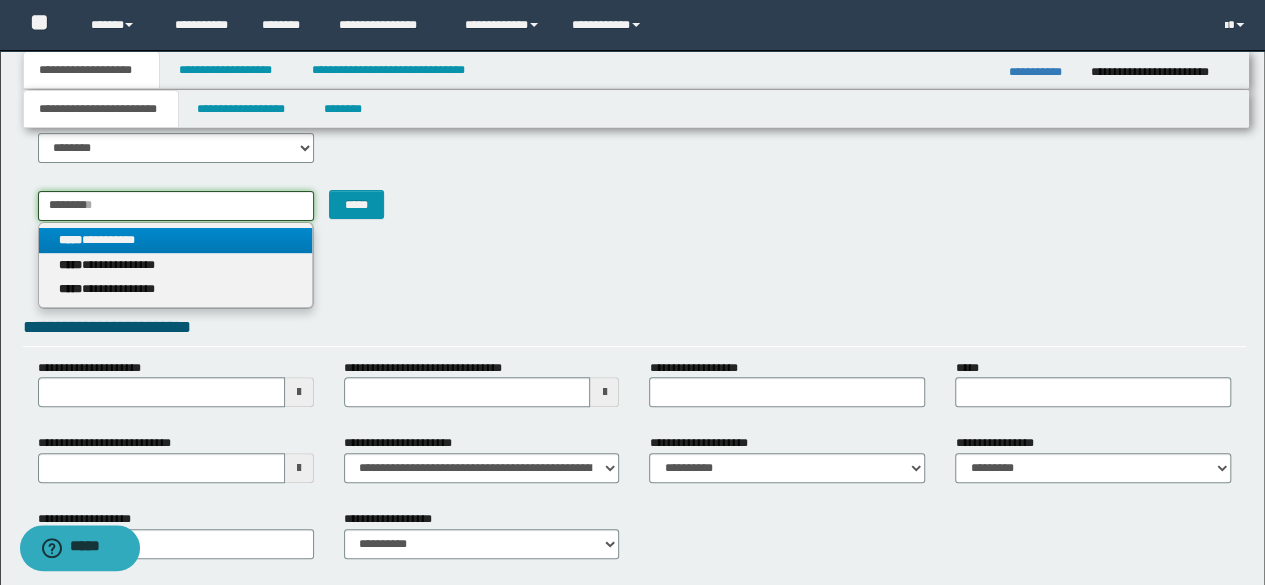 type 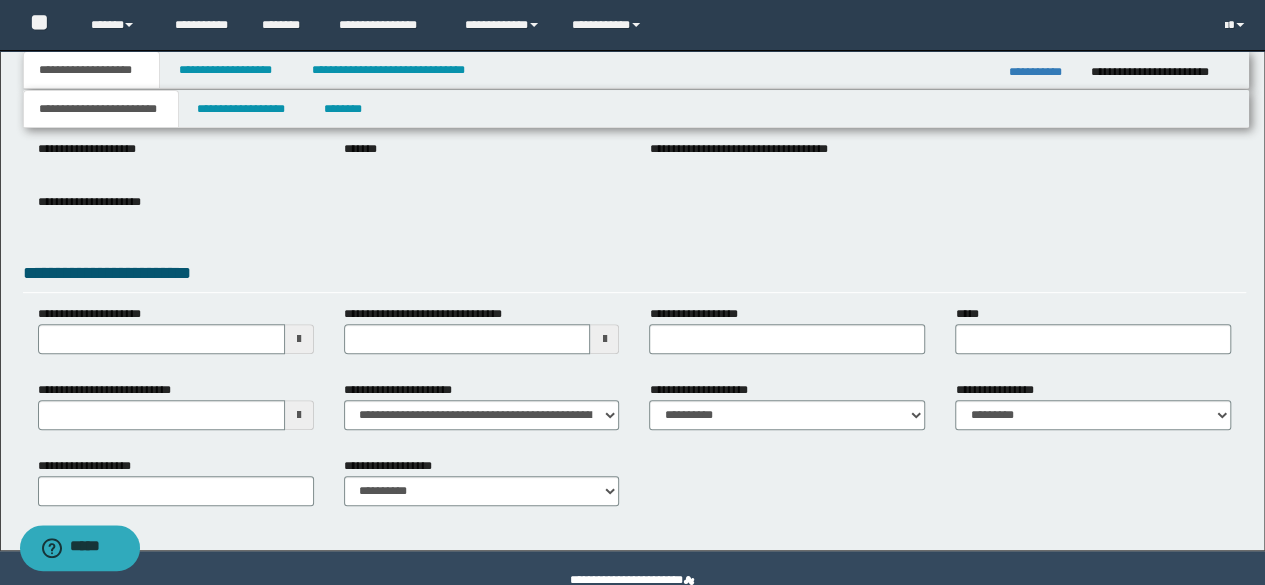 scroll, scrollTop: 297, scrollLeft: 0, axis: vertical 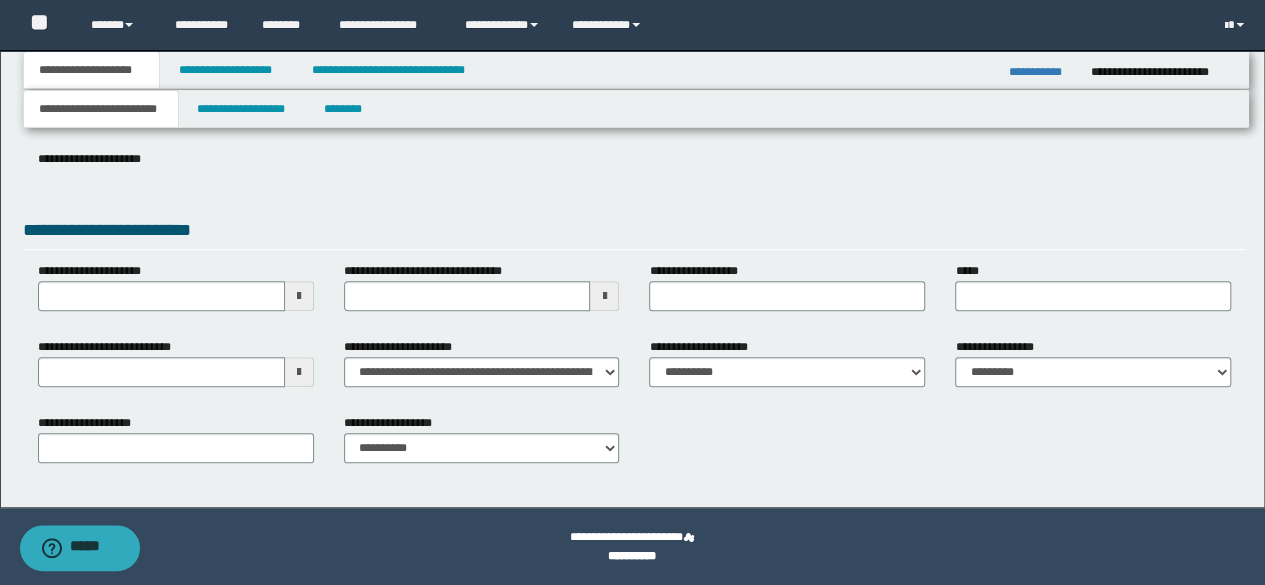 click at bounding box center (299, 296) 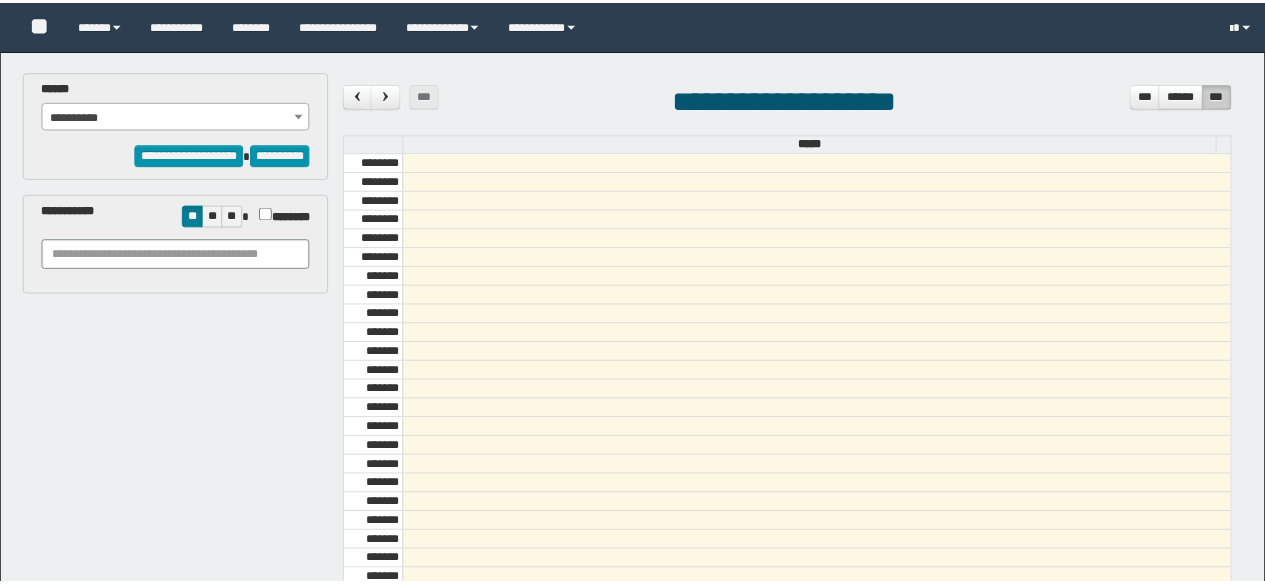 scroll, scrollTop: 0, scrollLeft: 0, axis: both 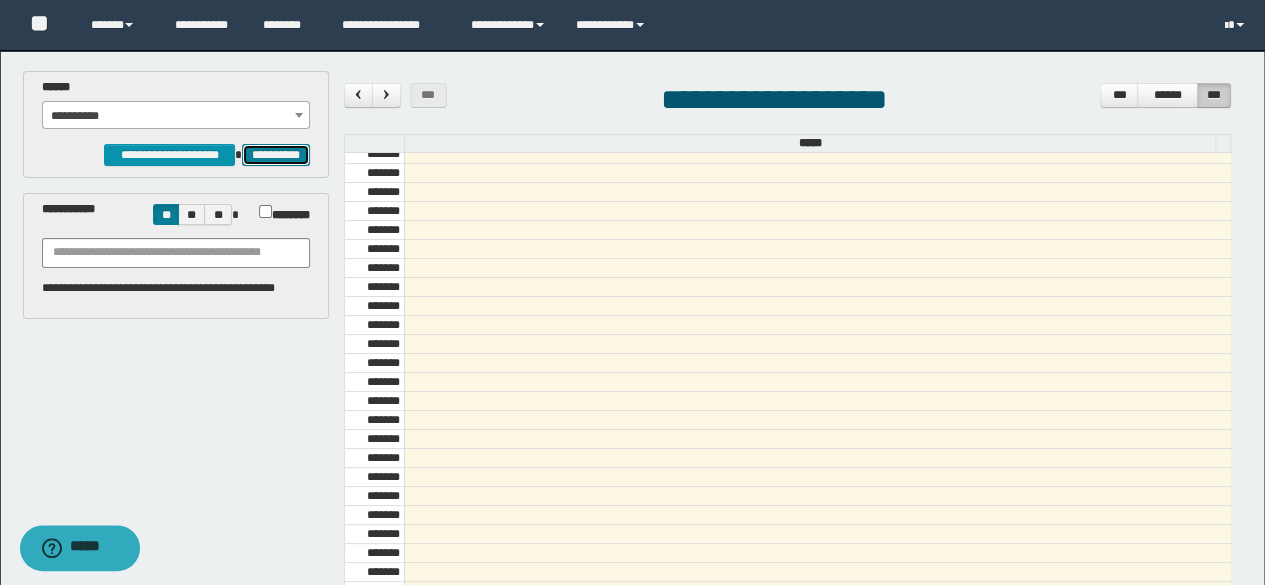 click on "**********" at bounding box center [276, 154] 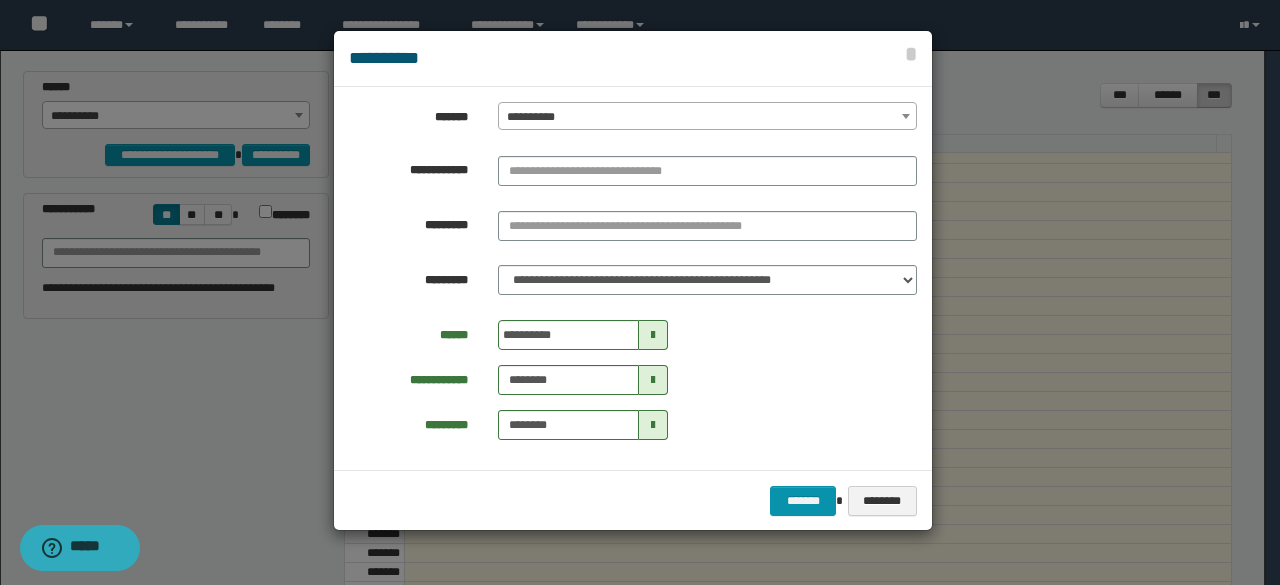 click on "**********" at bounding box center [708, 117] 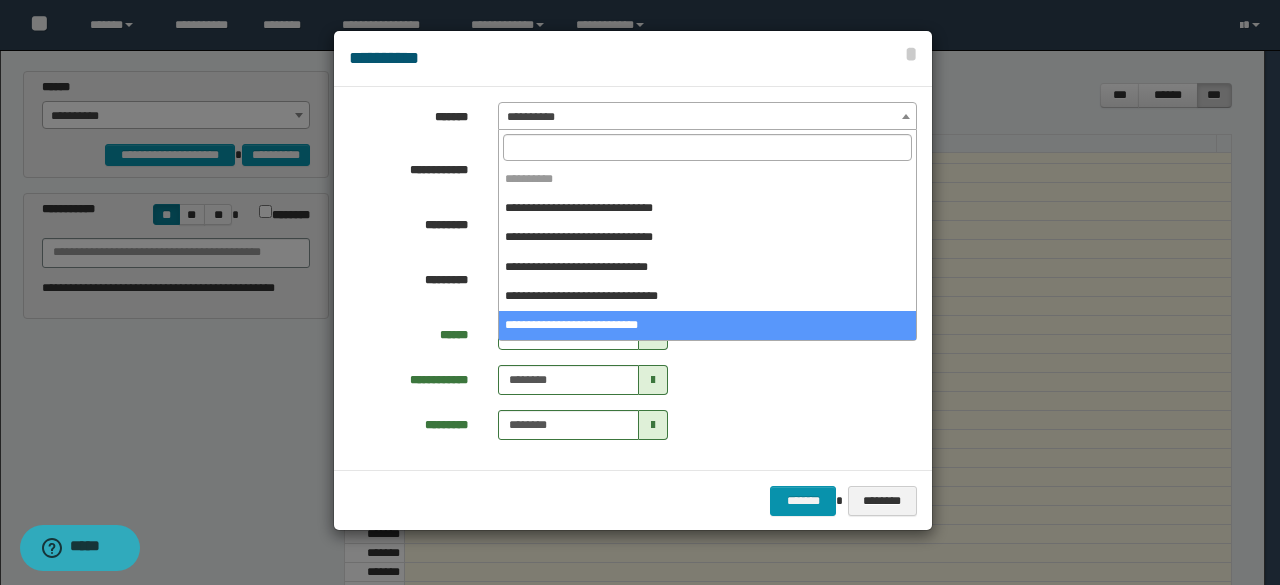 select on "*****" 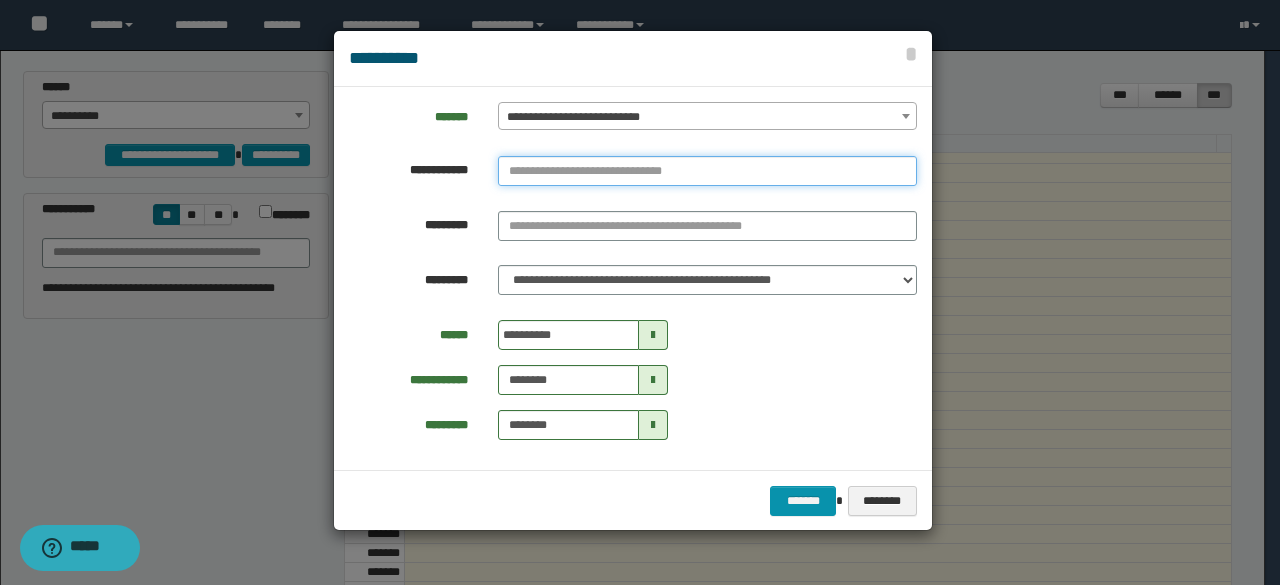 click at bounding box center [707, 171] 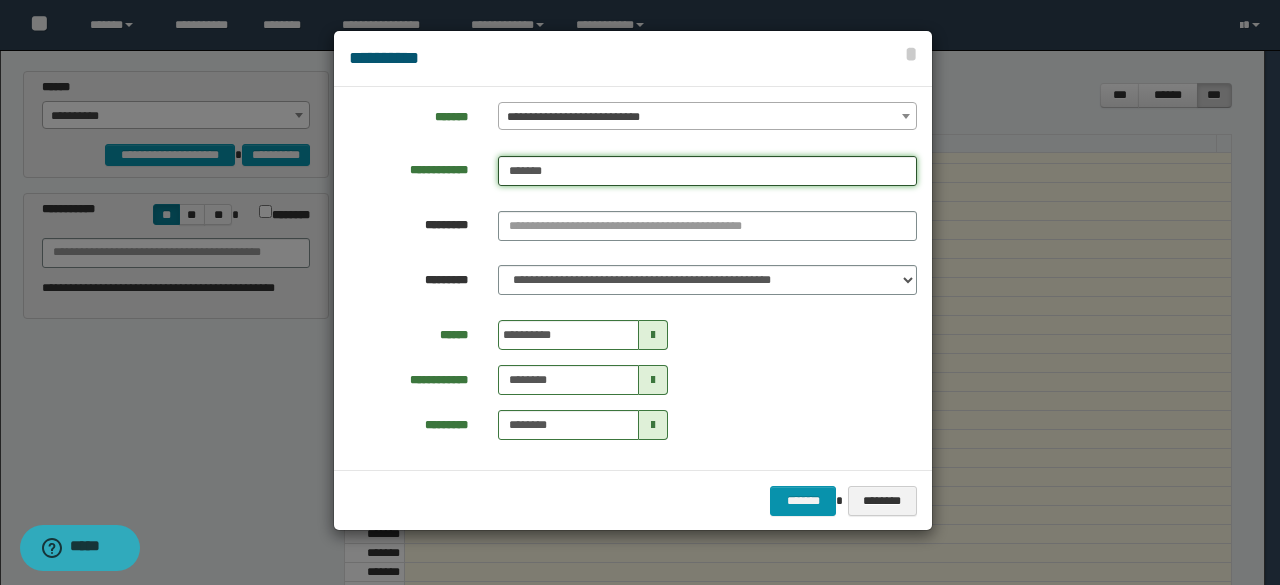 type on "******" 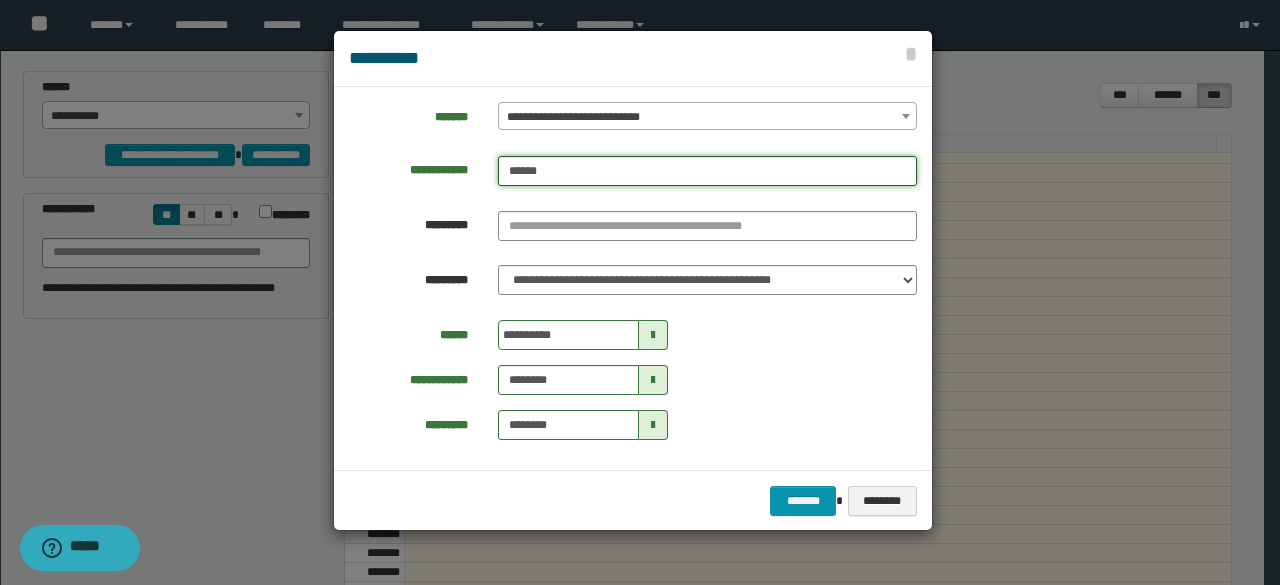 type on "******" 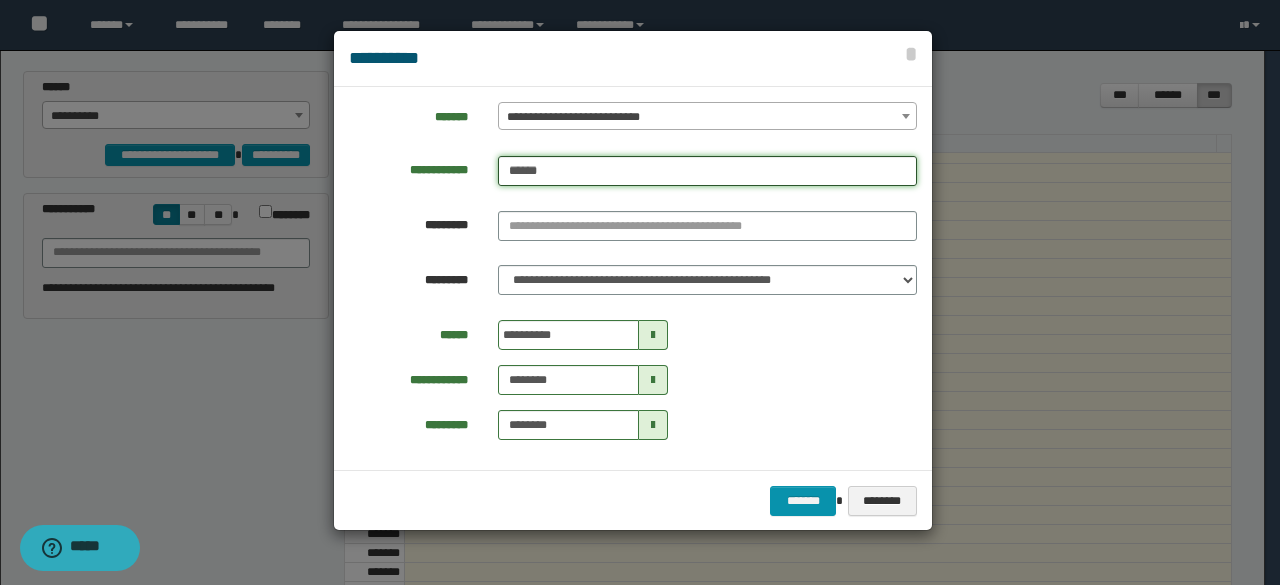 type 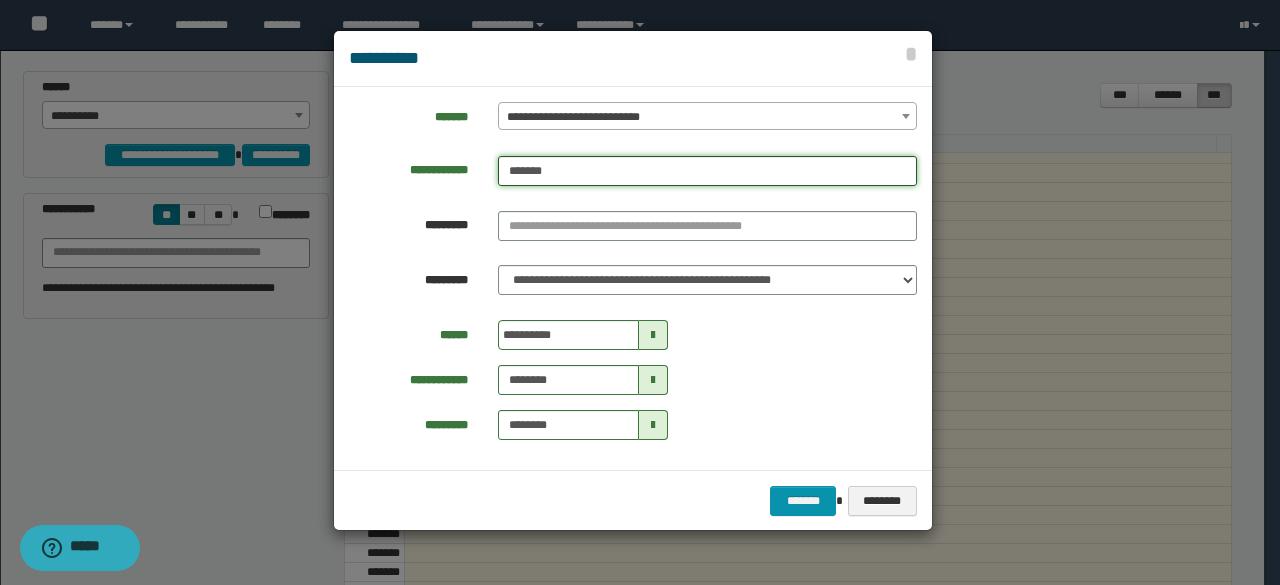 type on "********" 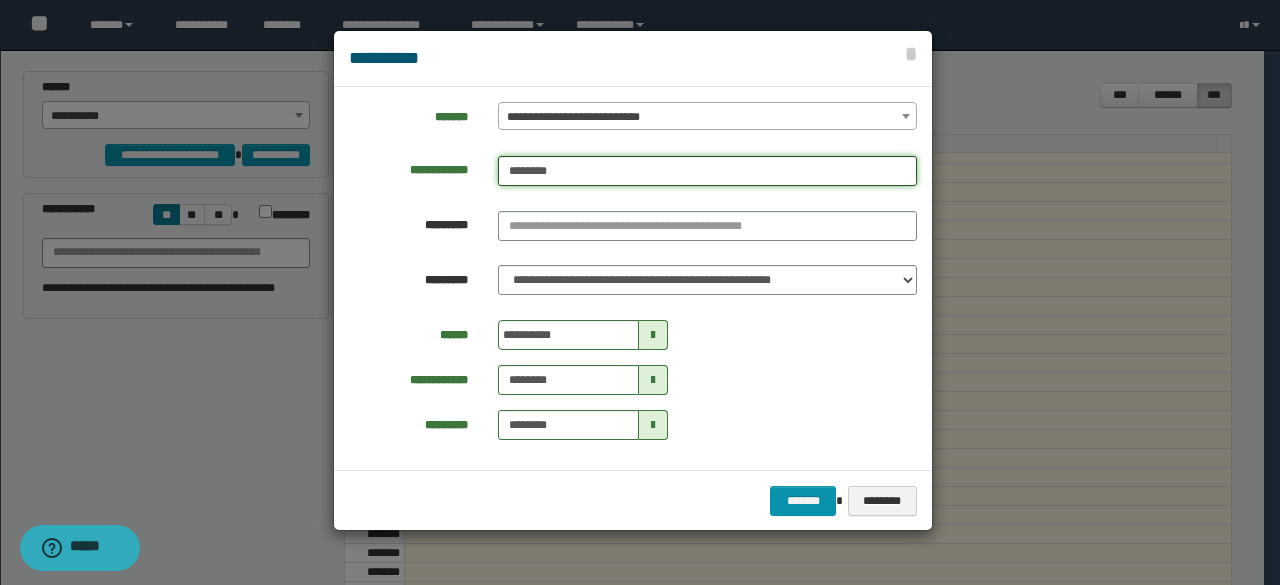 type on "********" 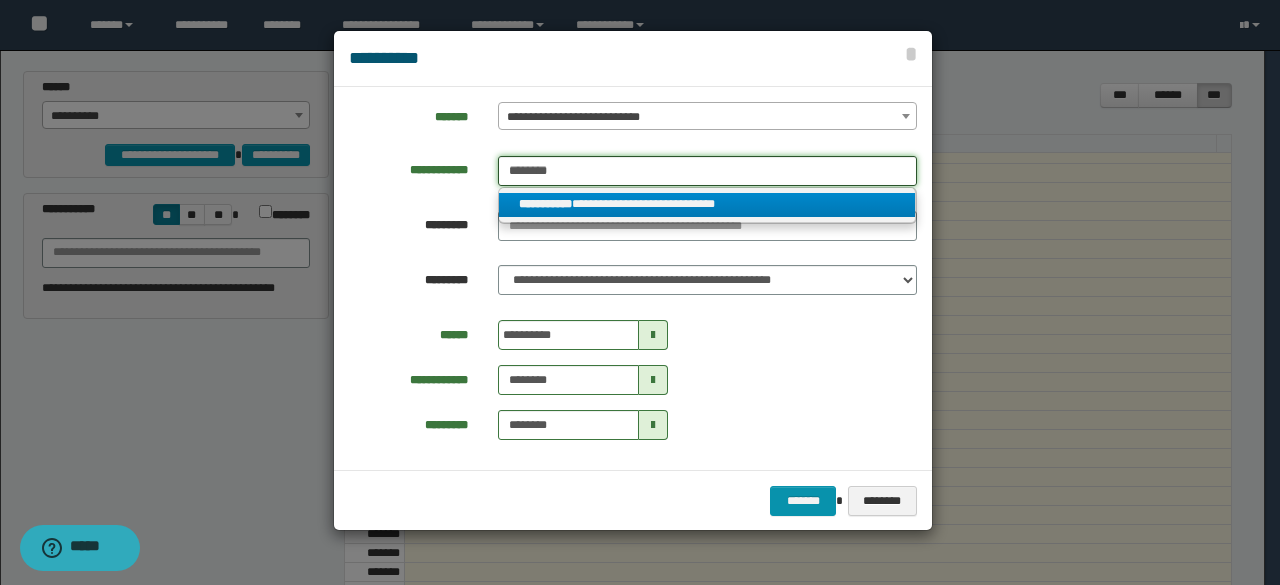 type on "********" 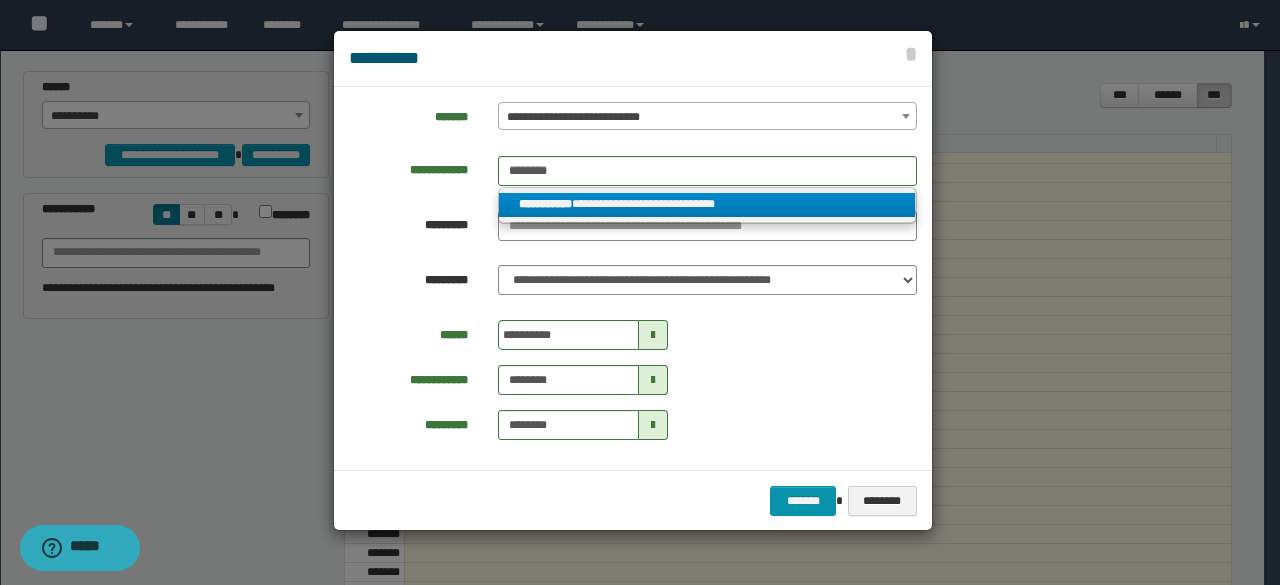 click on "**********" at bounding box center (707, 204) 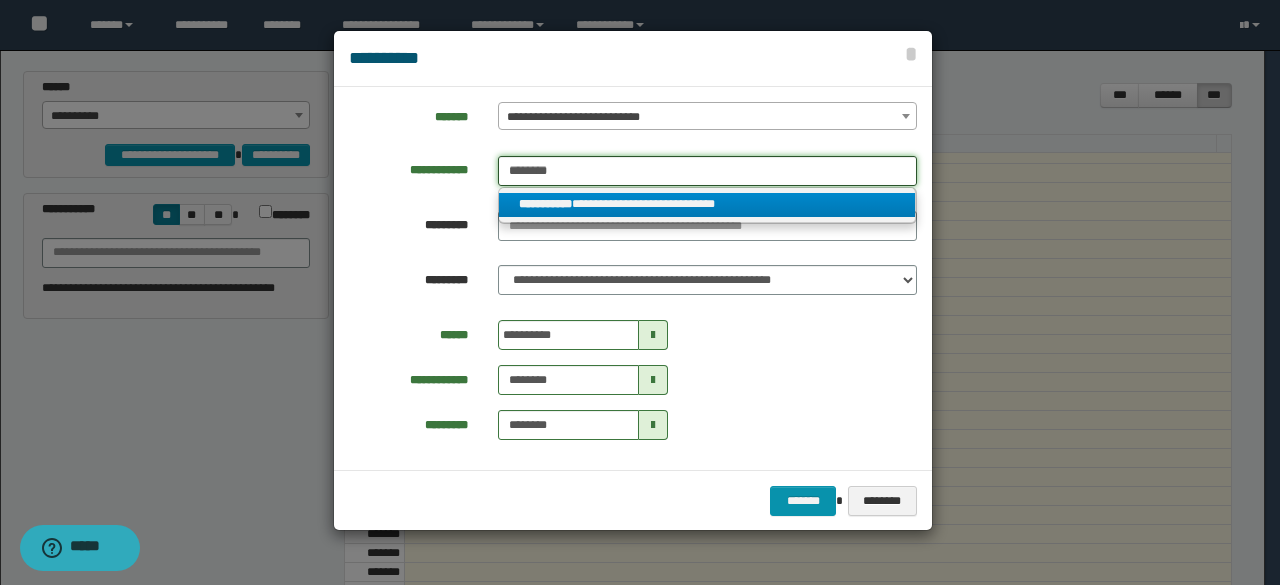 type 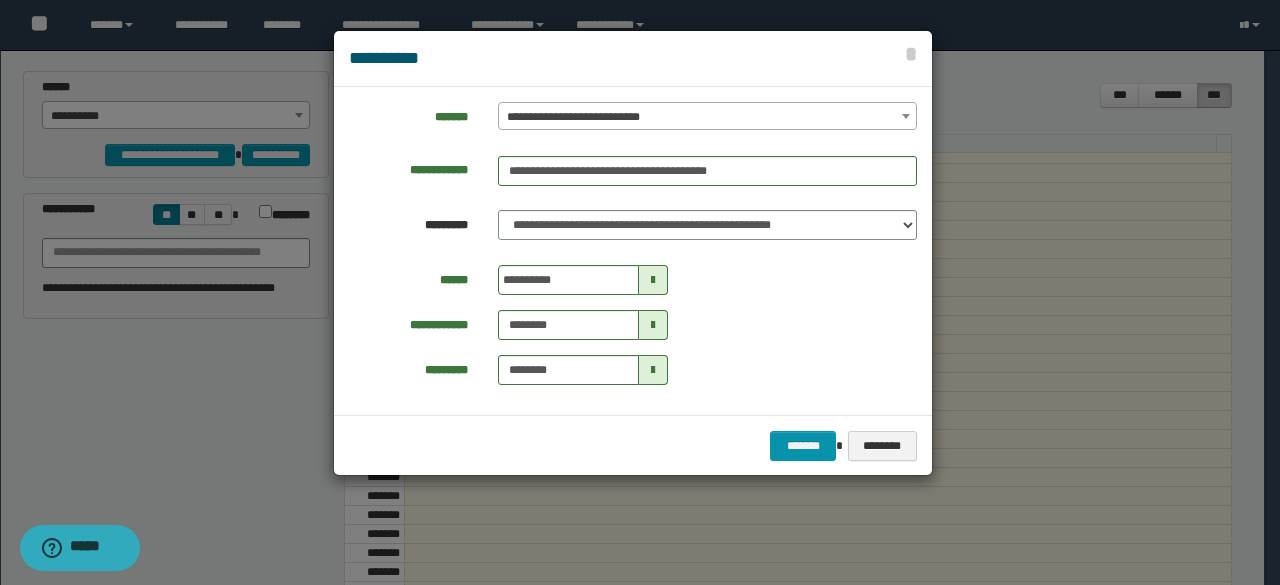 click at bounding box center [653, 280] 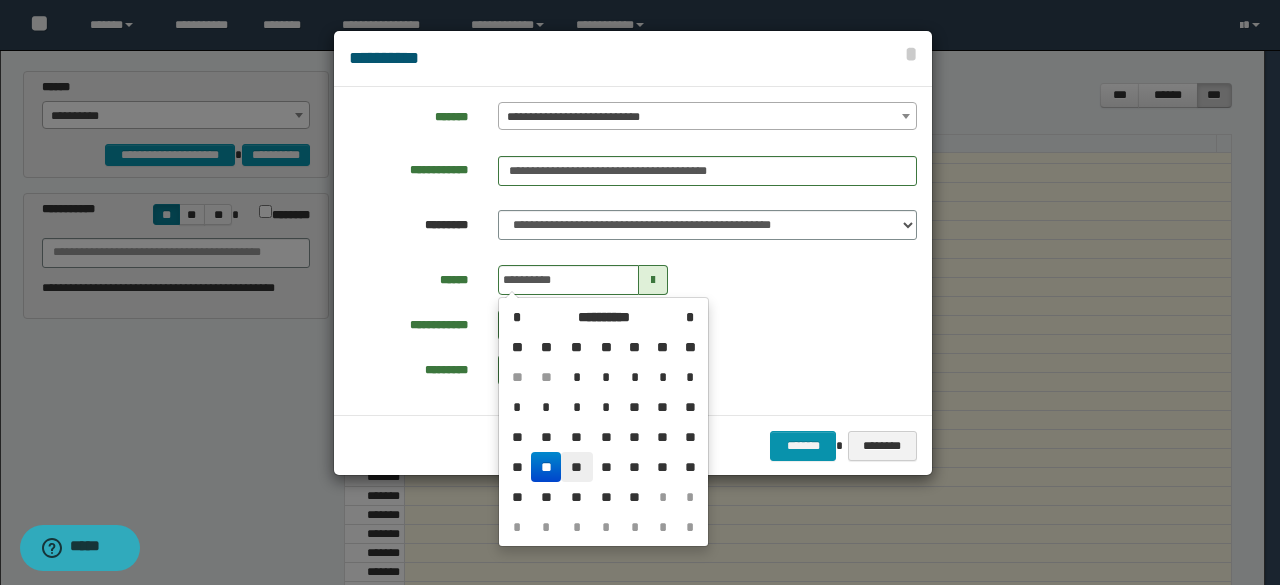click on "**" at bounding box center [577, 467] 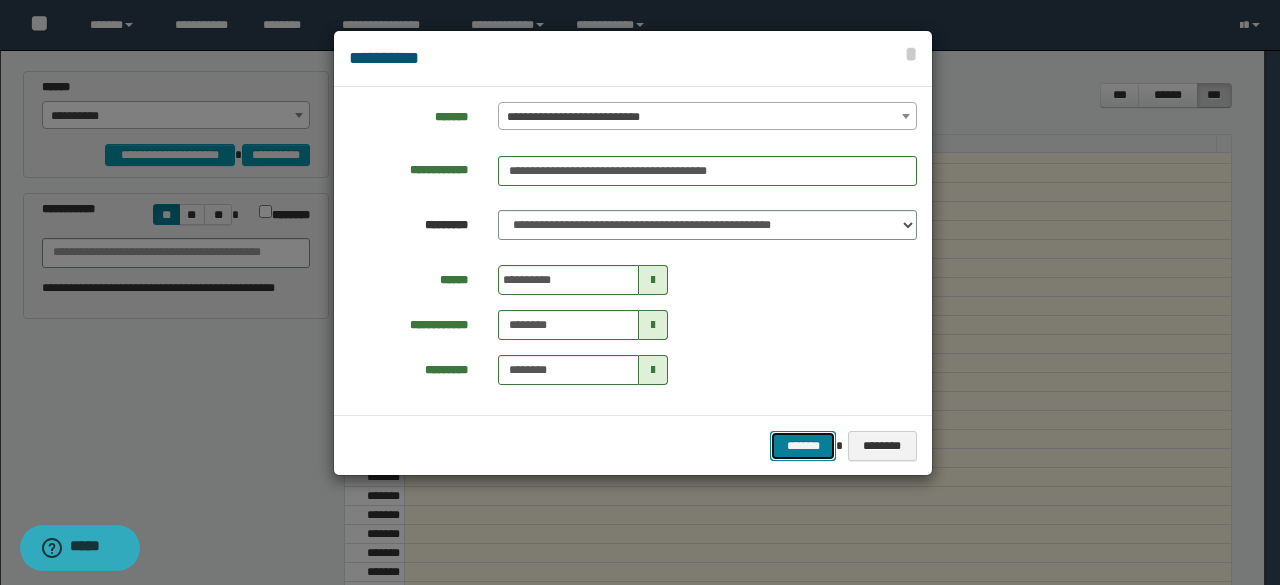 click on "*******" at bounding box center [802, 445] 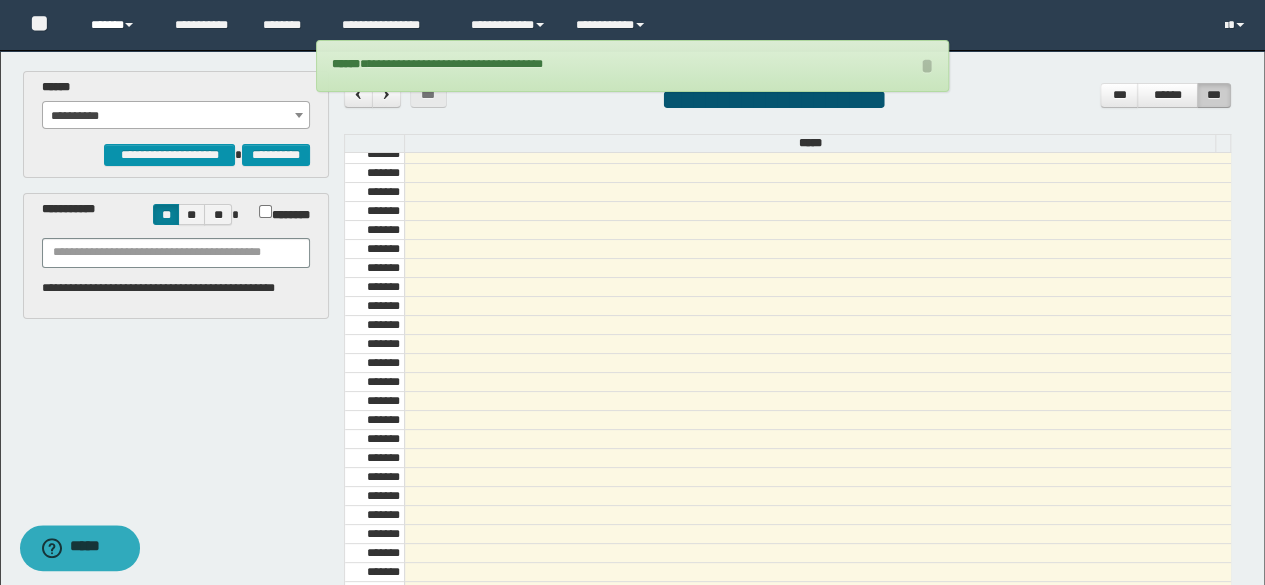 click on "******" at bounding box center [117, 25] 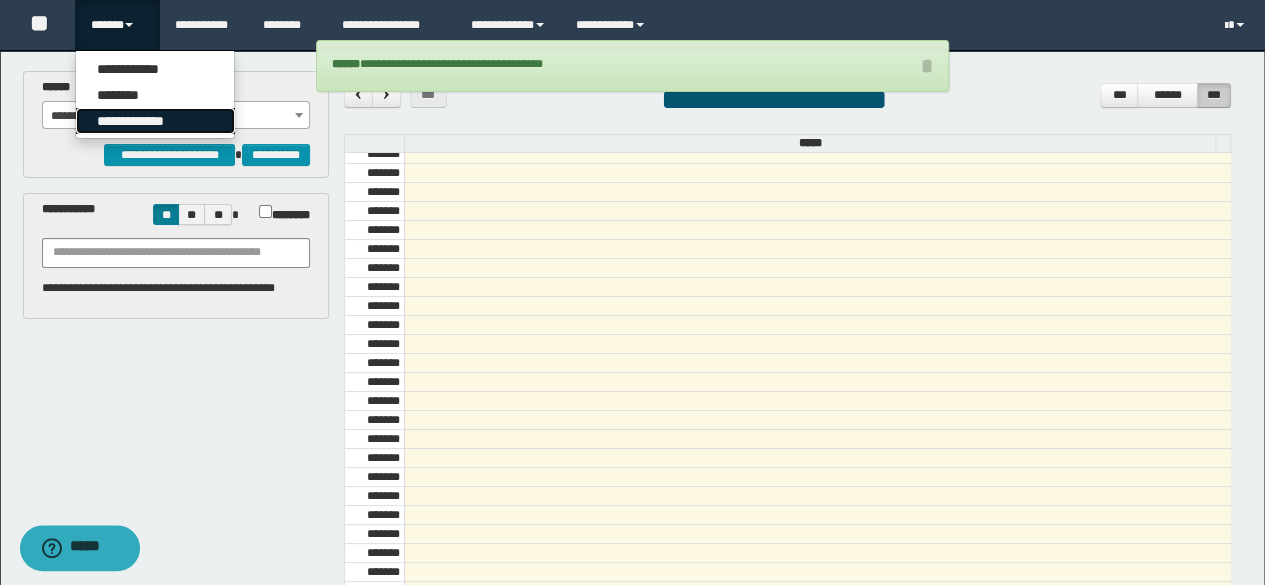 click on "**********" at bounding box center (155, 121) 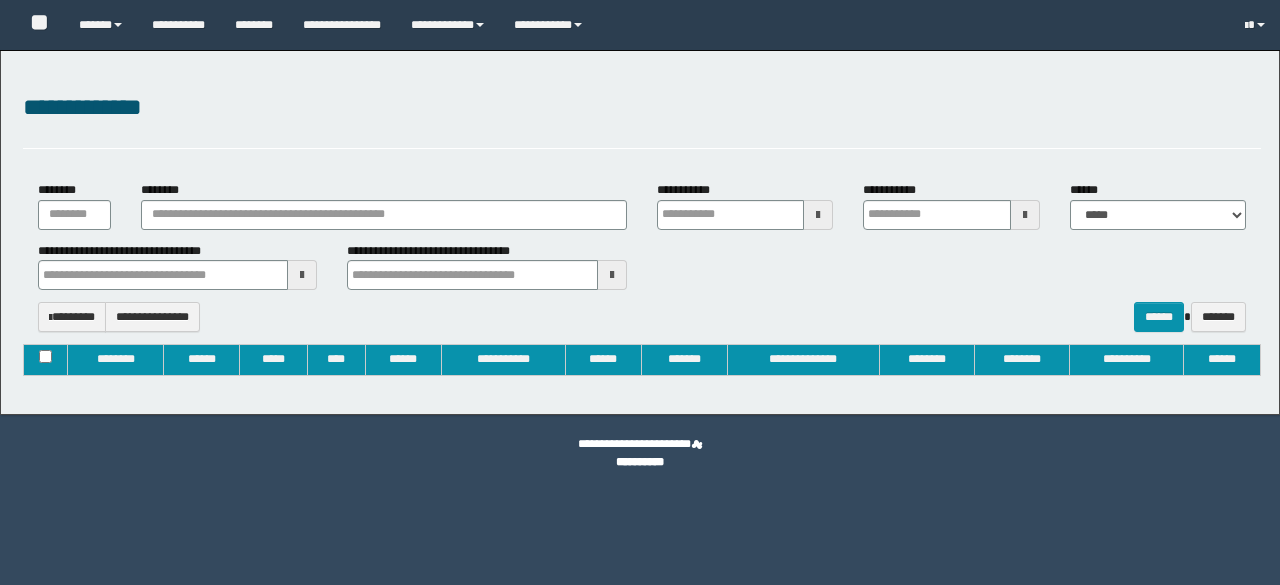 type on "**********" 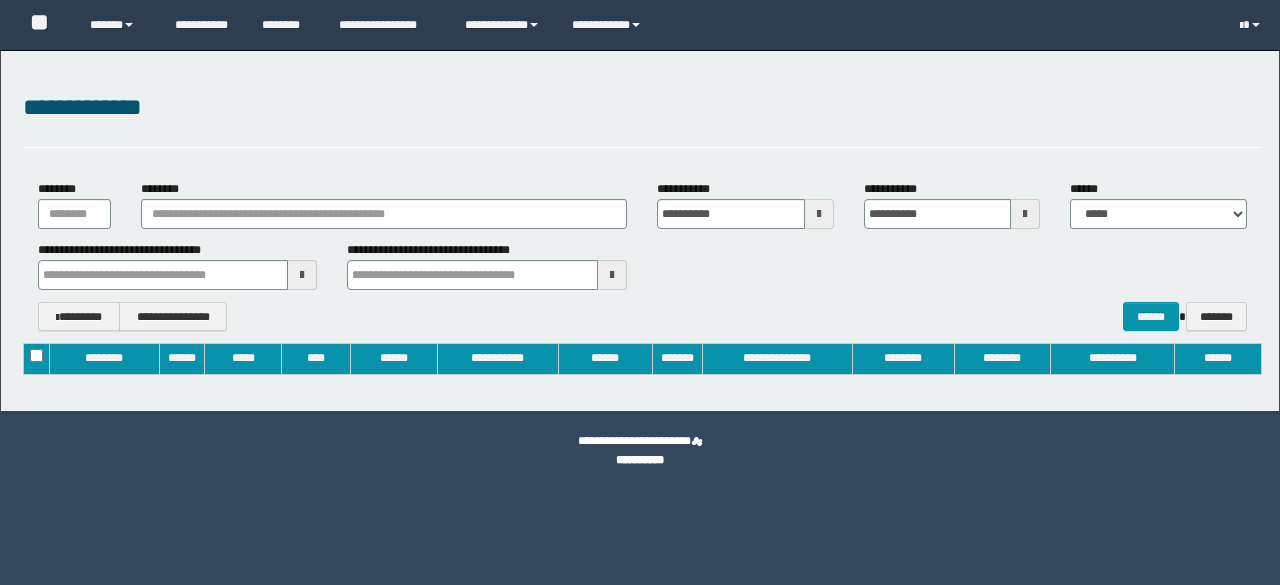 scroll, scrollTop: 0, scrollLeft: 0, axis: both 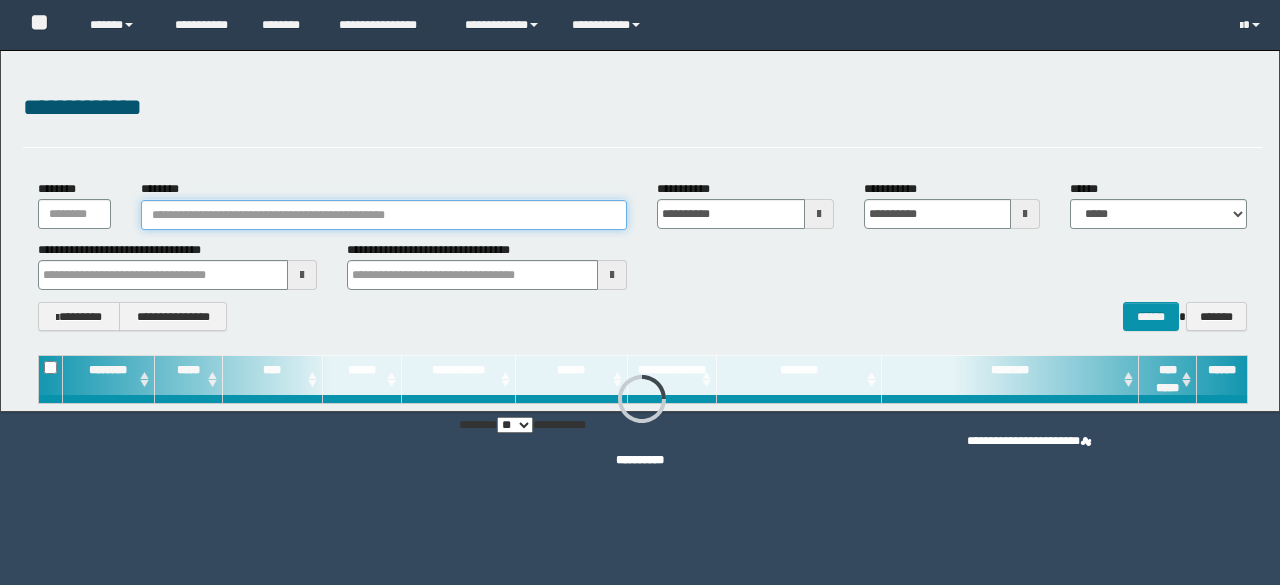 click on "********" at bounding box center (384, 215) 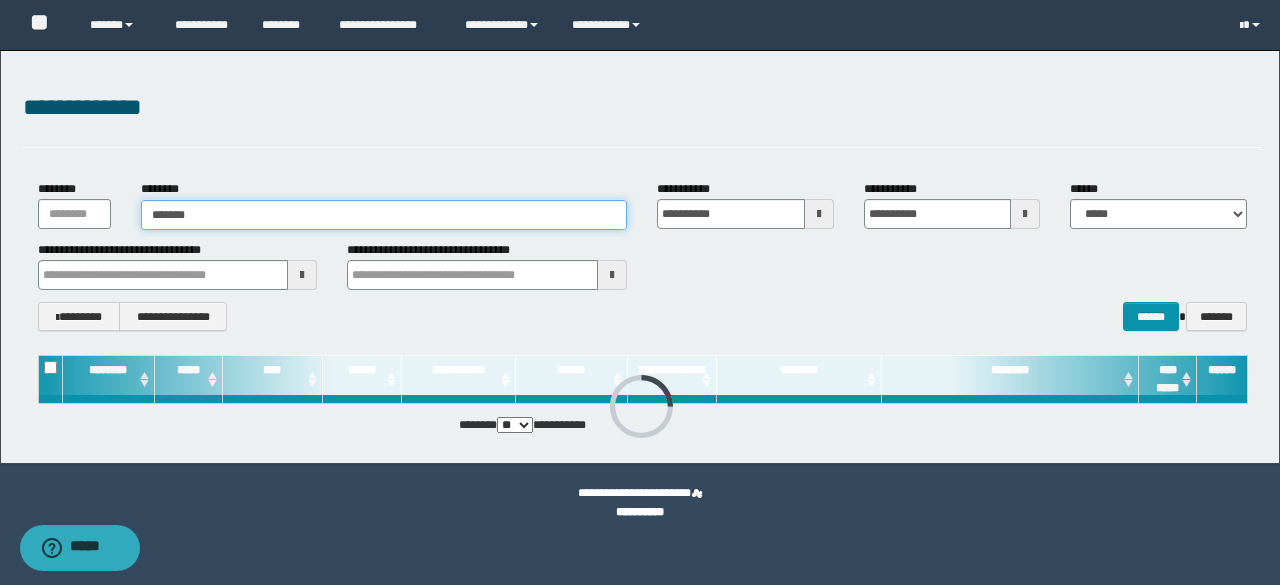 type on "********" 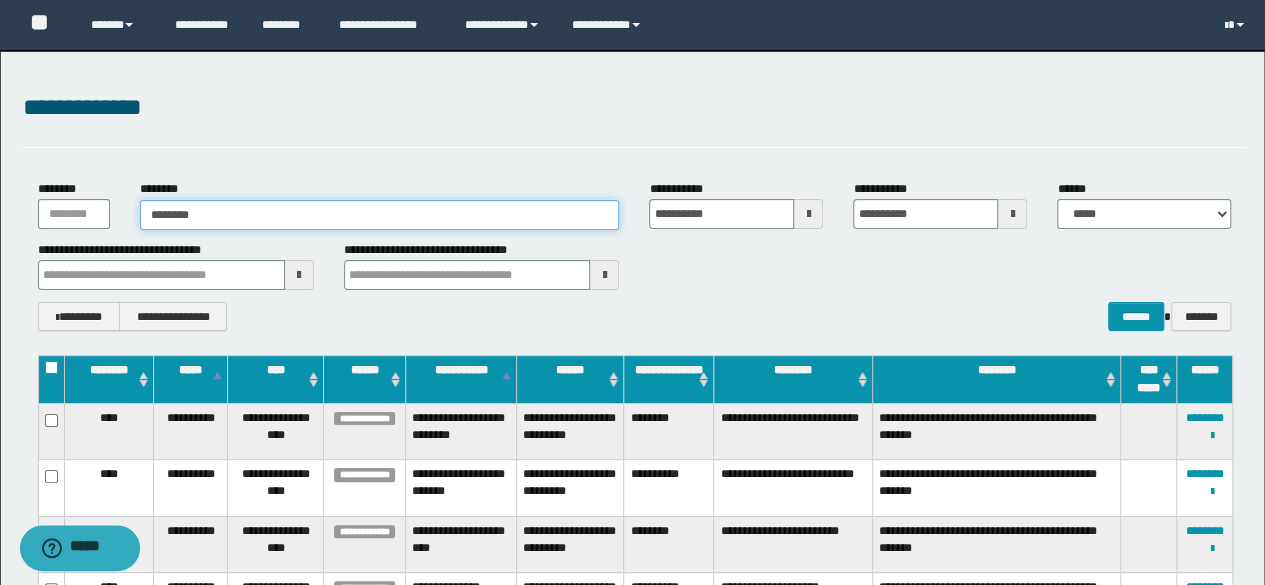 type on "********" 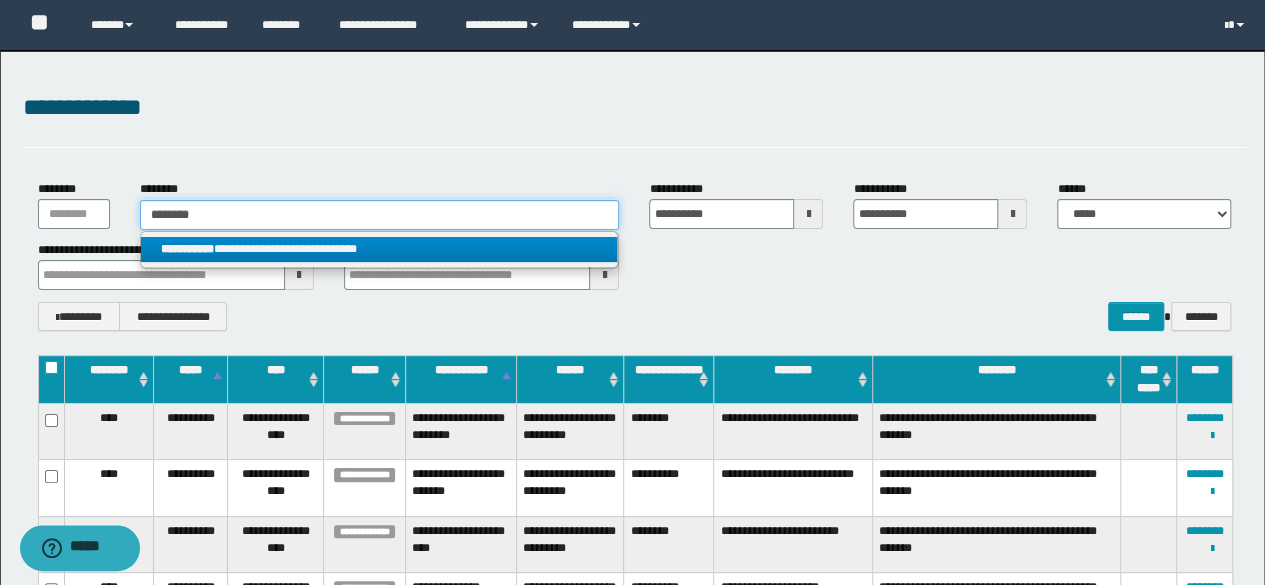 type on "********" 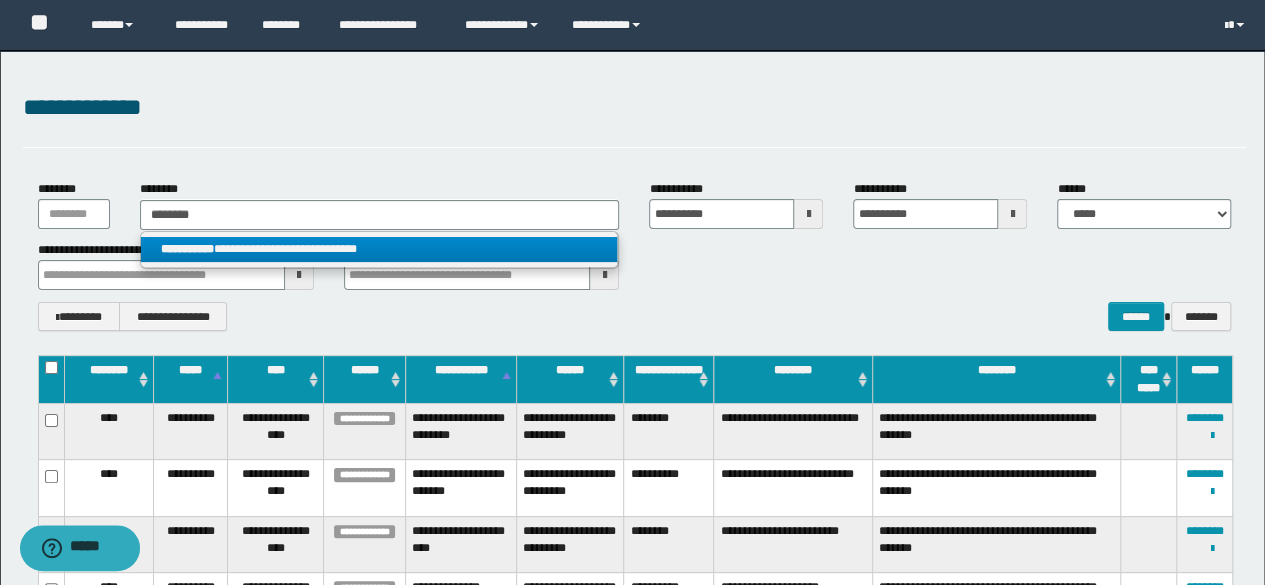 click on "**********" at bounding box center [379, 249] 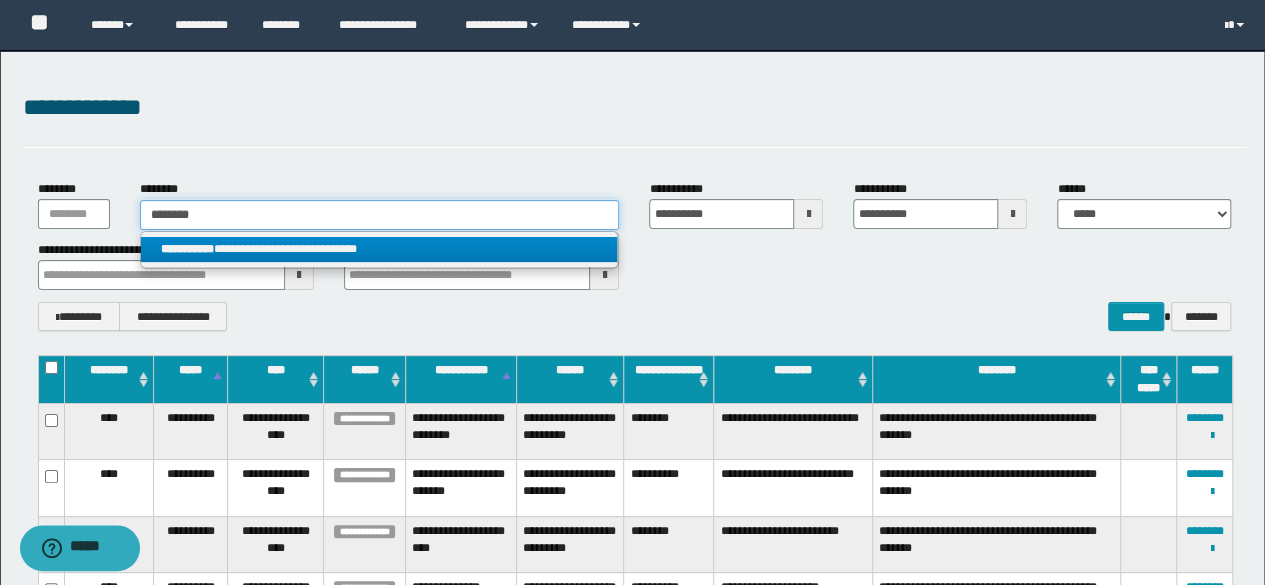 type 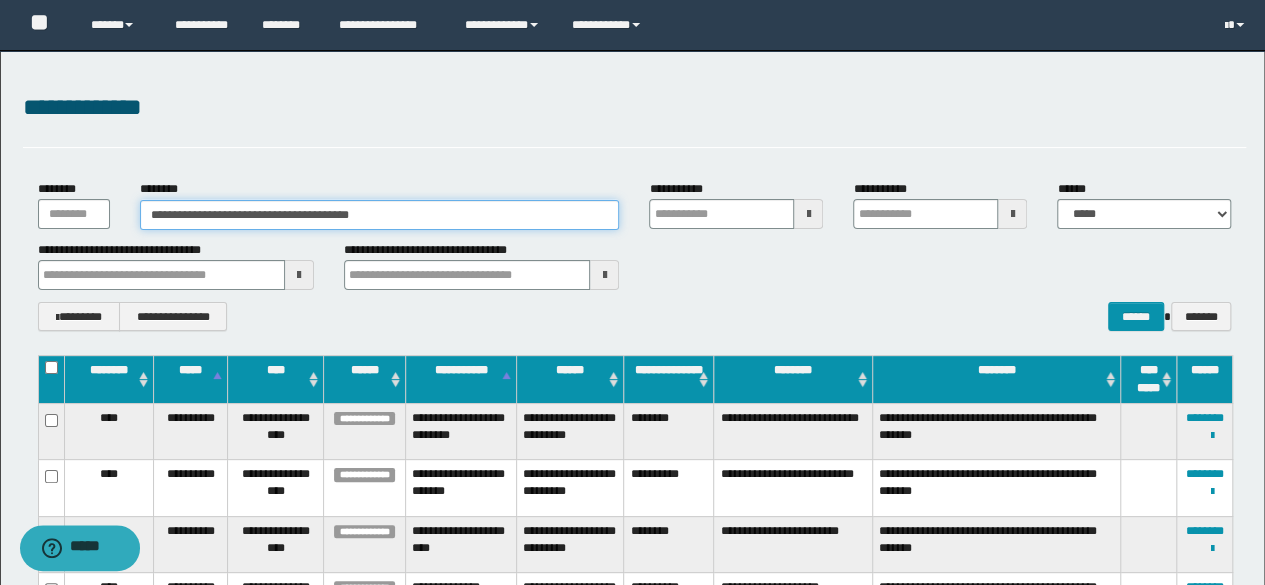 type 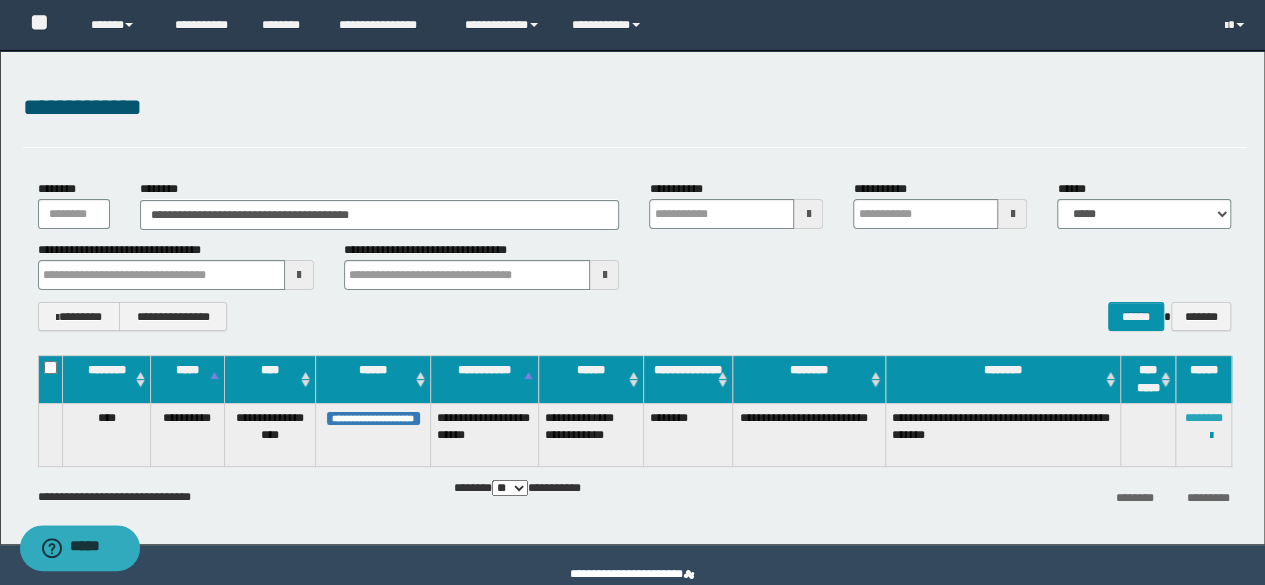click on "********" at bounding box center [1204, 418] 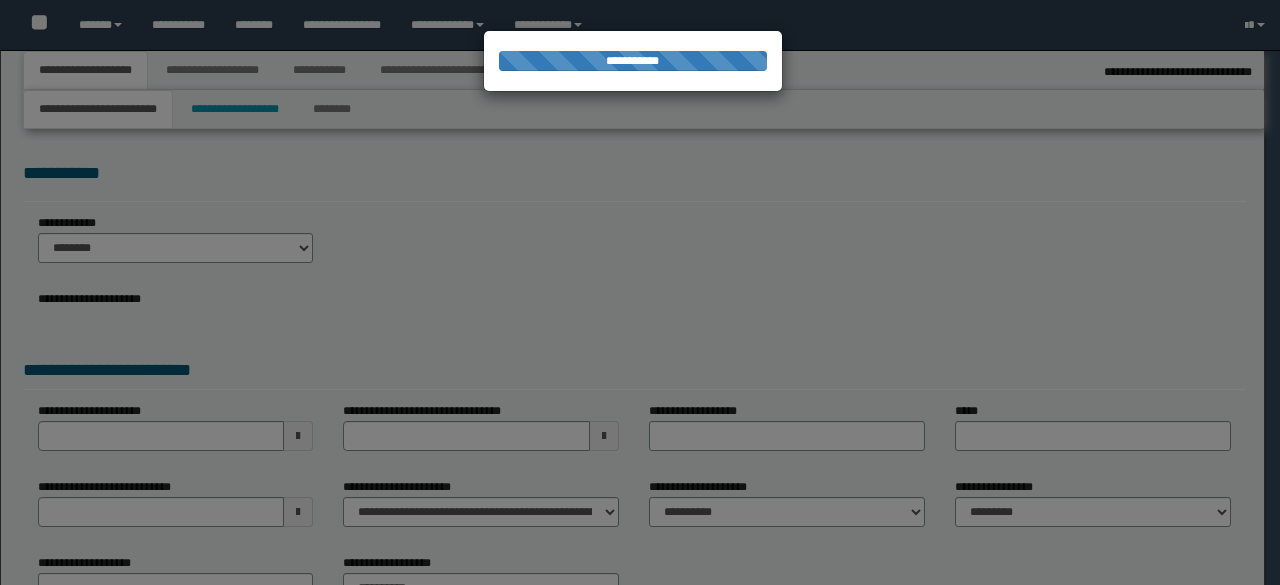 scroll, scrollTop: 0, scrollLeft: 0, axis: both 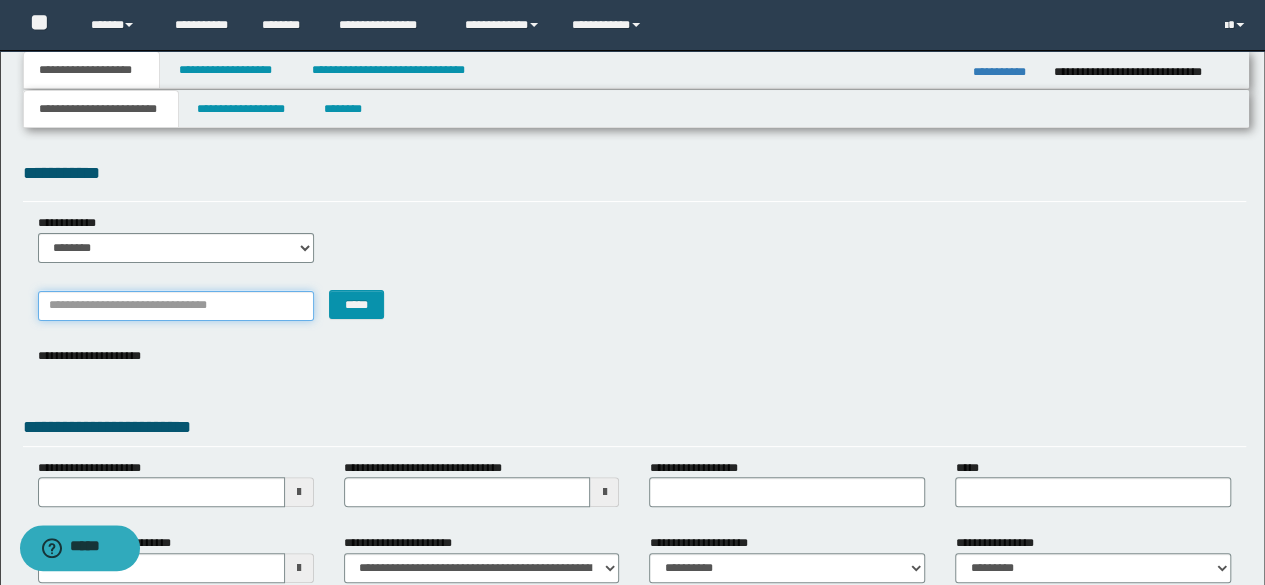 click on "*******" at bounding box center [176, 306] 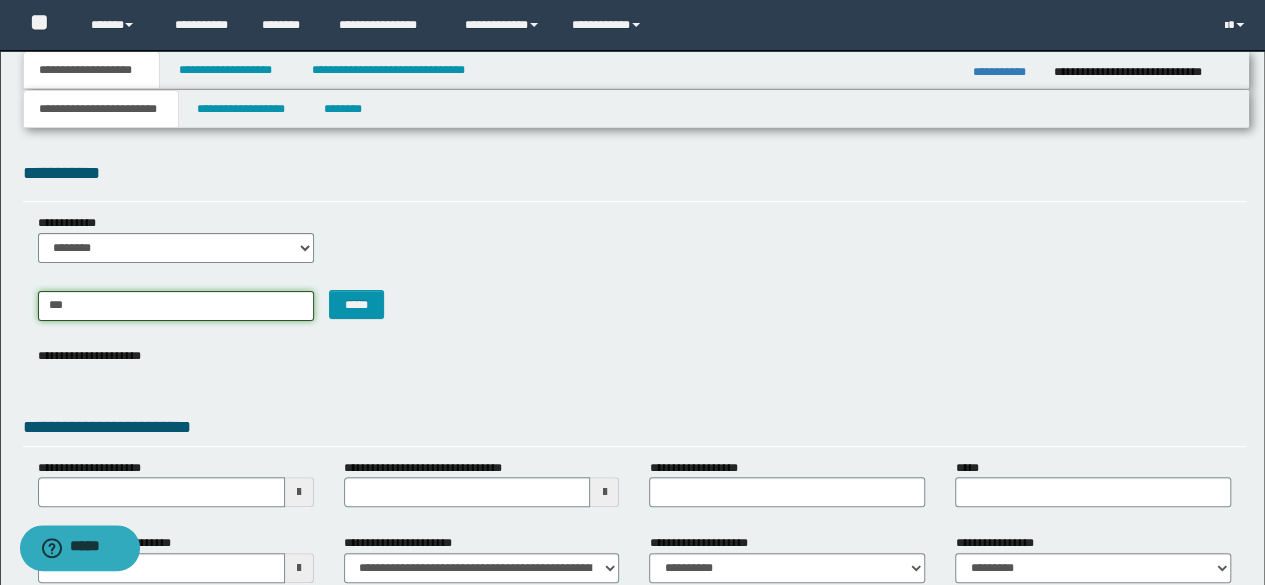 type on "****" 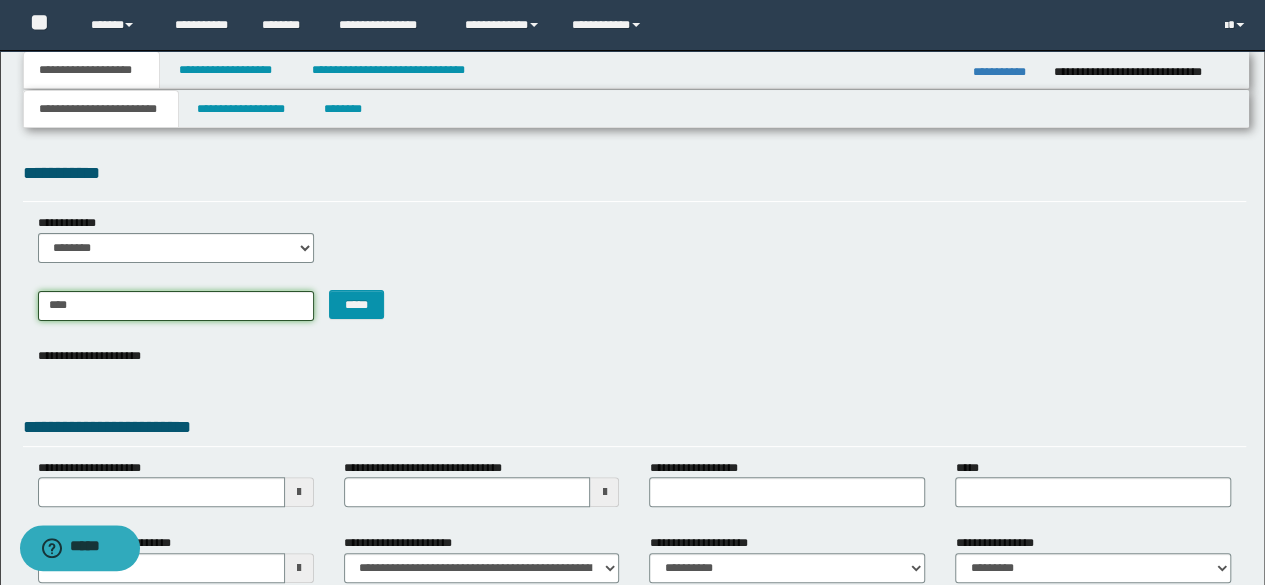 type on "****" 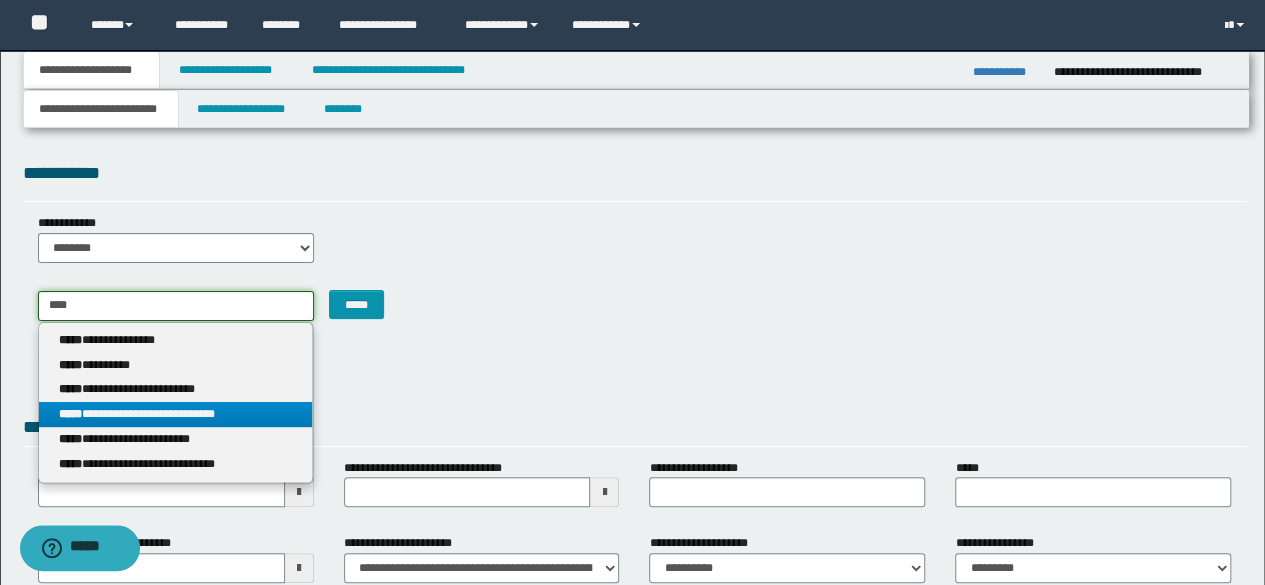 type on "****" 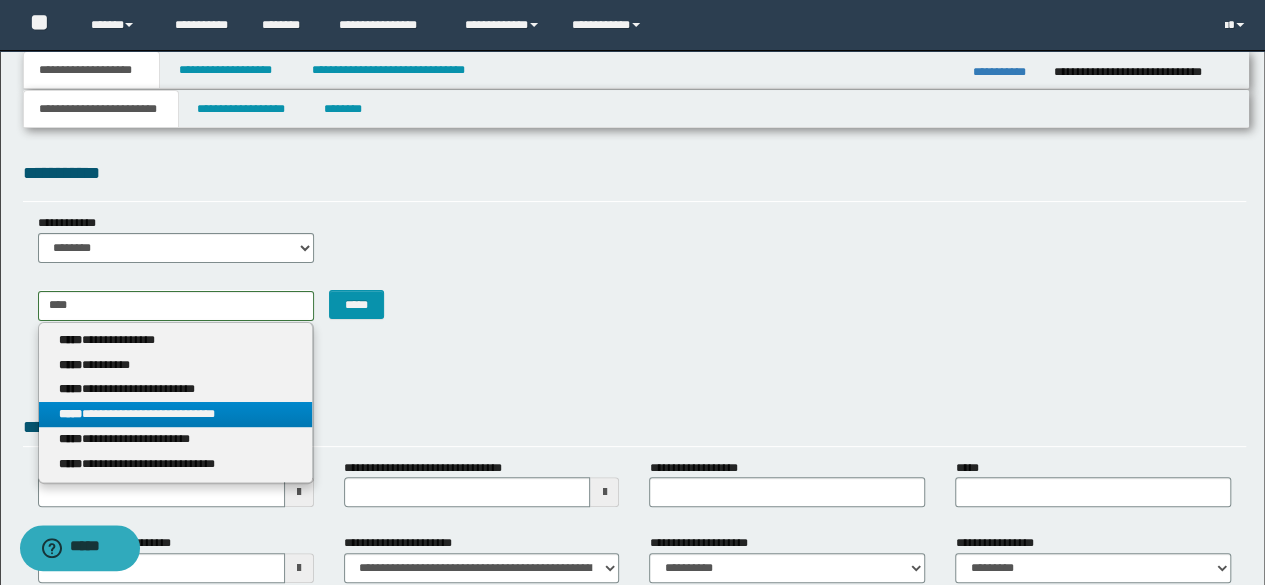 click on "**********" at bounding box center [175, 414] 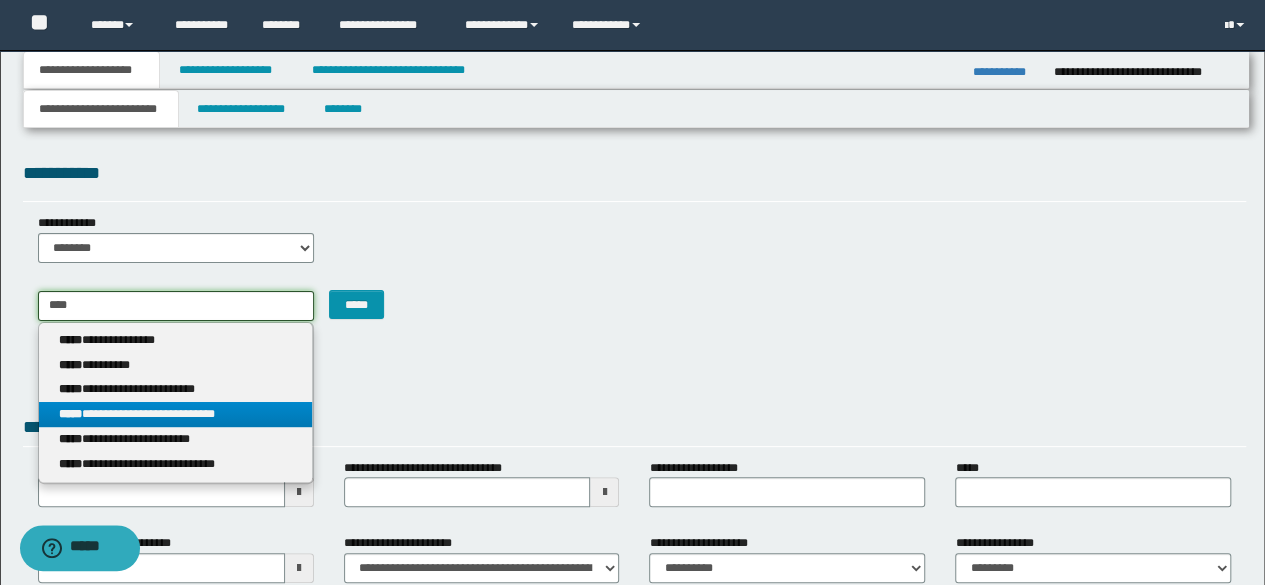 type 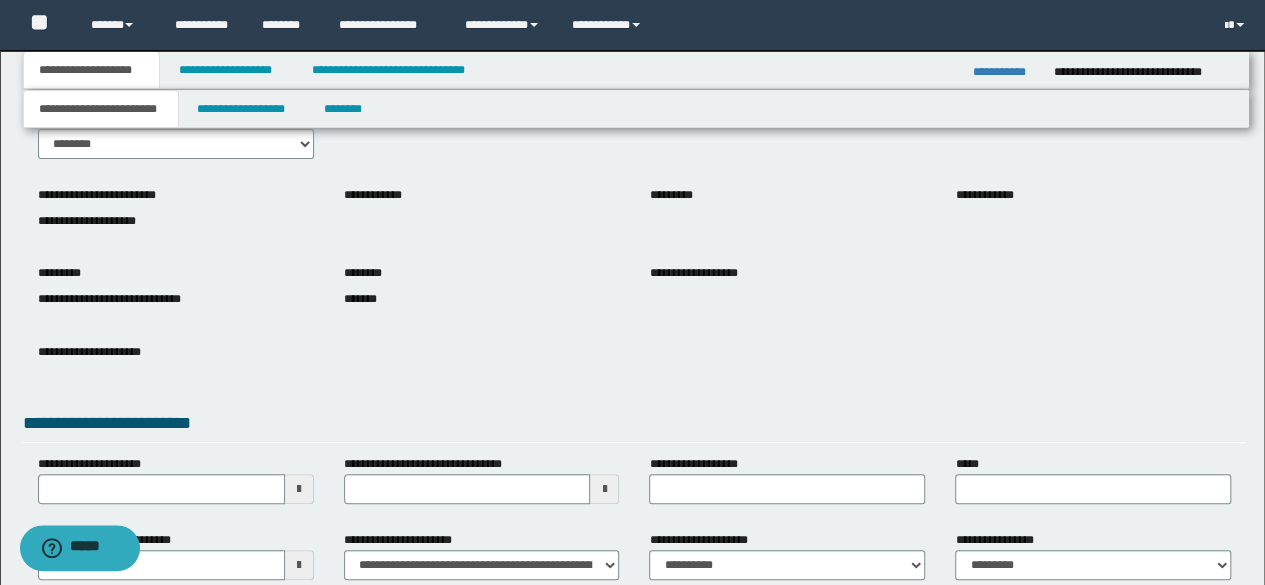 scroll, scrollTop: 200, scrollLeft: 0, axis: vertical 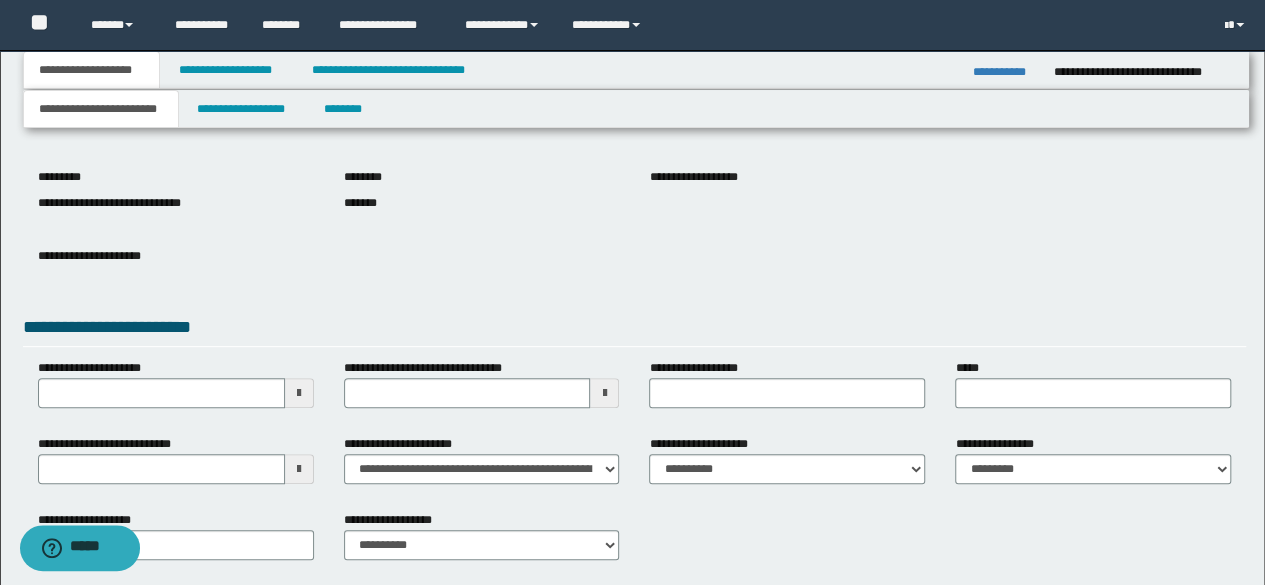 click at bounding box center [299, 393] 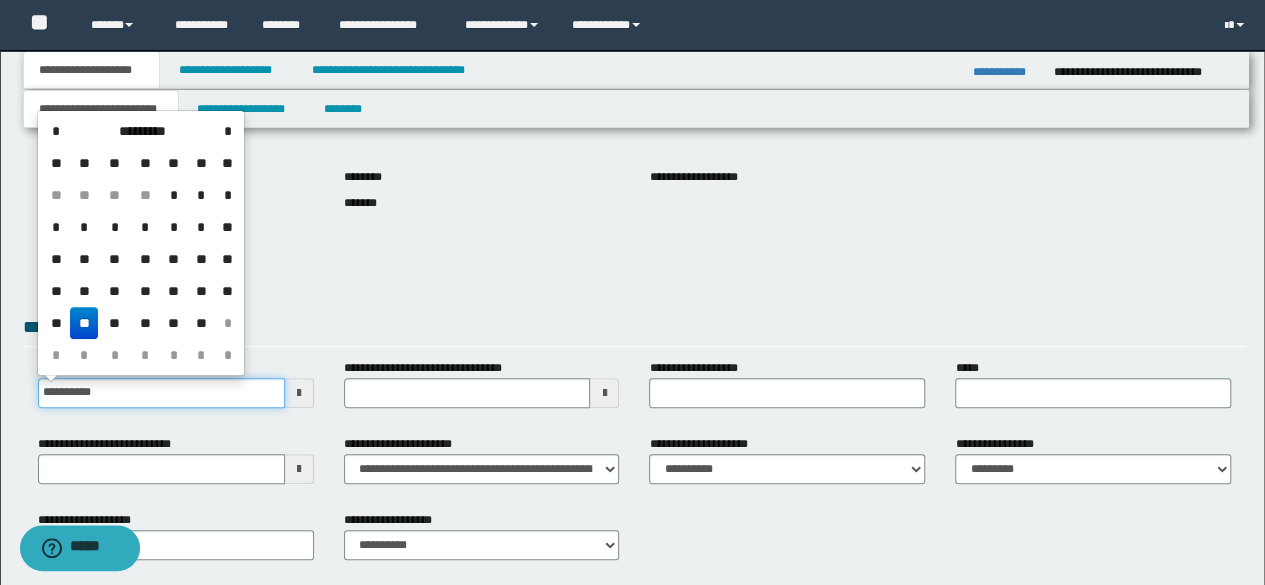 type on "**********" 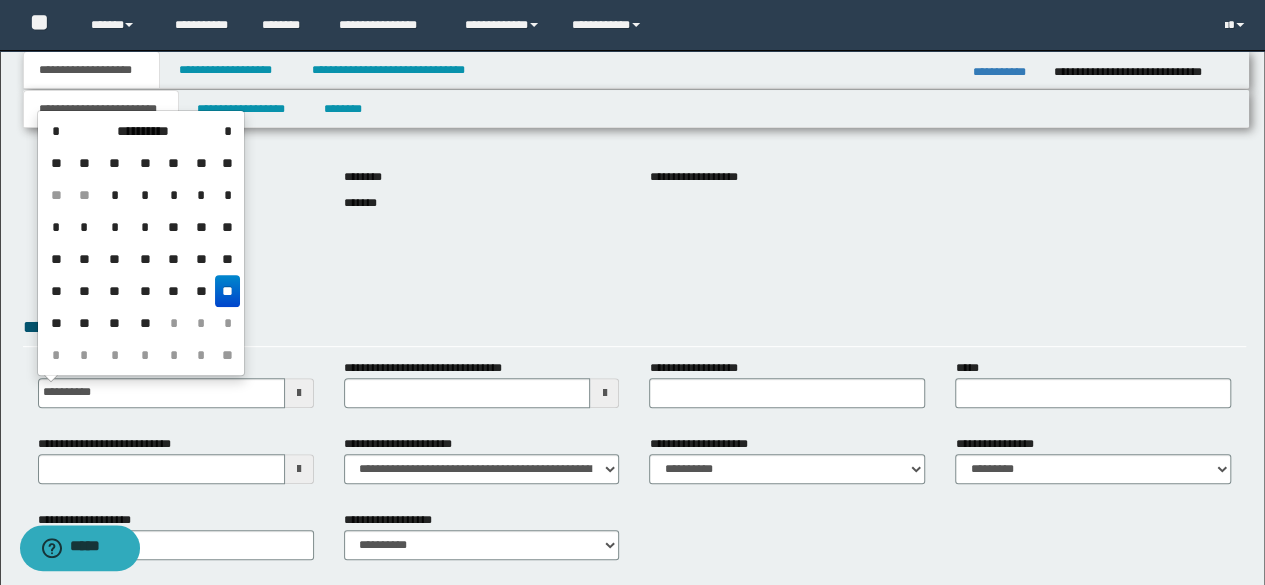click on "**********" at bounding box center [635, 267] 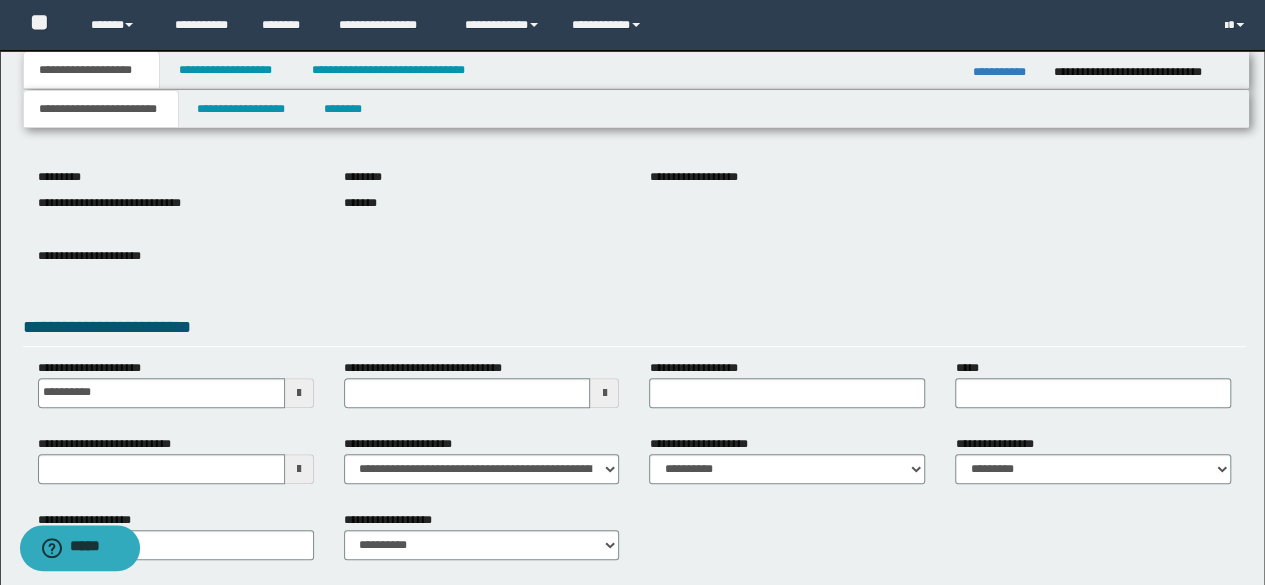 click at bounding box center (604, 393) 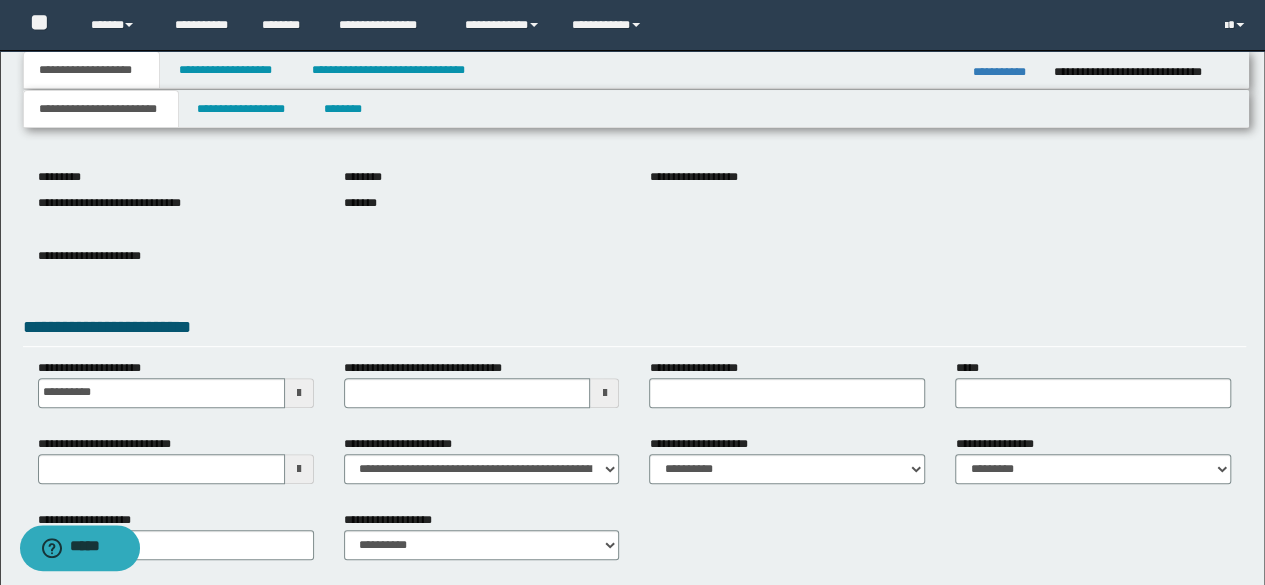 click on "**********" at bounding box center [635, 330] 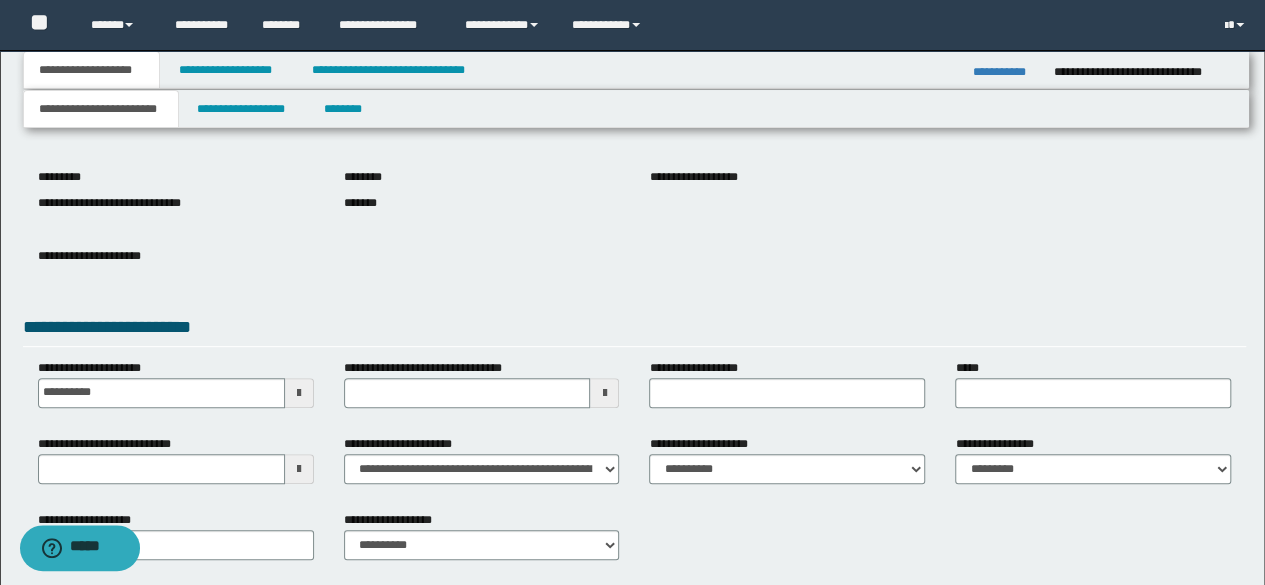 click at bounding box center [604, 393] 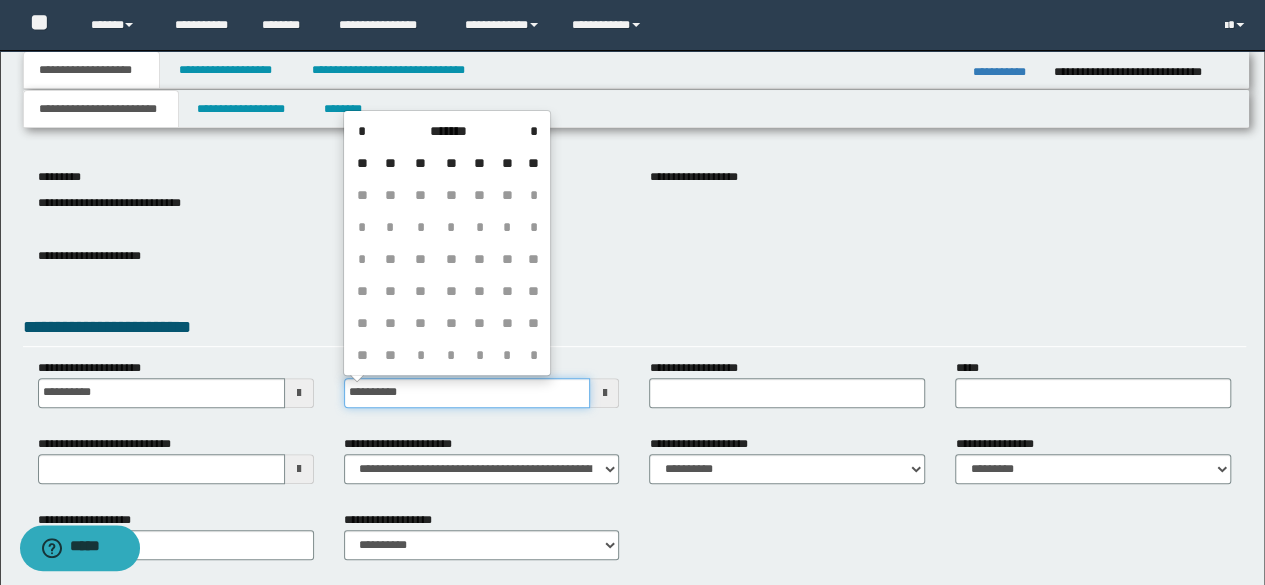 type on "**********" 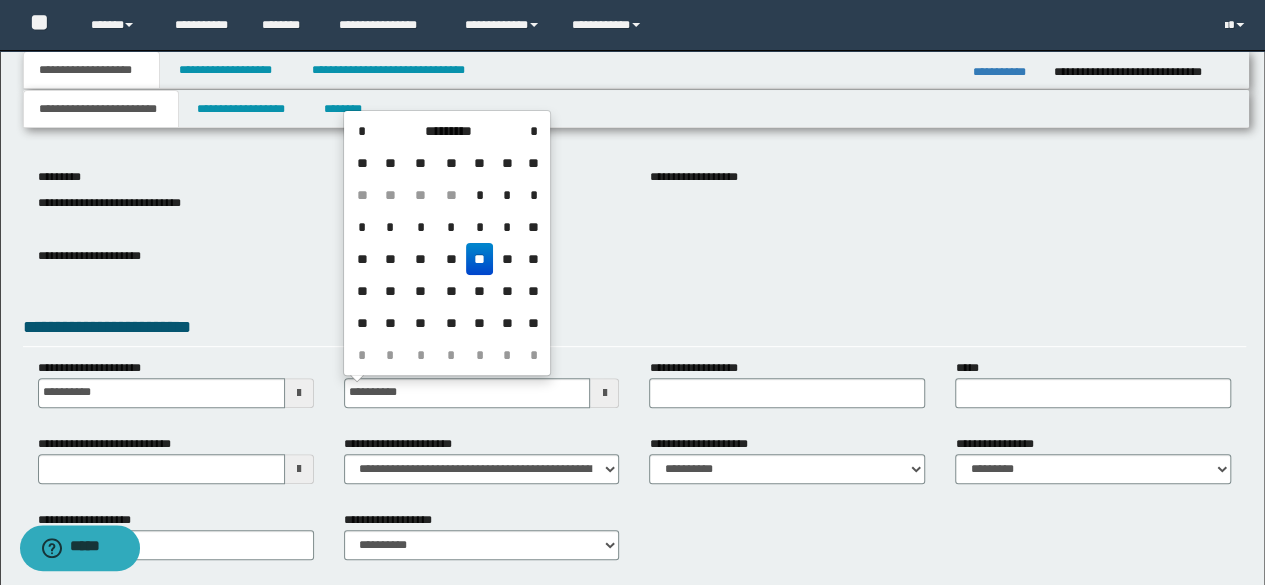 click on "**********" at bounding box center (635, 271) 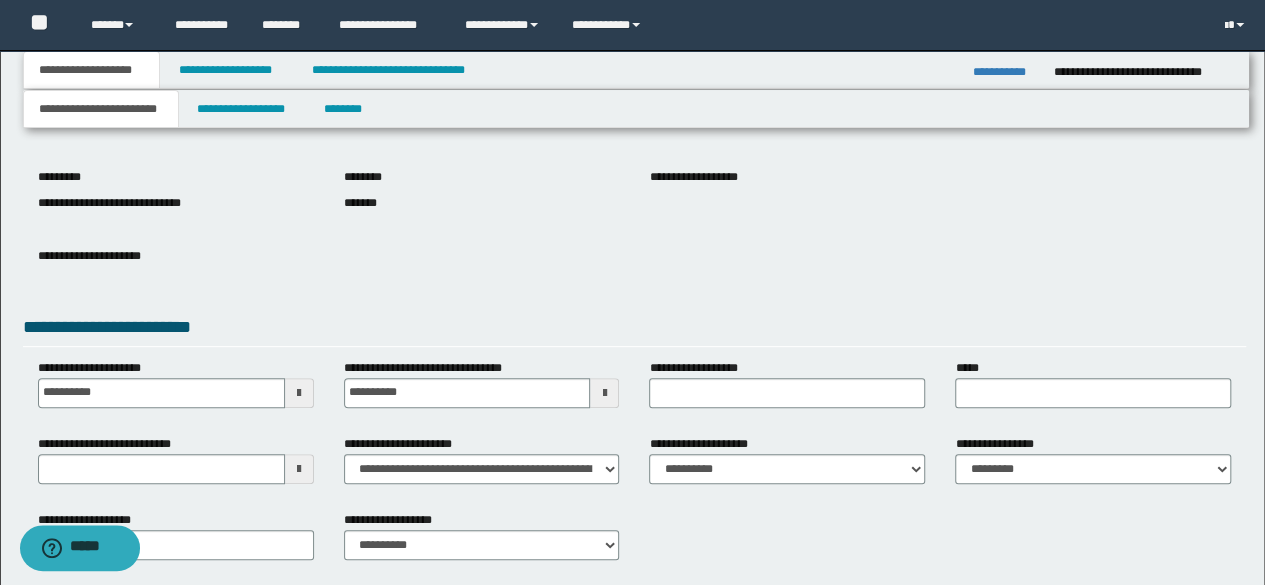click at bounding box center (299, 469) 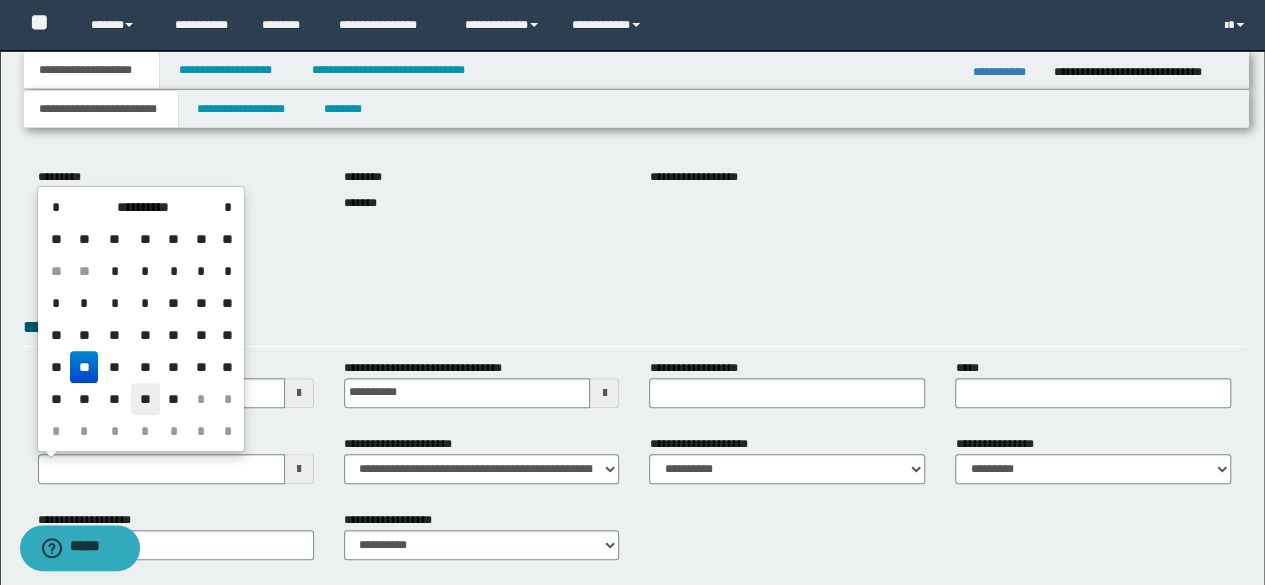 click on "**" at bounding box center [145, 399] 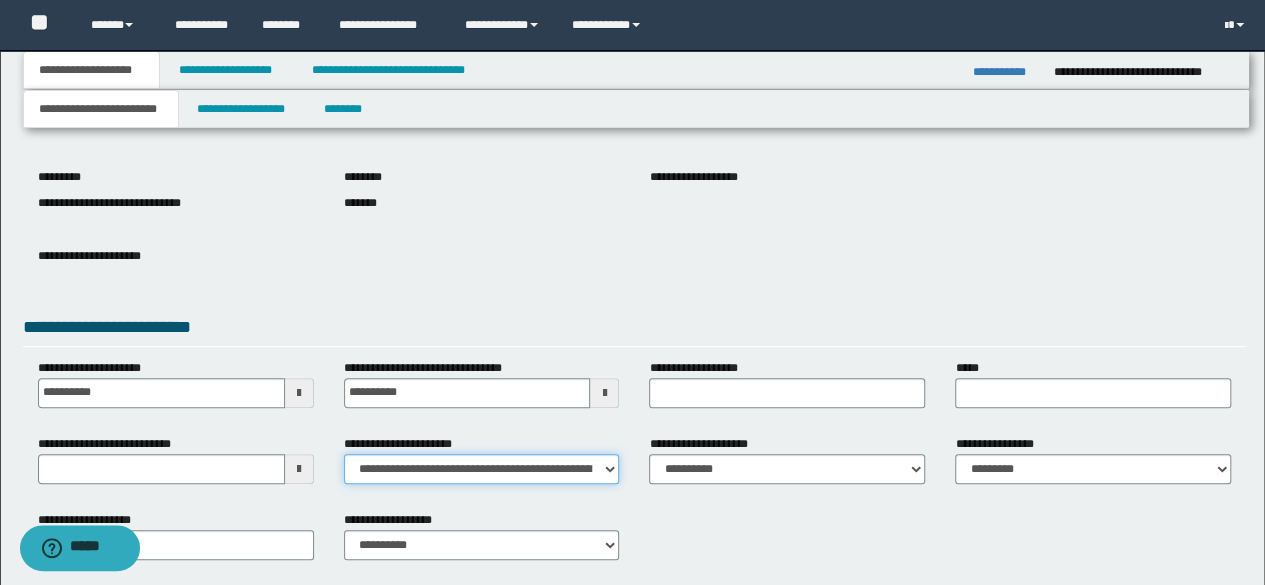 click on "**********" at bounding box center (482, 469) 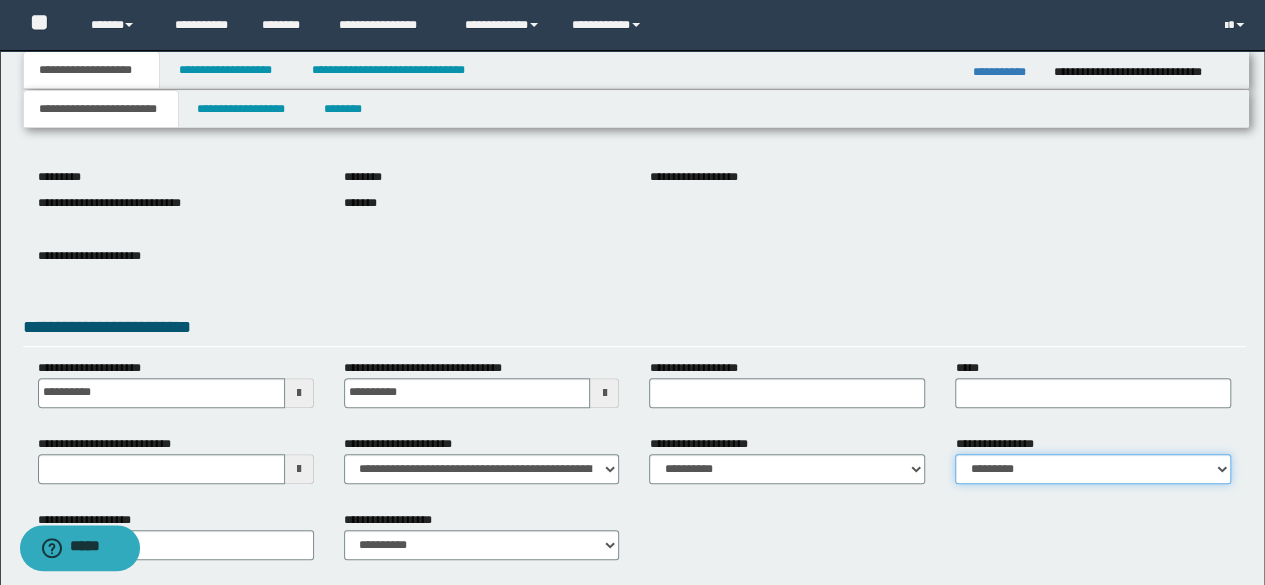 click on "**********" at bounding box center (1093, 469) 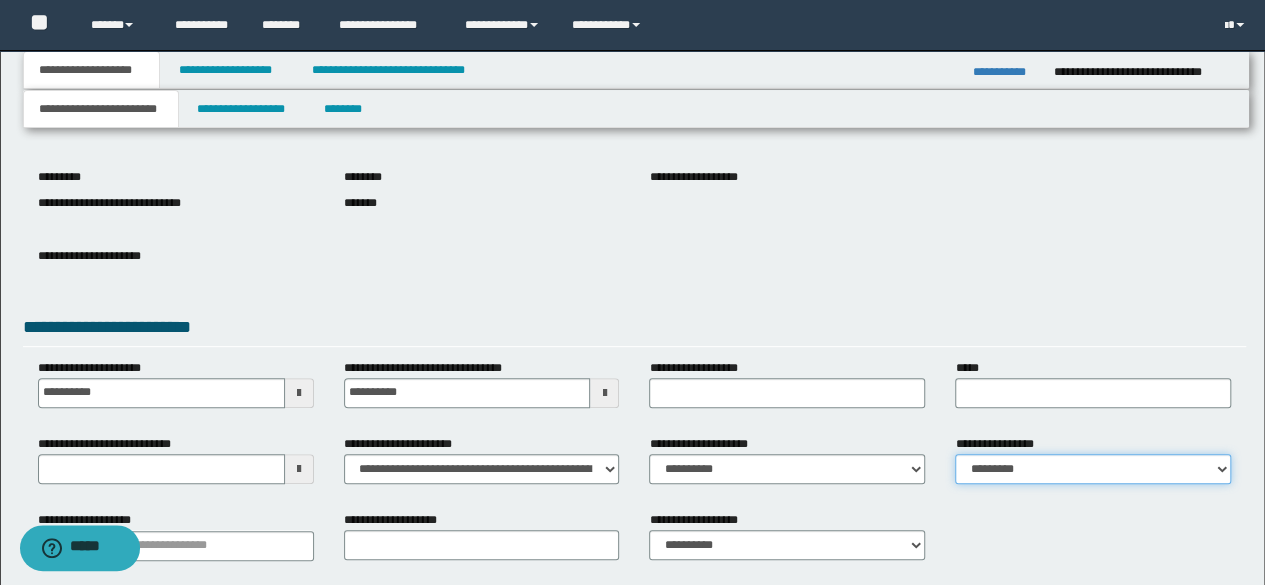scroll, scrollTop: 297, scrollLeft: 0, axis: vertical 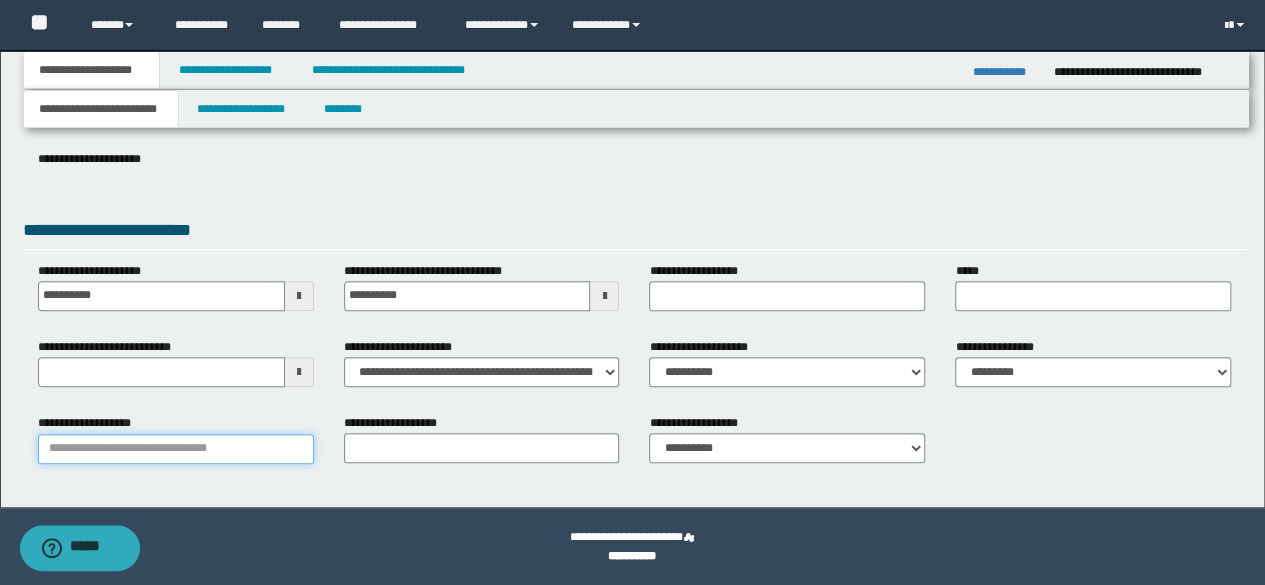 click on "**********" at bounding box center [176, 449] 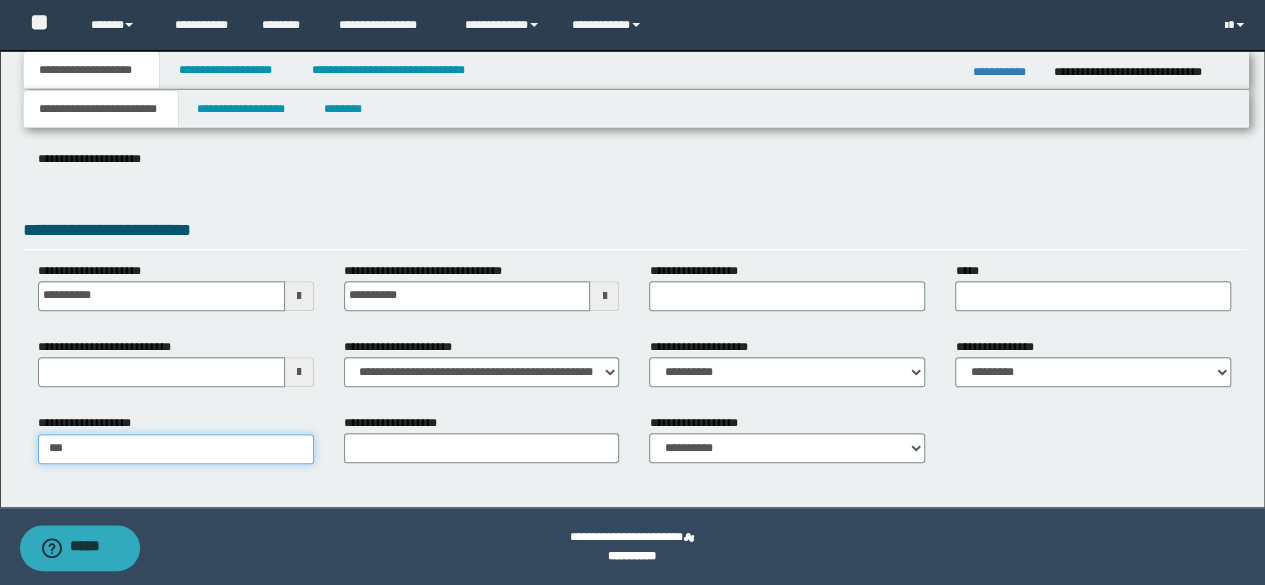 type on "****" 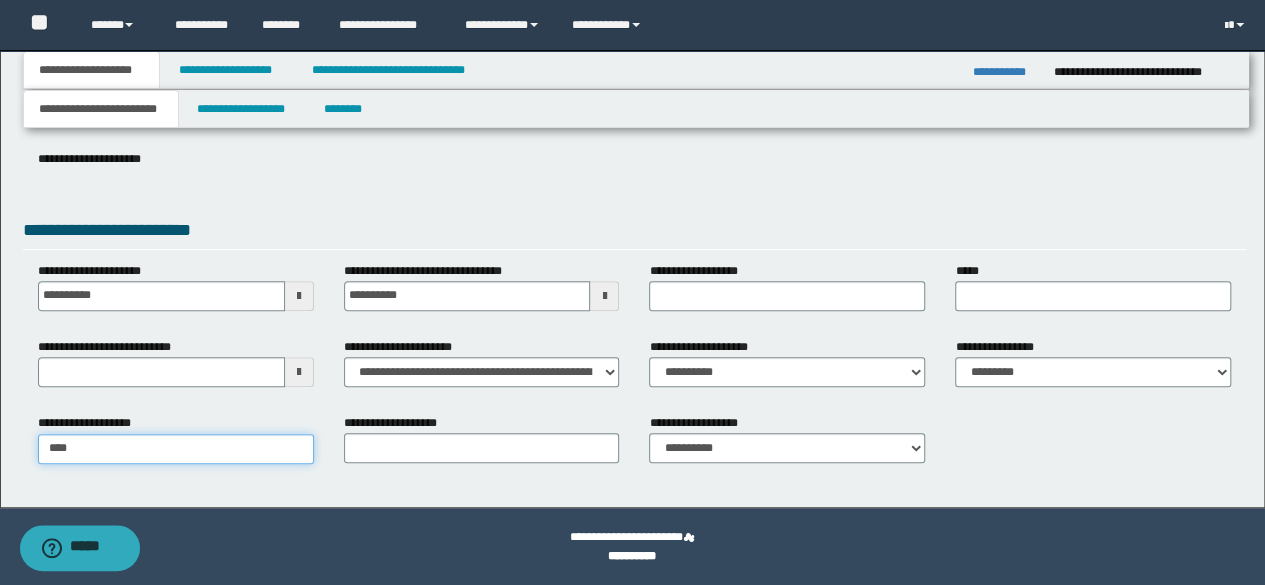 type on "****" 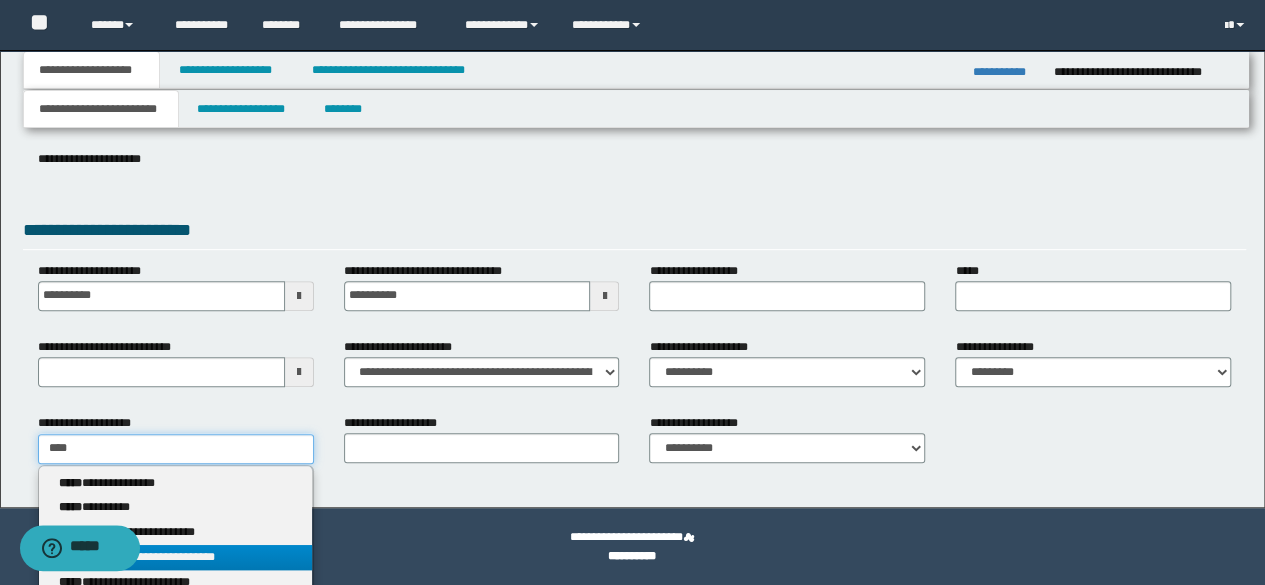 type on "****" 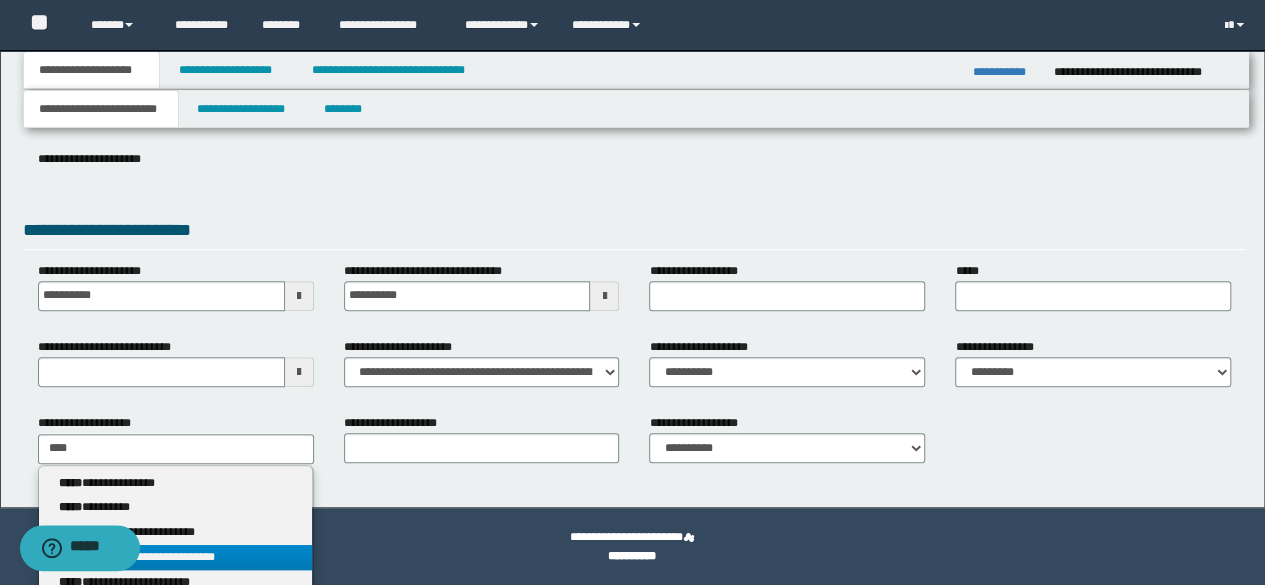 click on "**********" at bounding box center (175, 557) 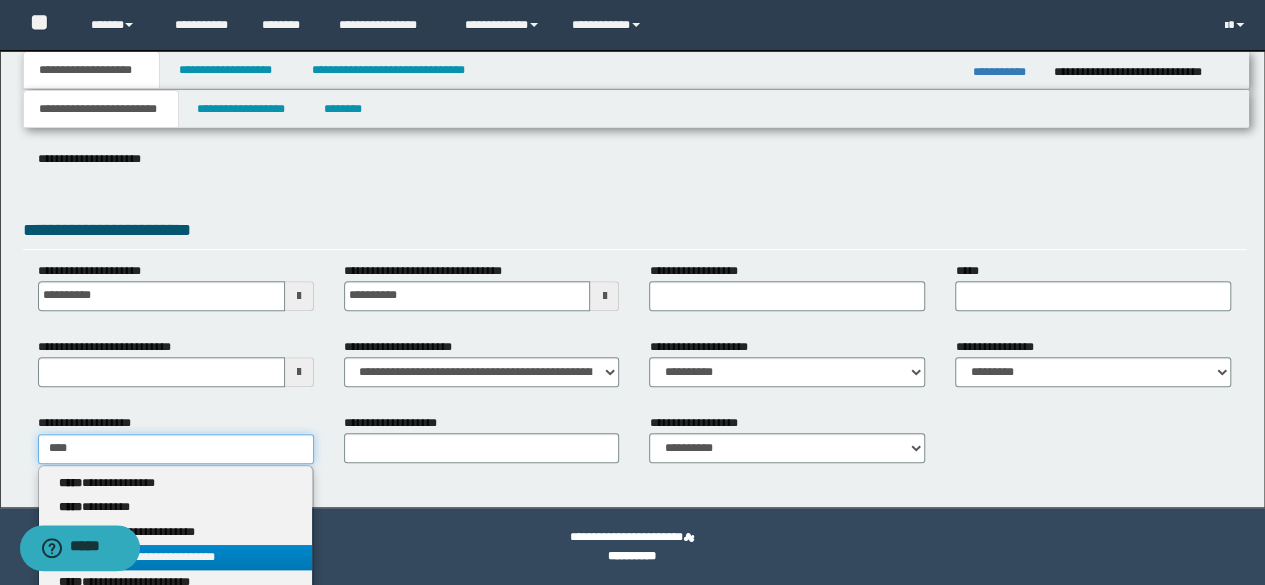 type 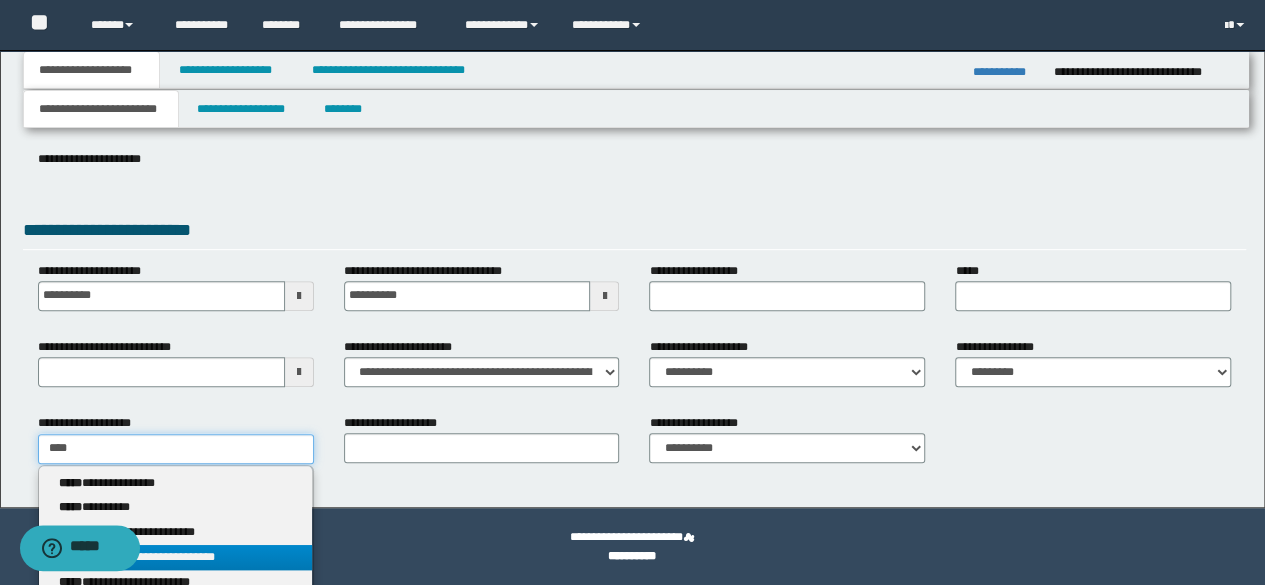 type on "**********" 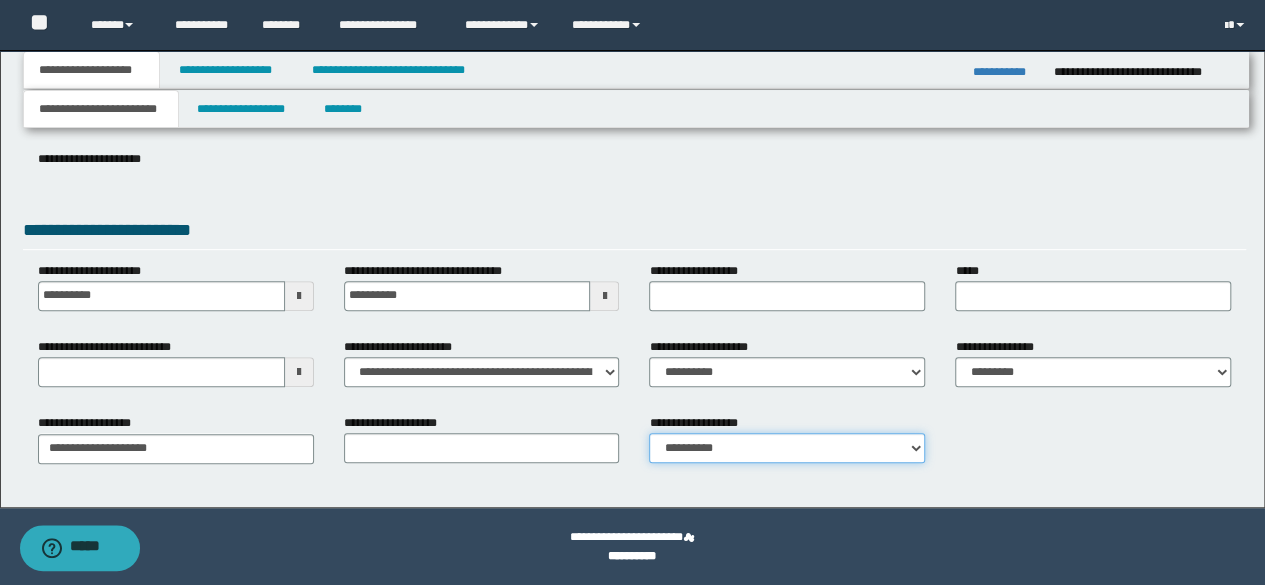 click on "**********" at bounding box center (787, 448) 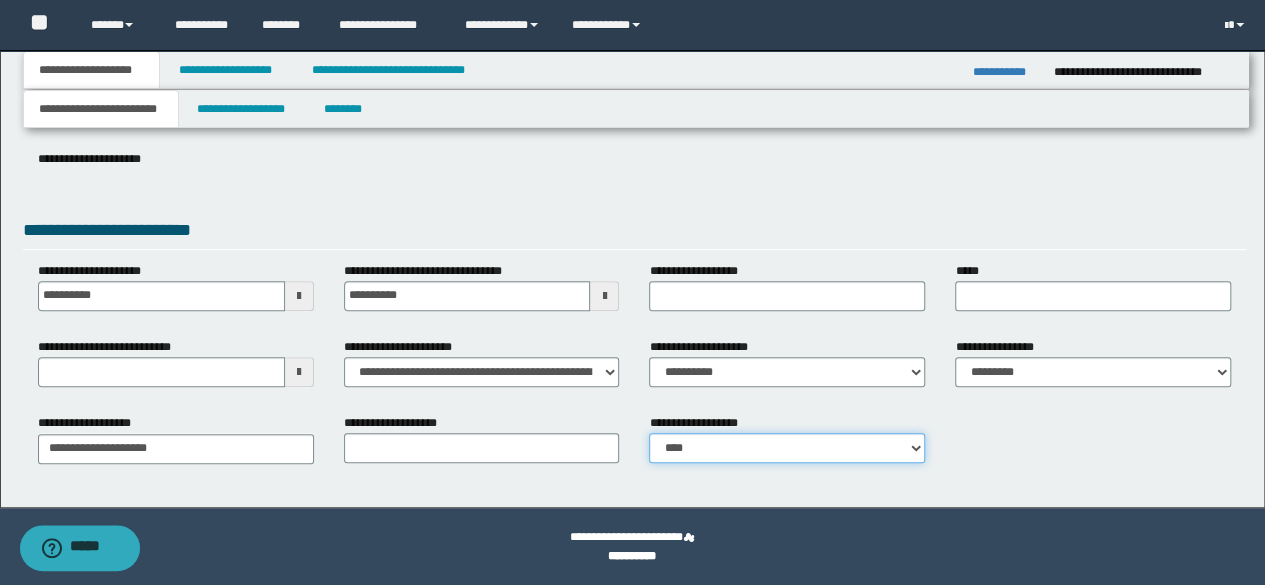 click on "**********" at bounding box center (787, 448) 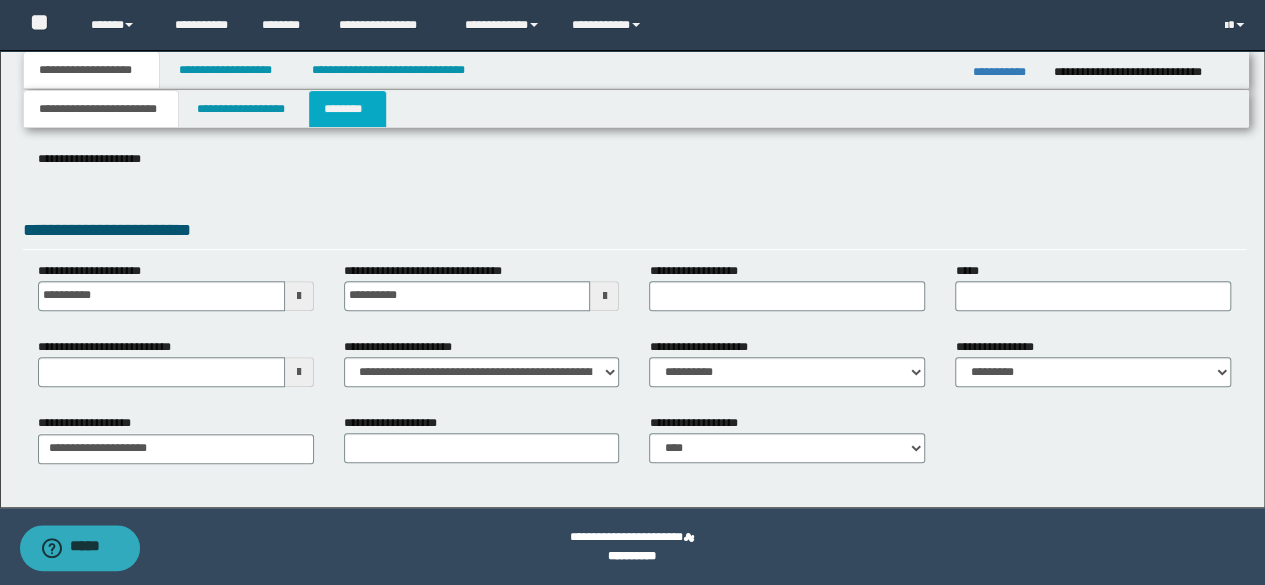 click on "********" at bounding box center [347, 109] 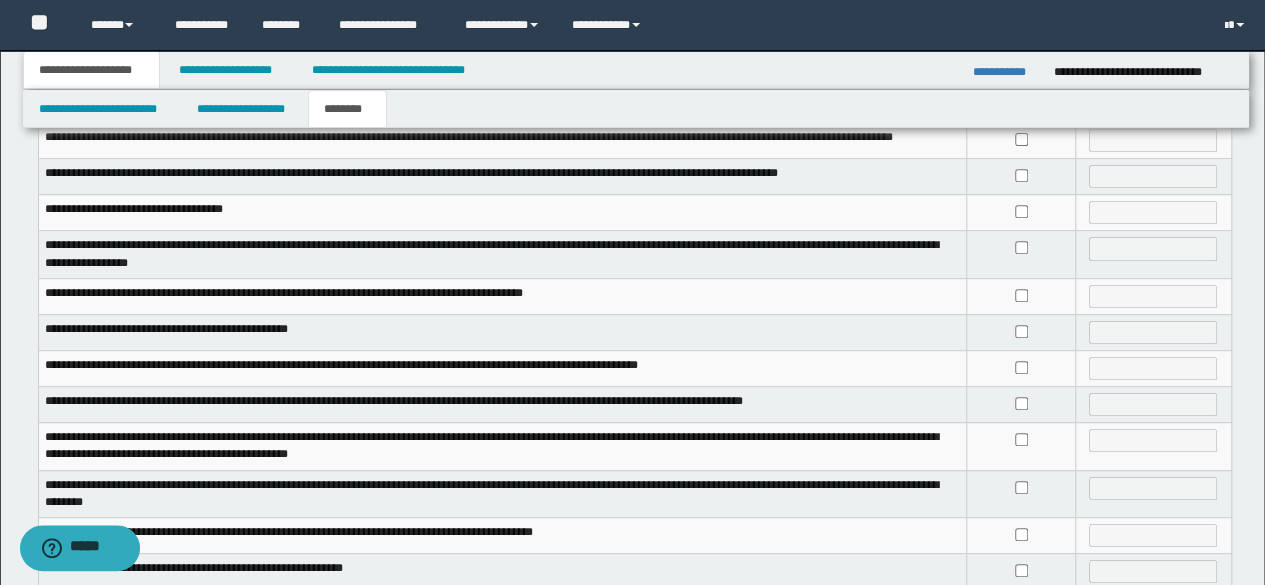 scroll, scrollTop: 400, scrollLeft: 0, axis: vertical 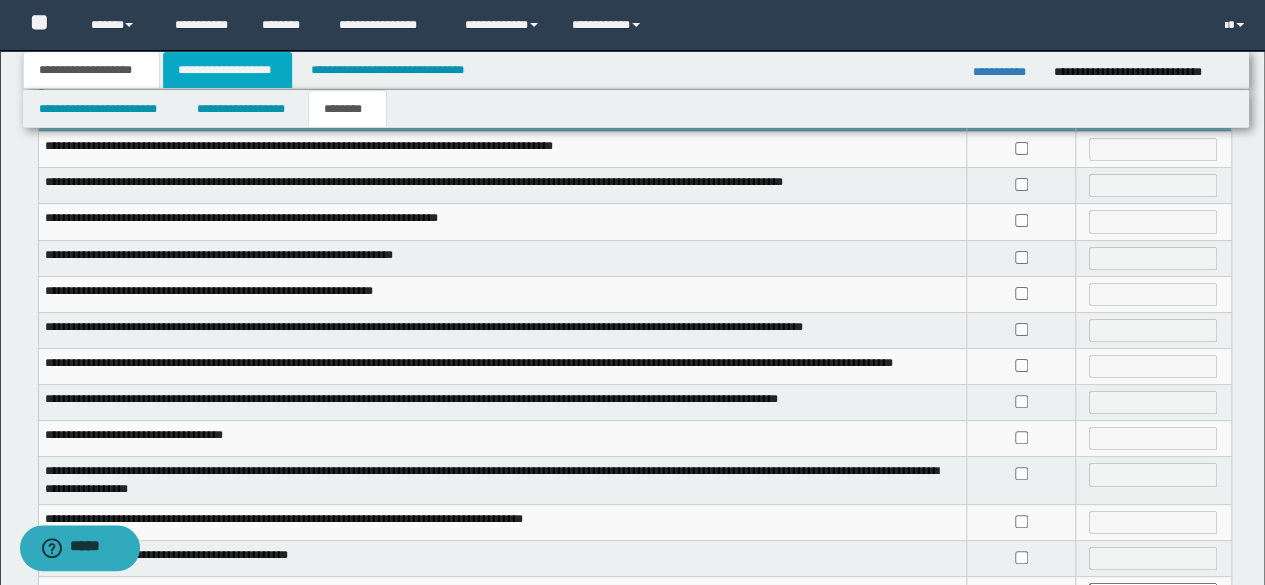 click on "**********" at bounding box center [227, 70] 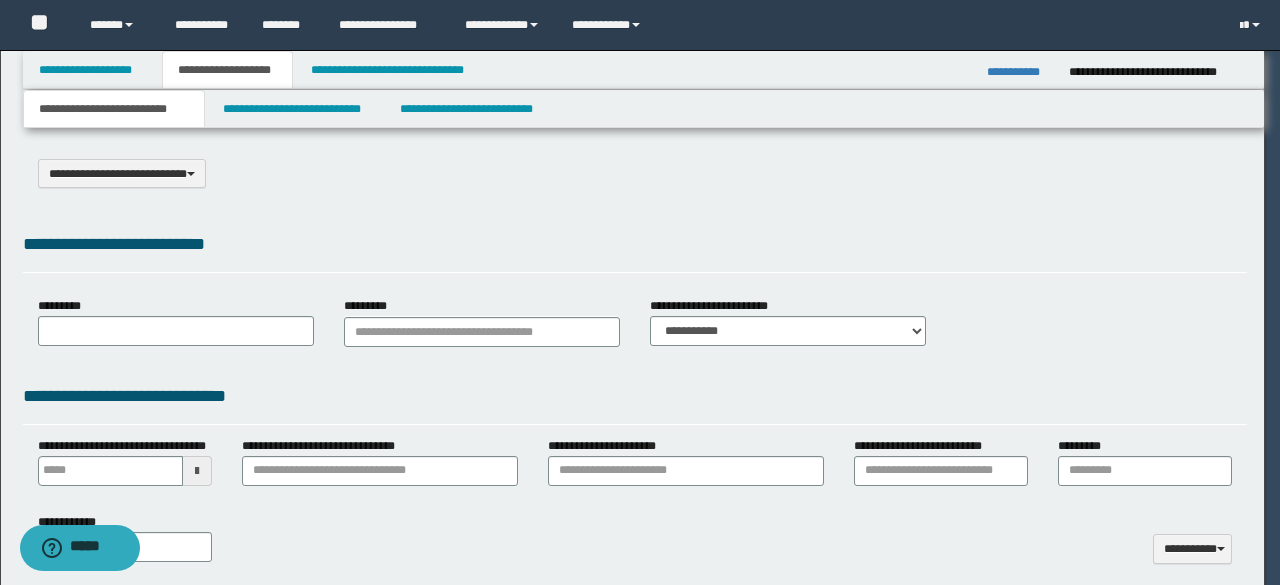 scroll, scrollTop: 0, scrollLeft: 0, axis: both 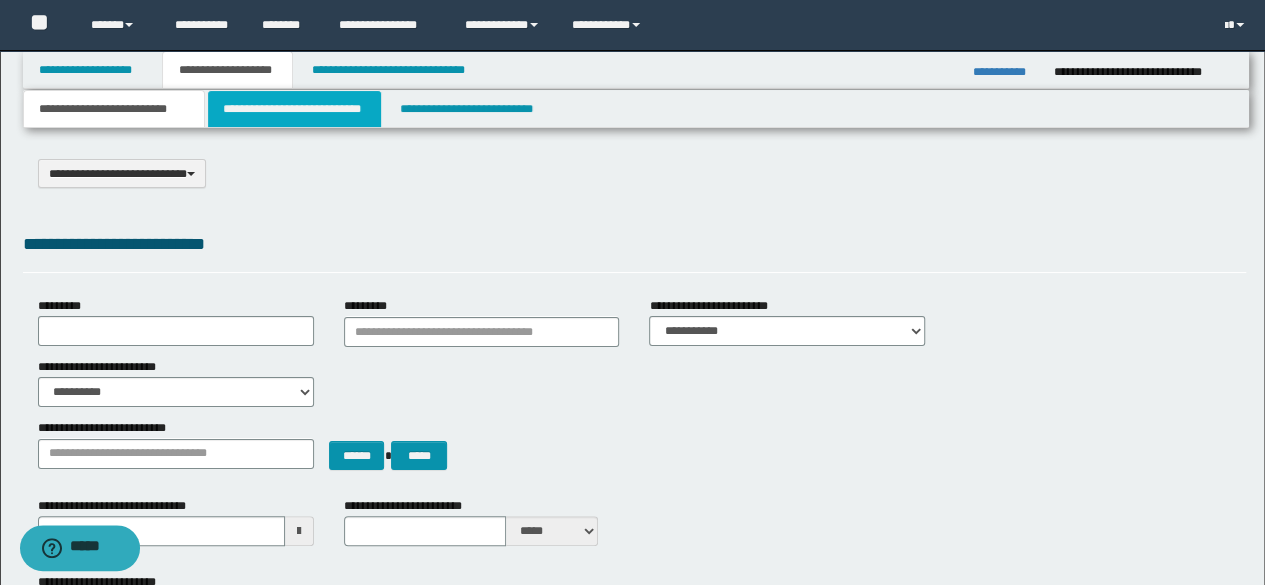 click on "**********" at bounding box center [294, 109] 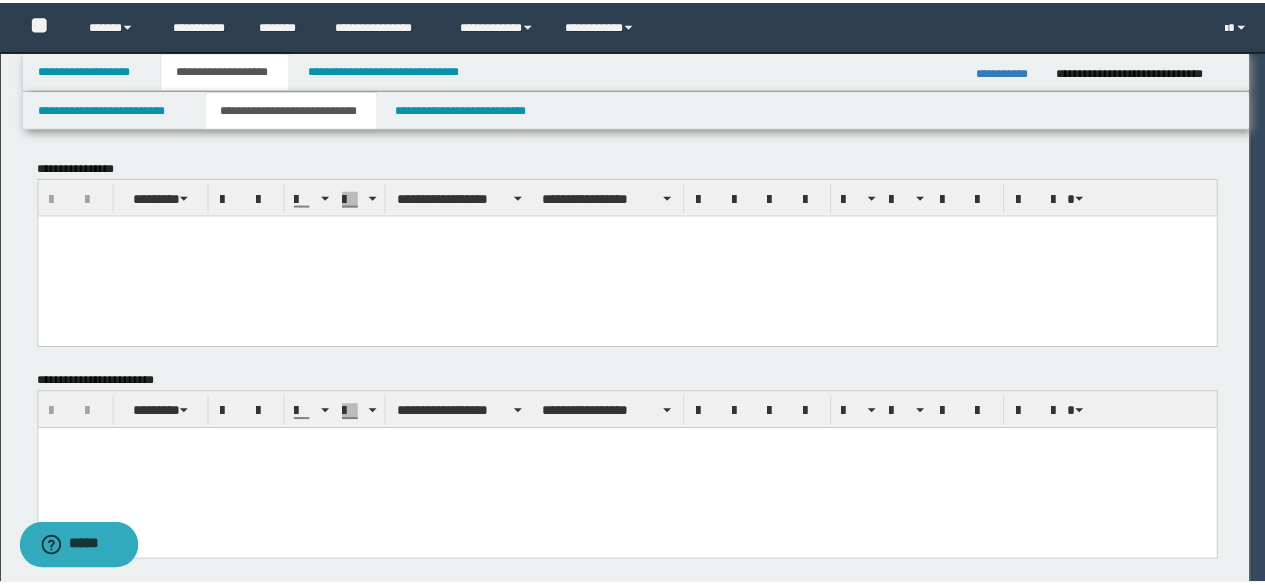 scroll, scrollTop: 0, scrollLeft: 0, axis: both 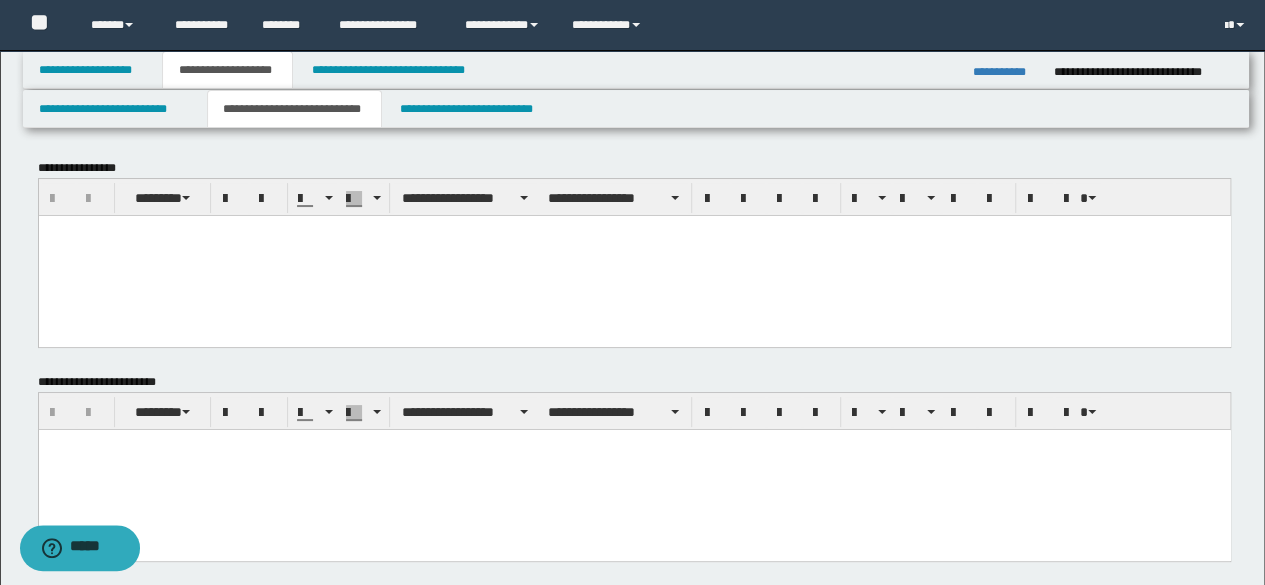 click at bounding box center (634, 255) 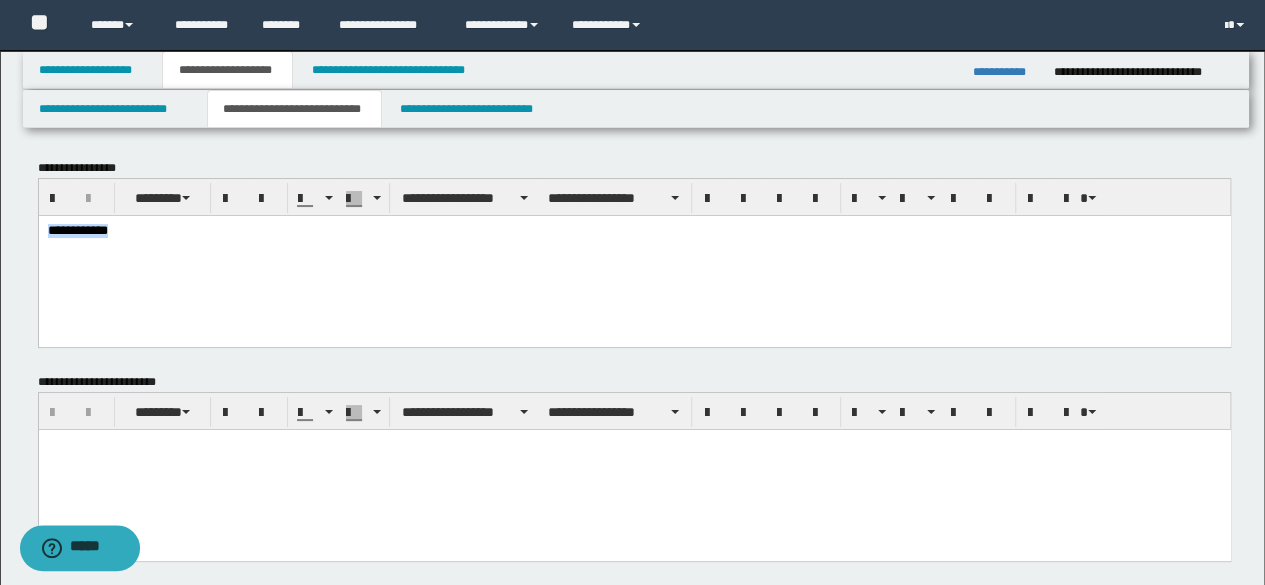 drag, startPoint x: 99, startPoint y: 234, endPoint x: 40, endPoint y: 434, distance: 208.52098 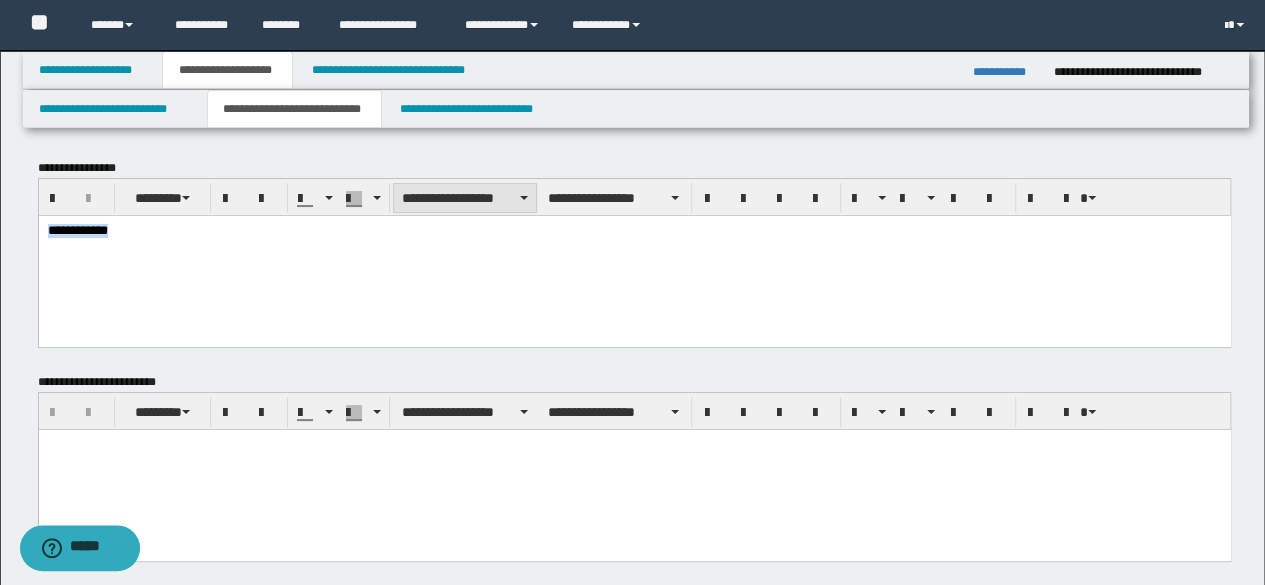 click on "**********" at bounding box center [465, 198] 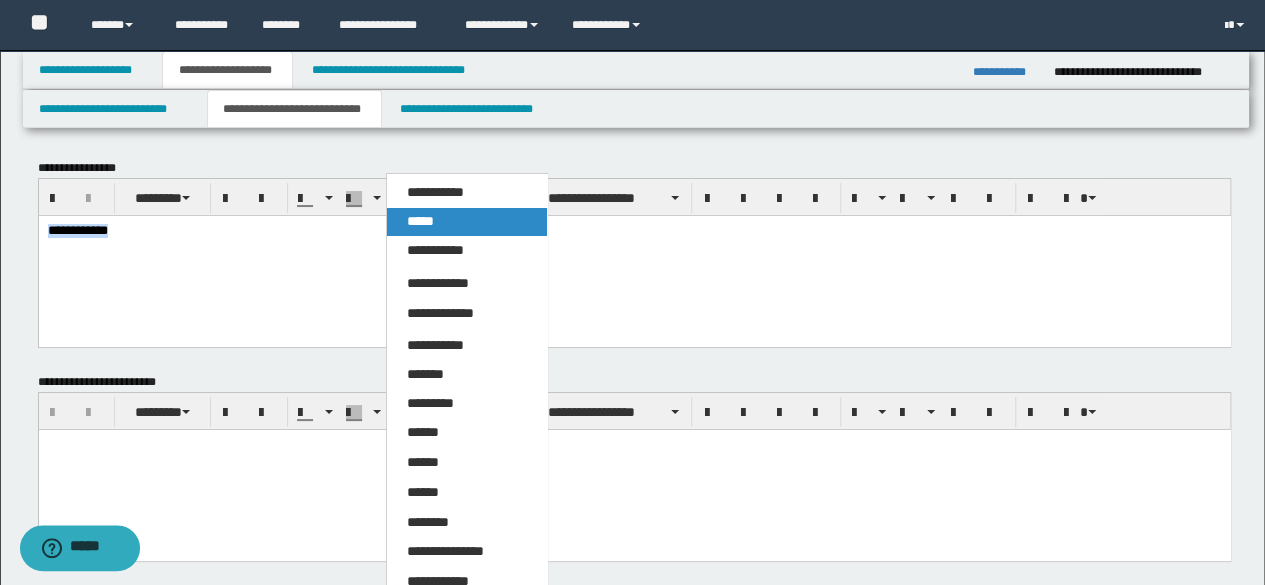 drag, startPoint x: 452, startPoint y: 227, endPoint x: 424, endPoint y: 11, distance: 217.80725 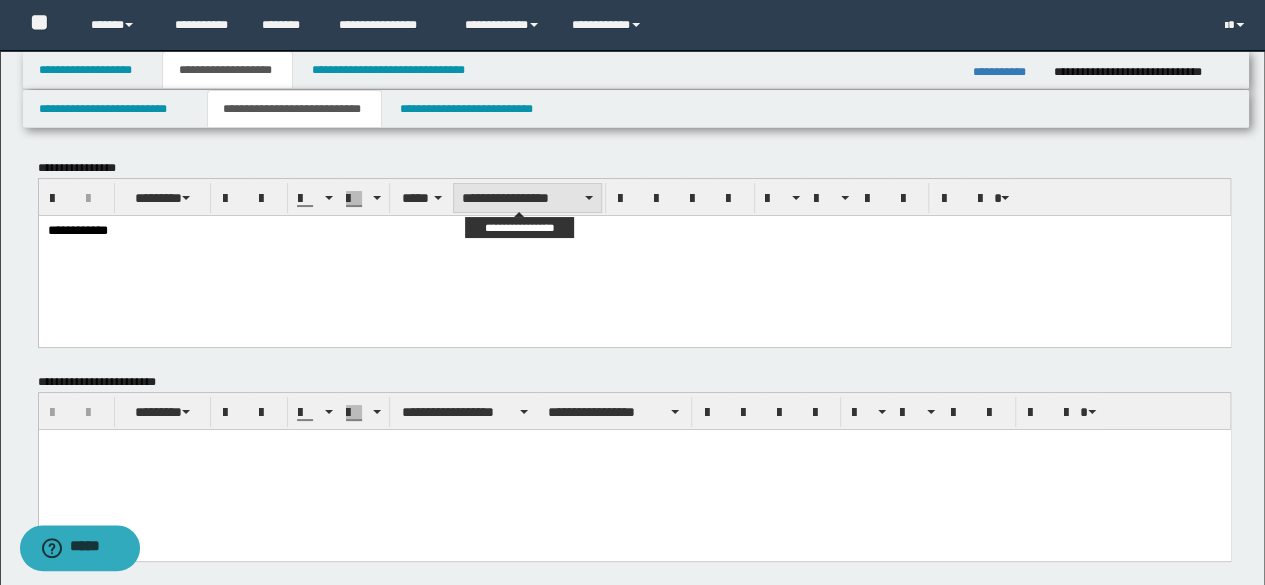 click on "**********" at bounding box center [527, 198] 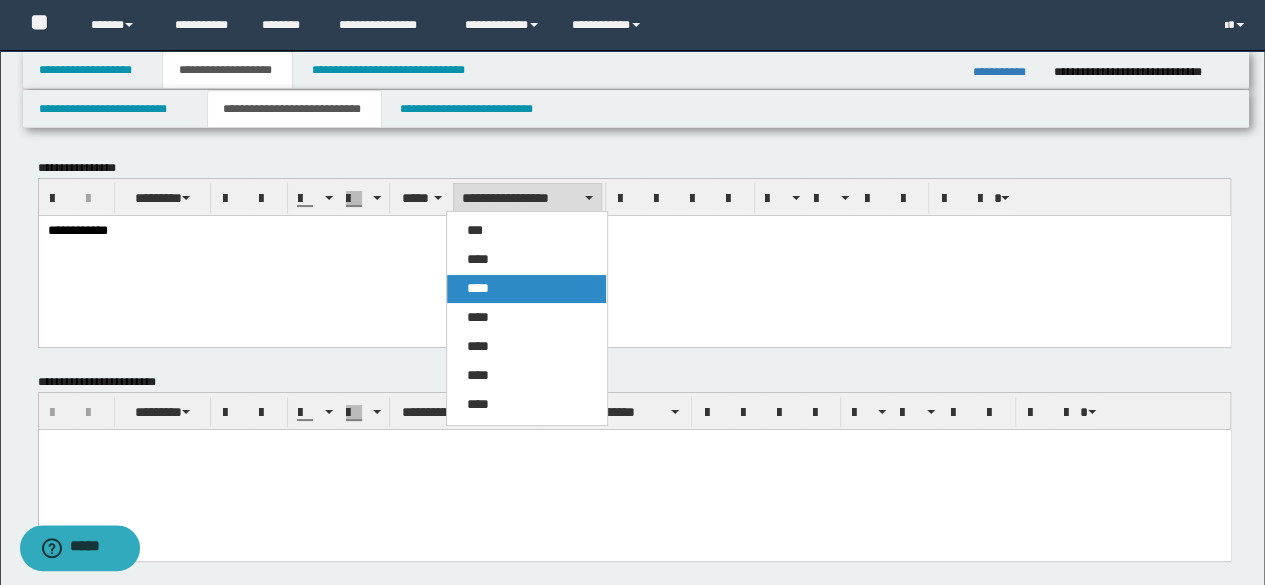 click on "****" at bounding box center (526, 289) 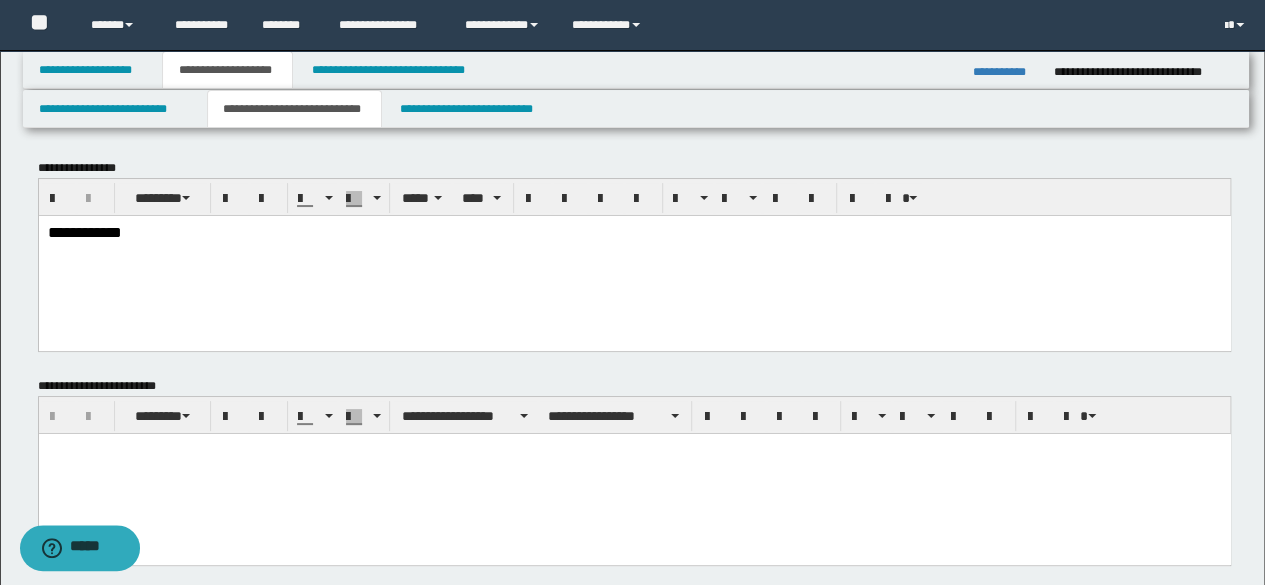 click on "**********" at bounding box center [634, 257] 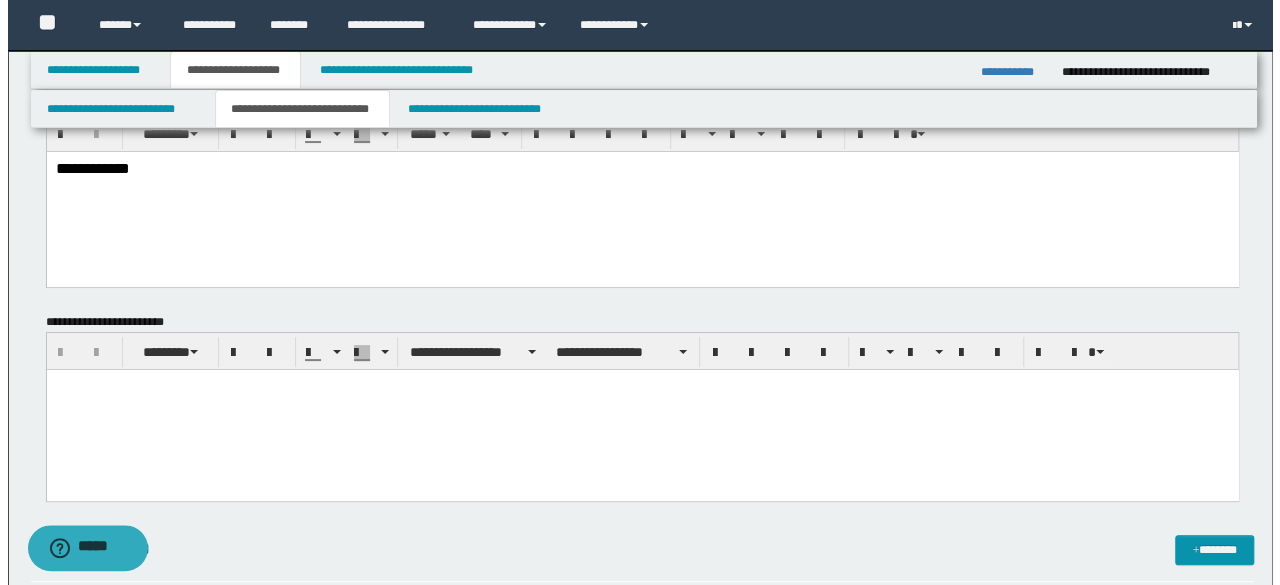 scroll, scrollTop: 0, scrollLeft: 0, axis: both 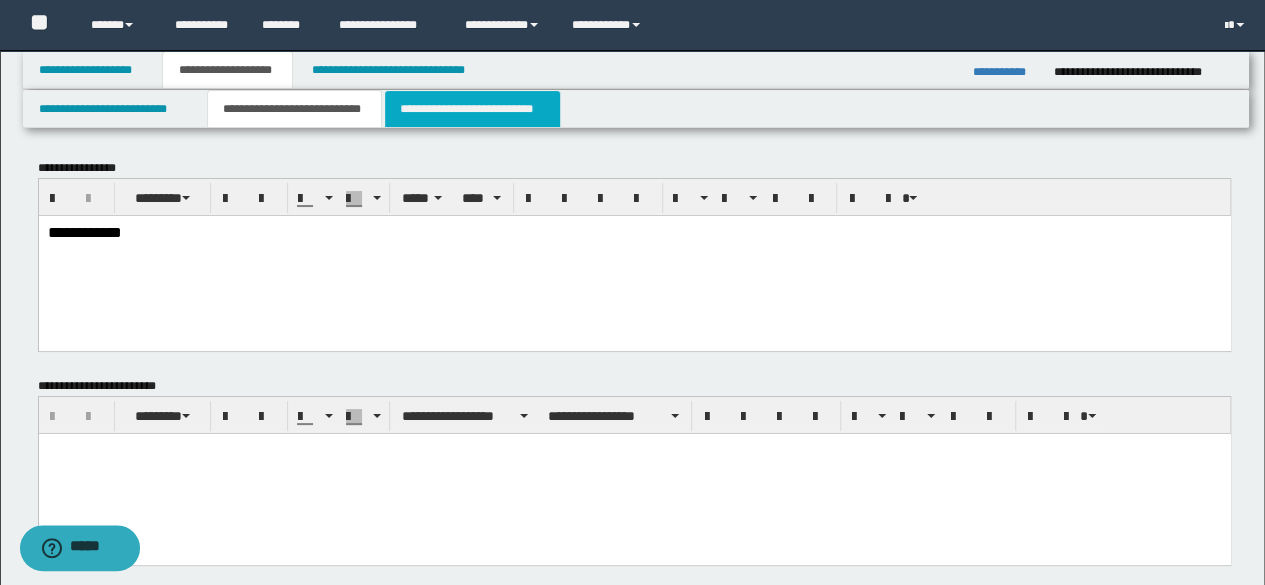 click on "**********" at bounding box center (472, 109) 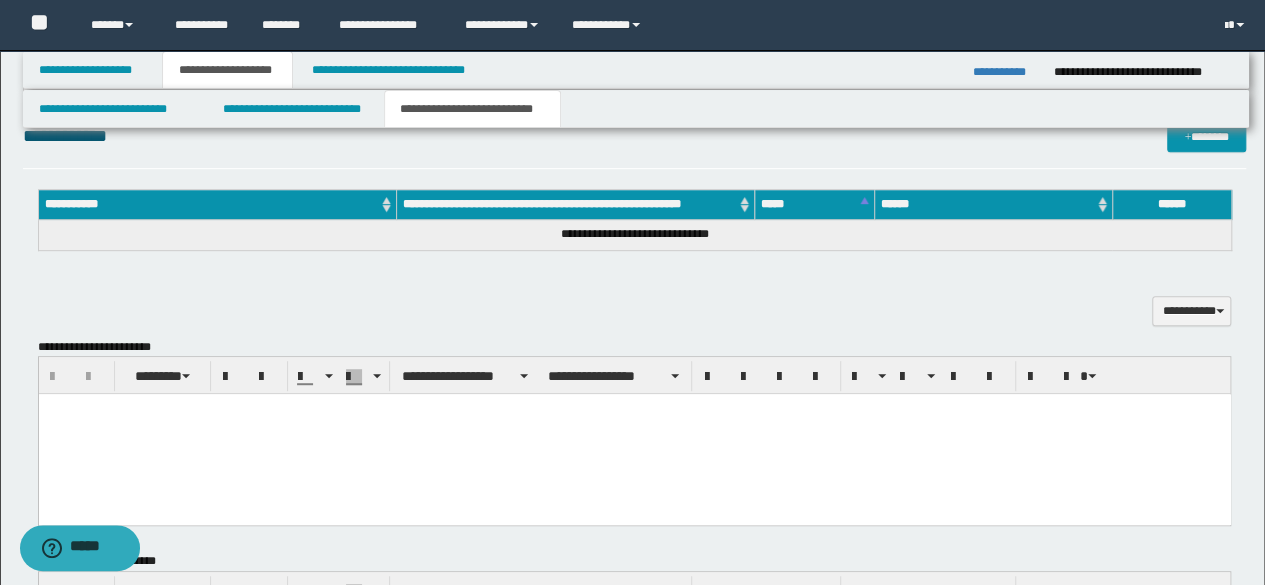scroll, scrollTop: 400, scrollLeft: 0, axis: vertical 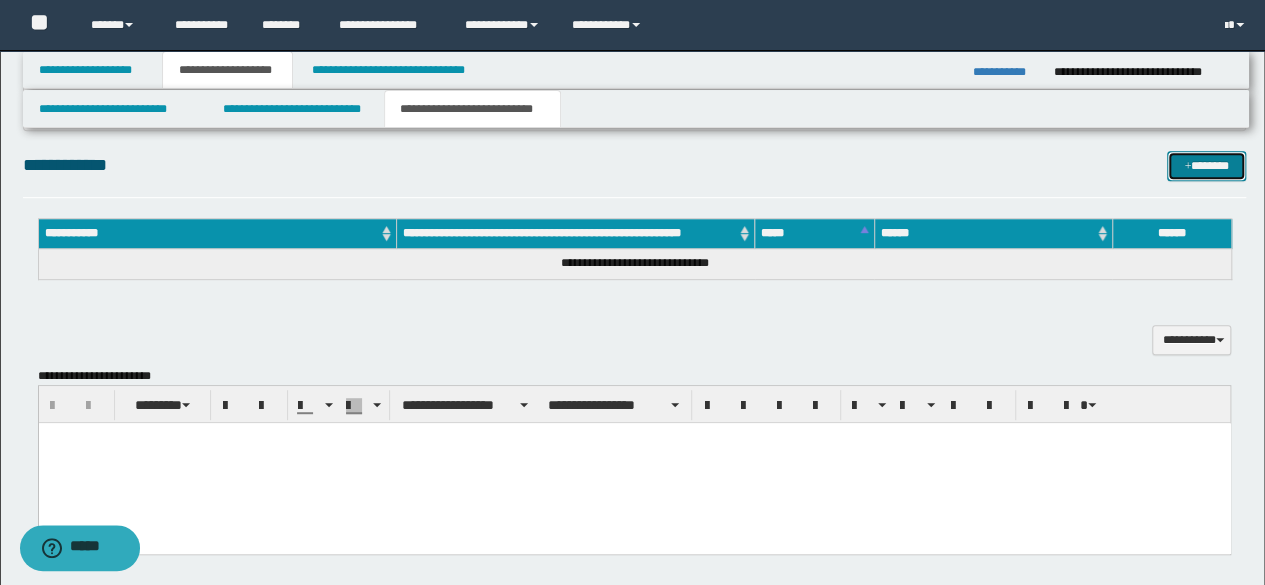 click on "*******" at bounding box center (1206, 165) 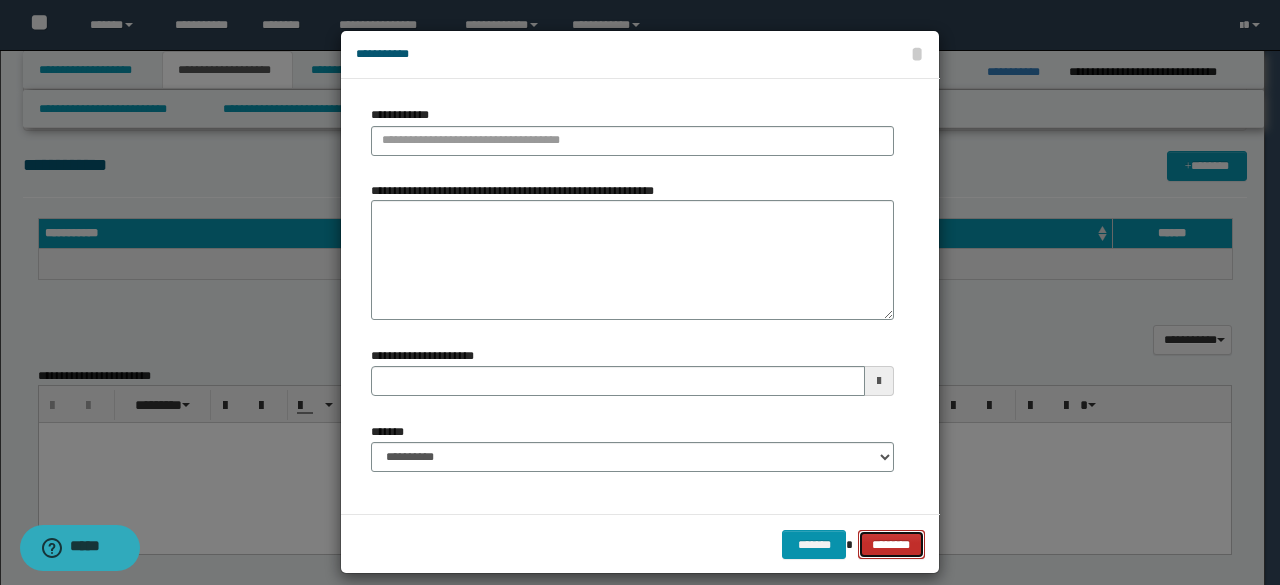 click on "********" at bounding box center [891, 544] 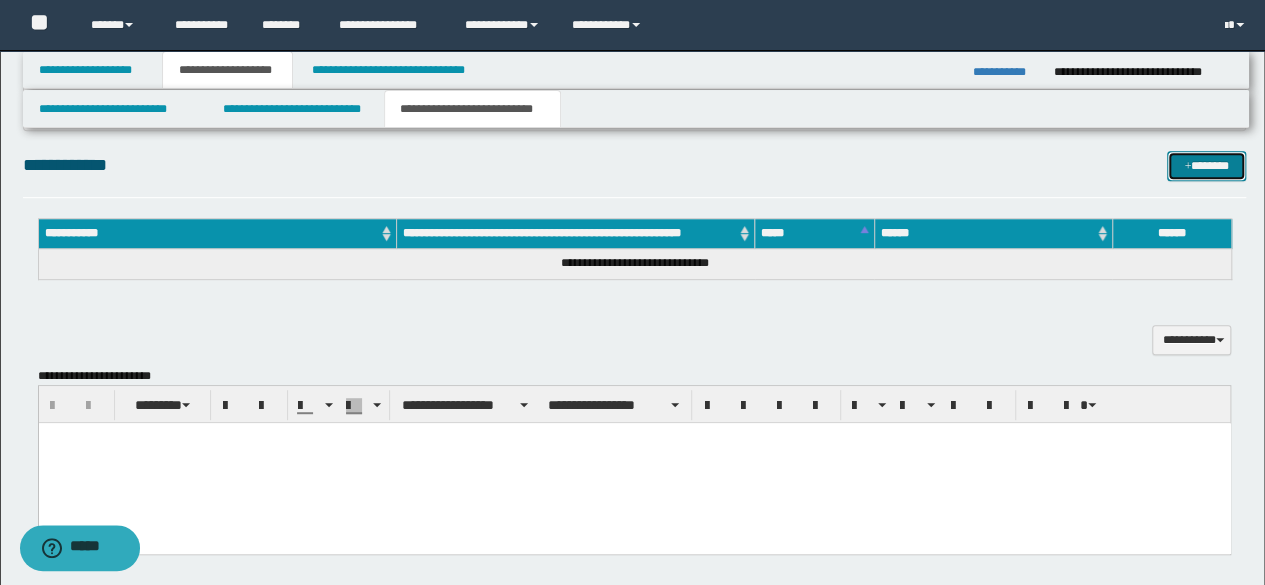 click on "*******" at bounding box center (1206, 165) 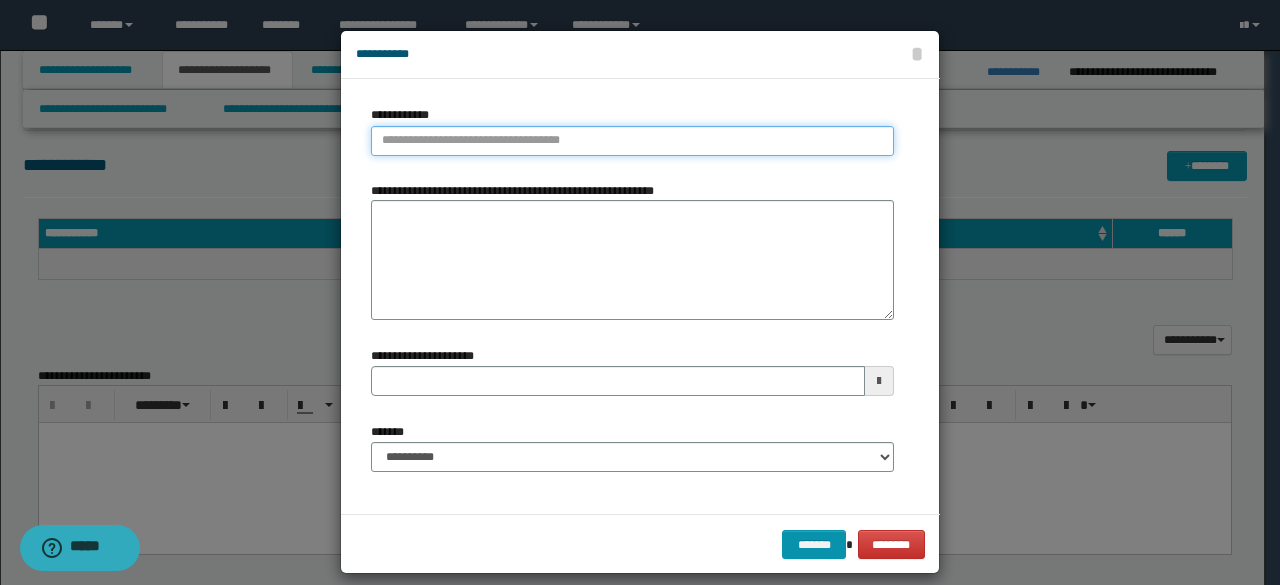 click on "**********" at bounding box center [632, 141] 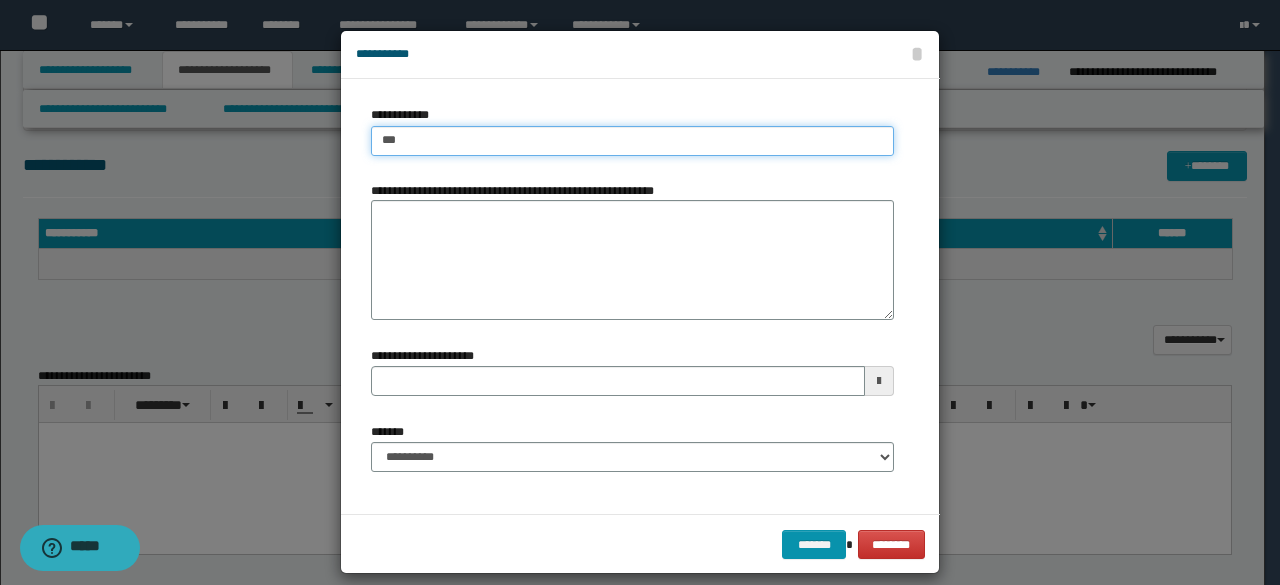 type on "****" 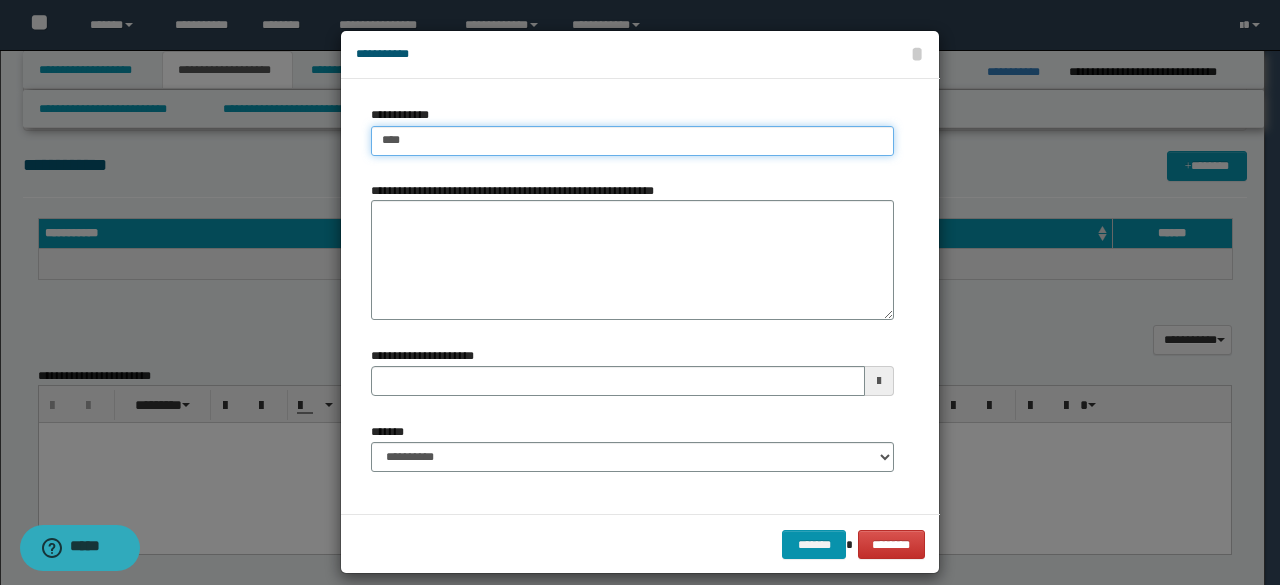 type on "****" 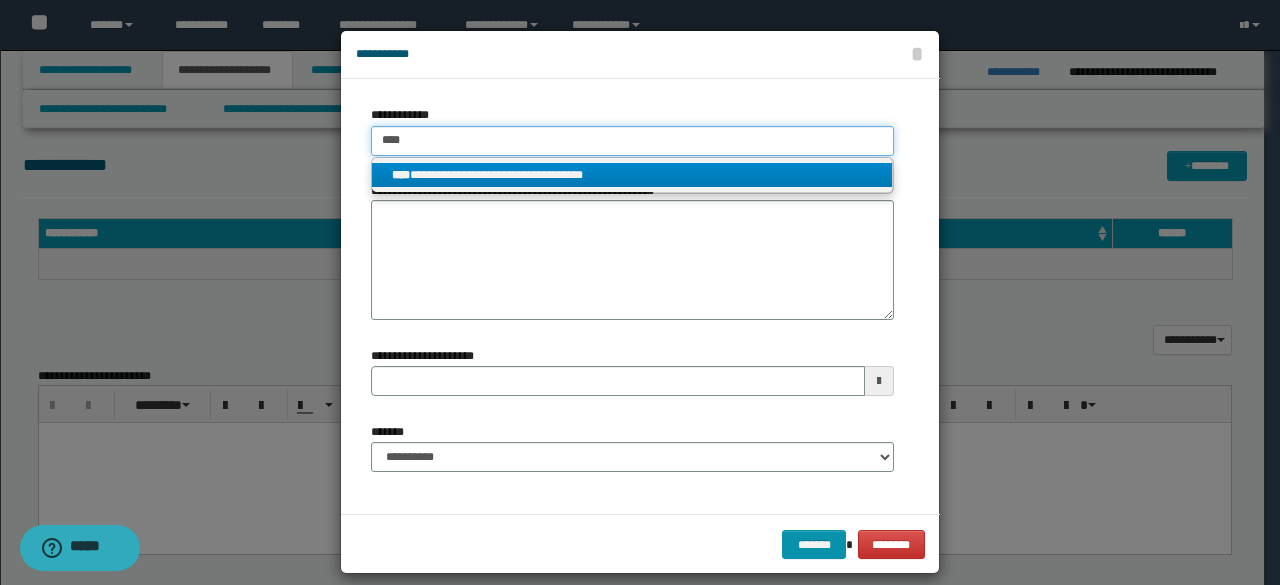 type on "****" 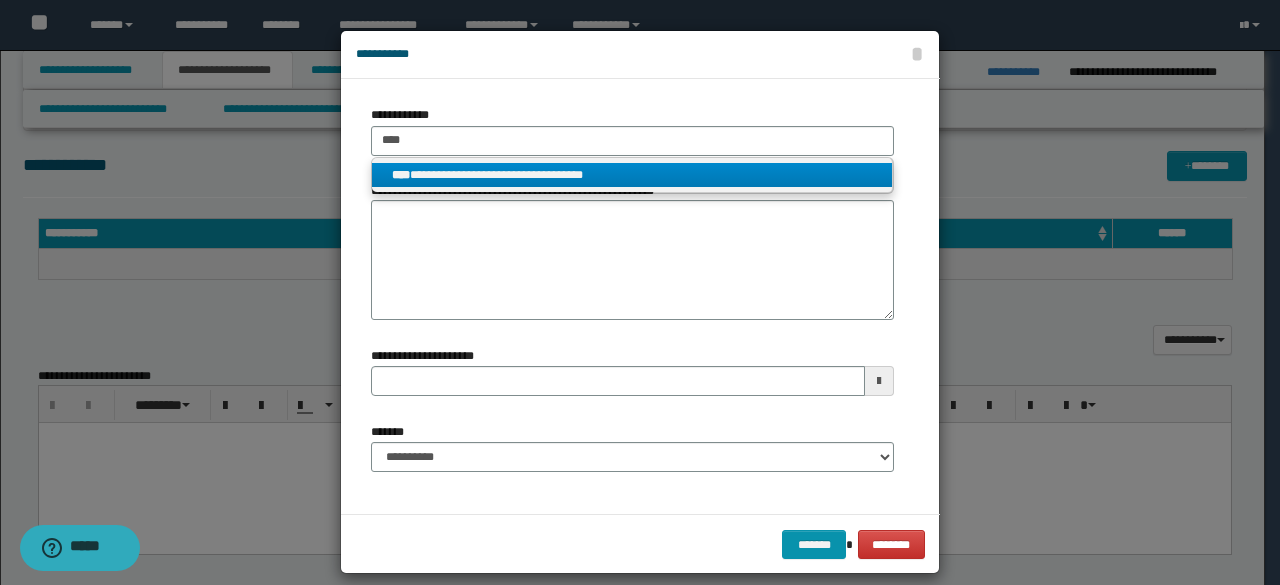 click on "**********" at bounding box center [632, 175] 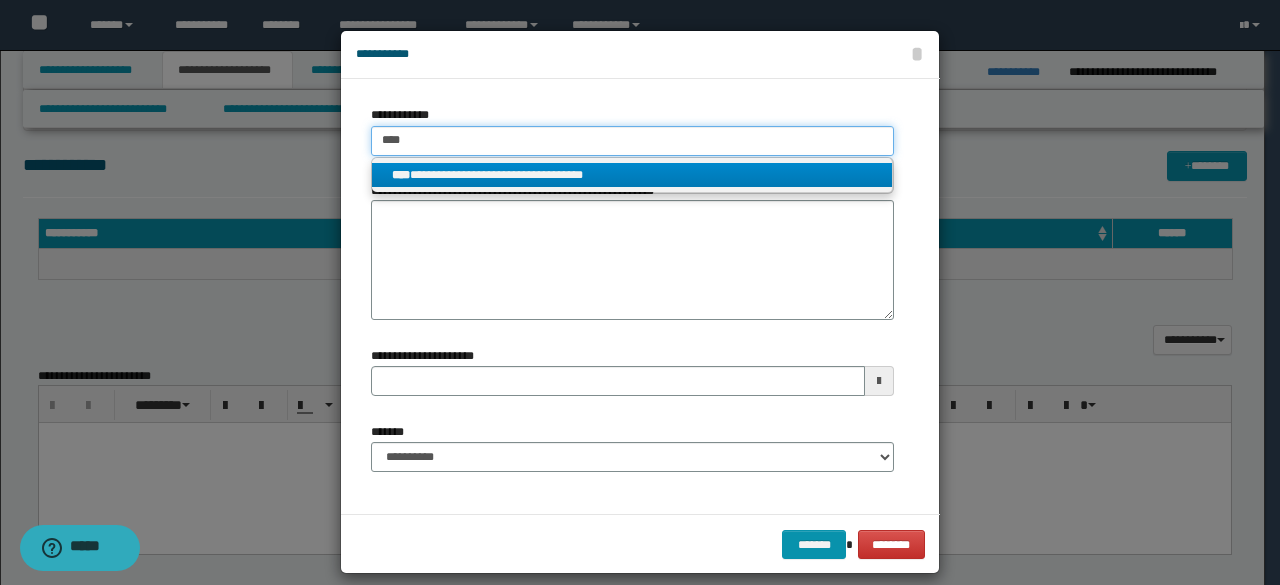 type 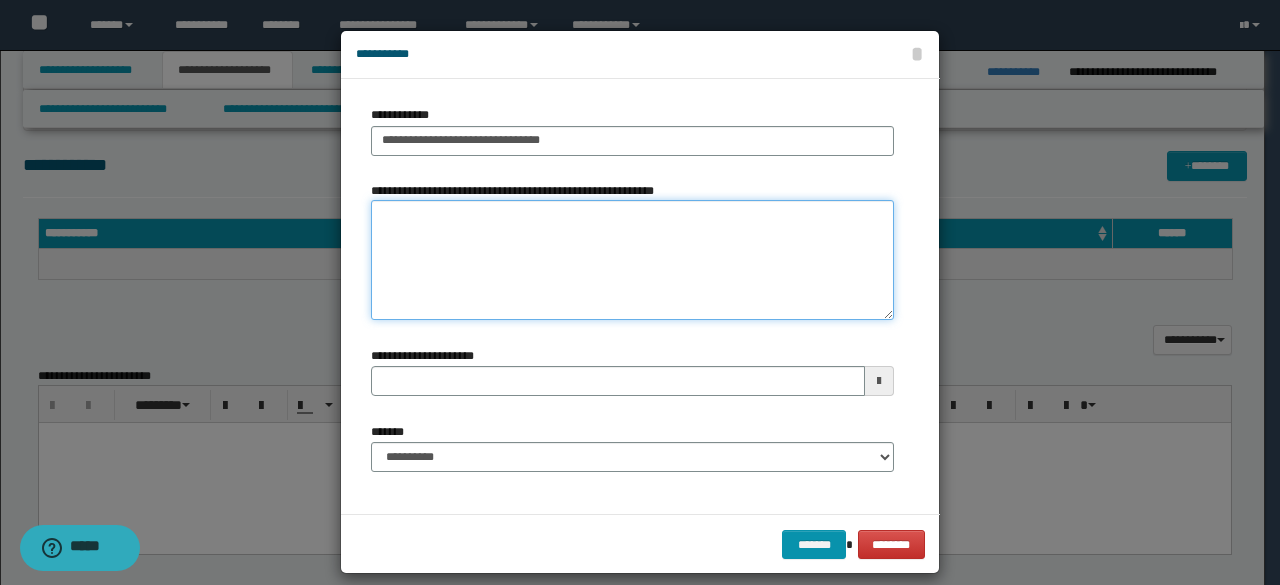 click on "**********" at bounding box center (632, 260) 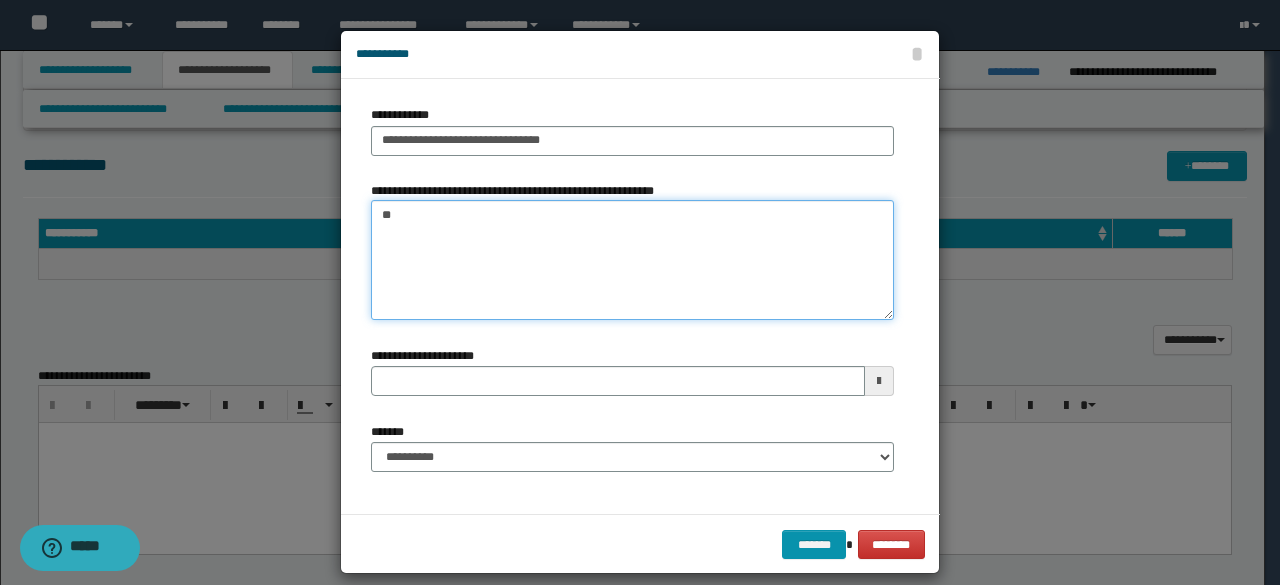 type on "*" 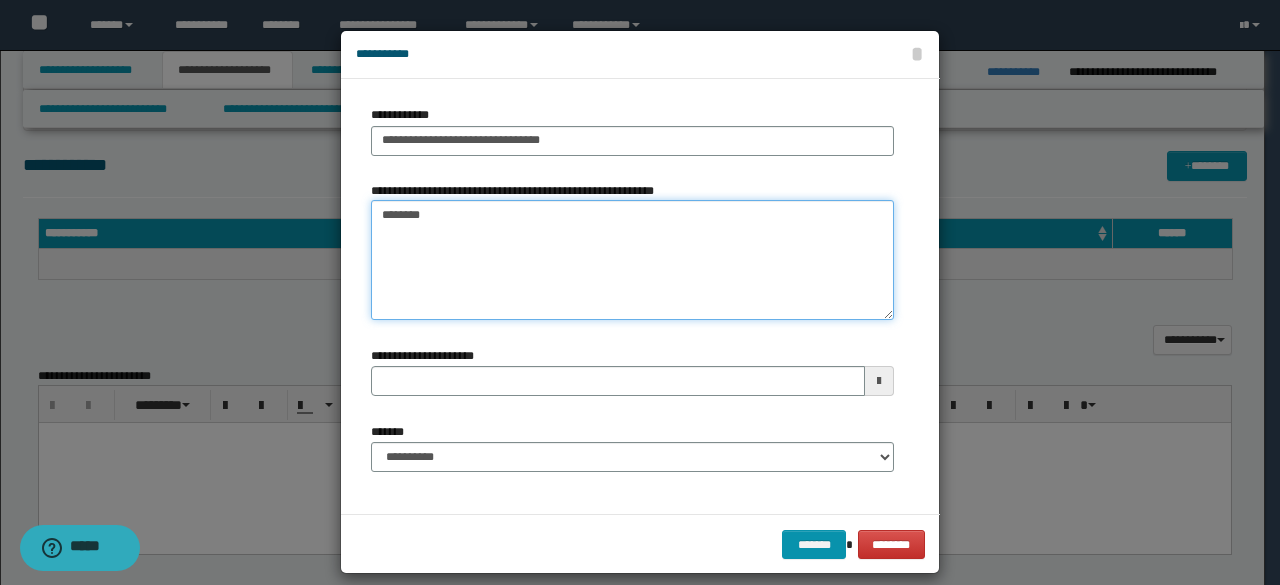 type on "*********" 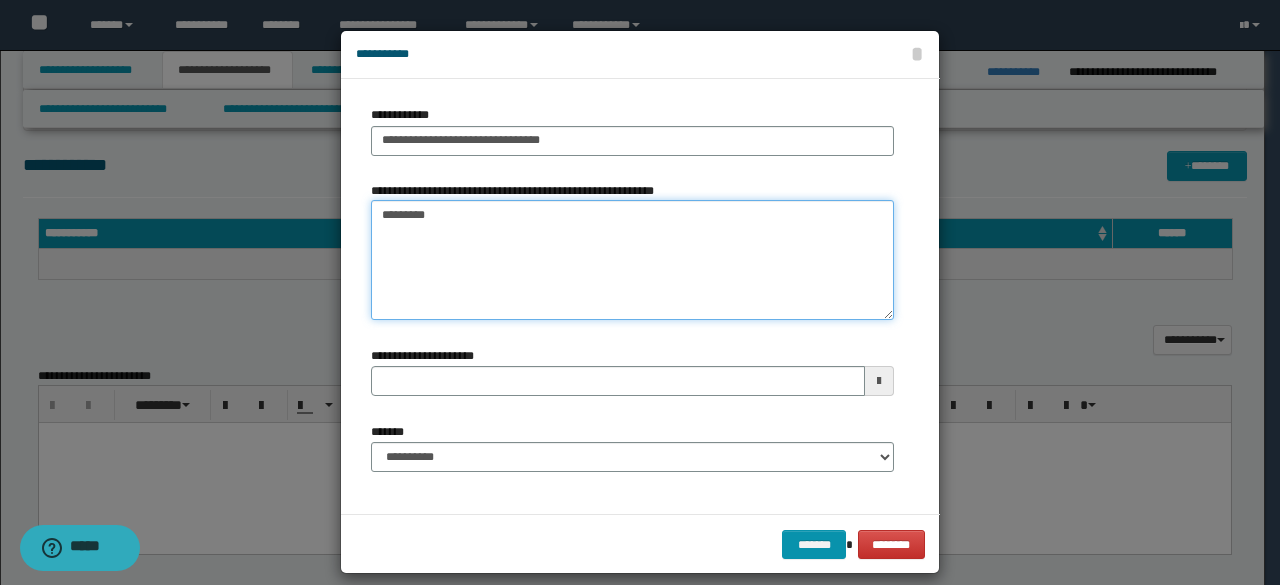 type 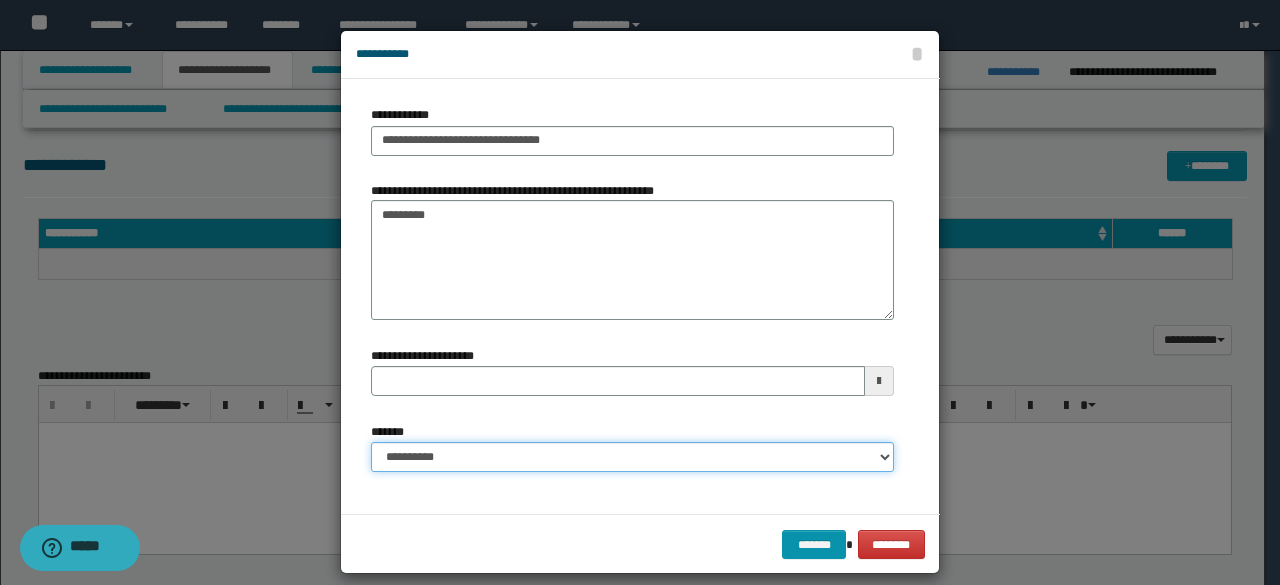 click on "**********" at bounding box center [632, 457] 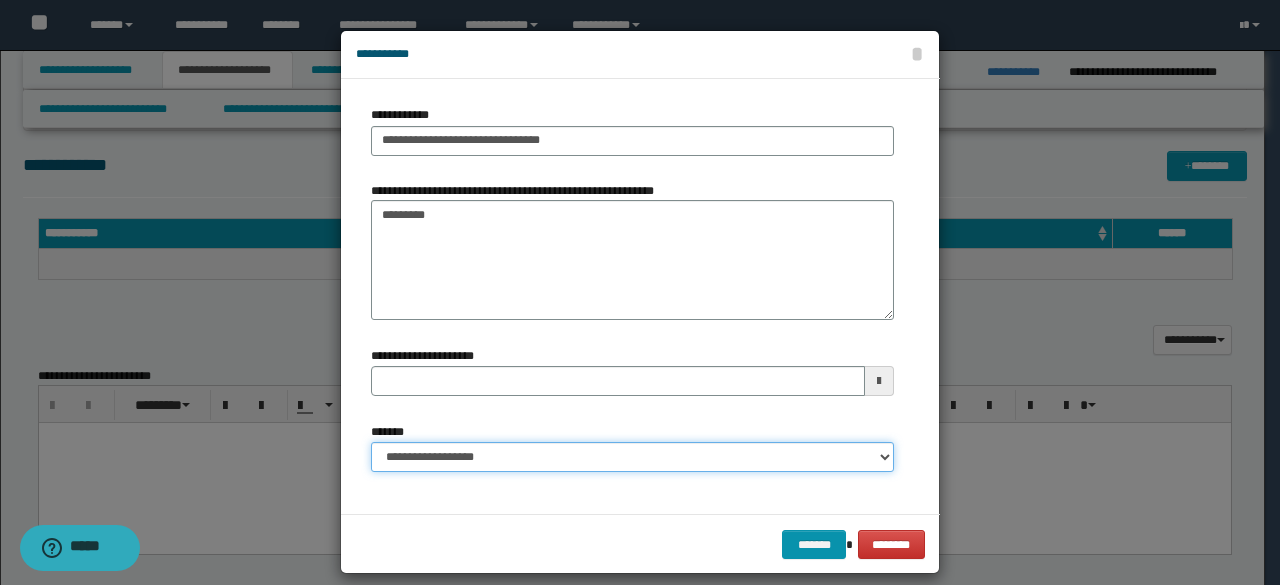 type 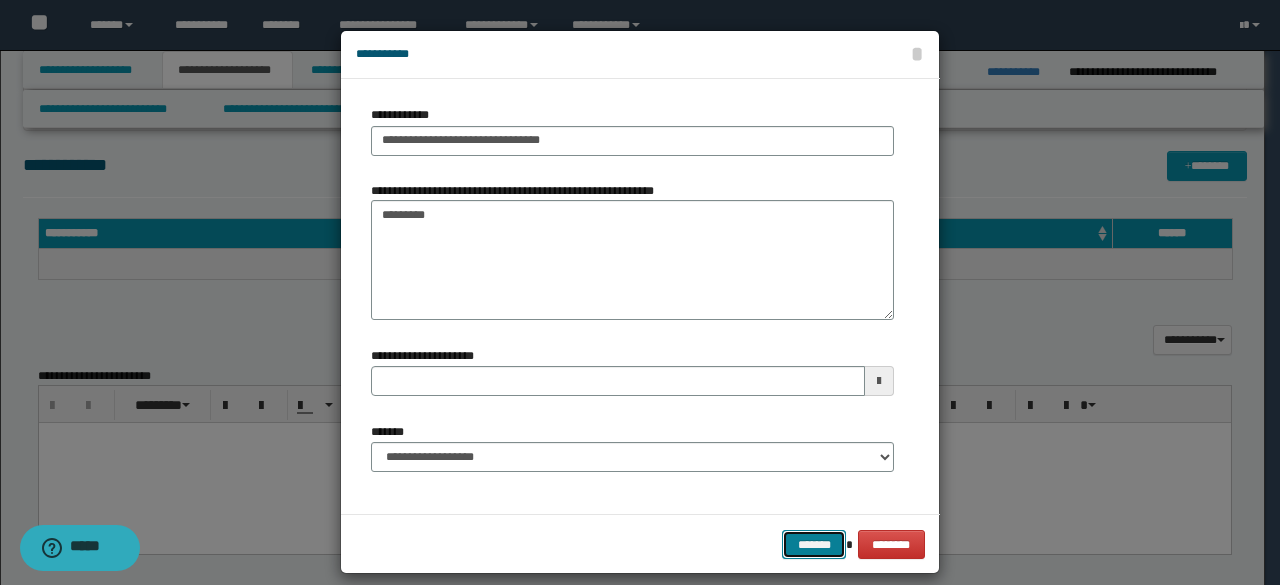 click on "*******" at bounding box center [814, 544] 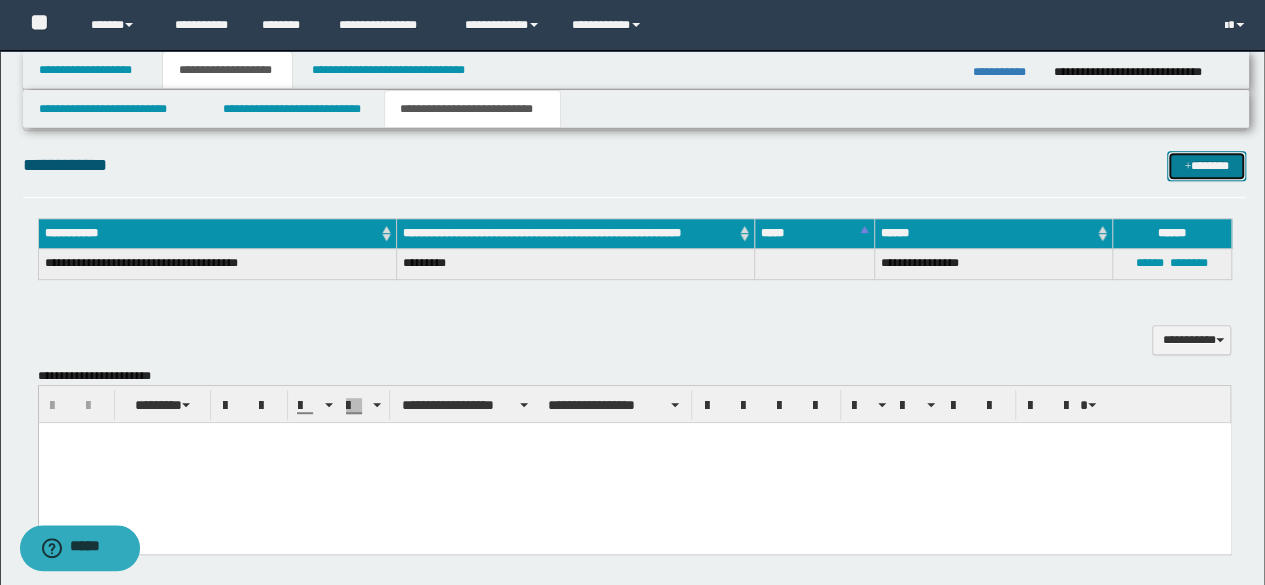 click at bounding box center (1187, 167) 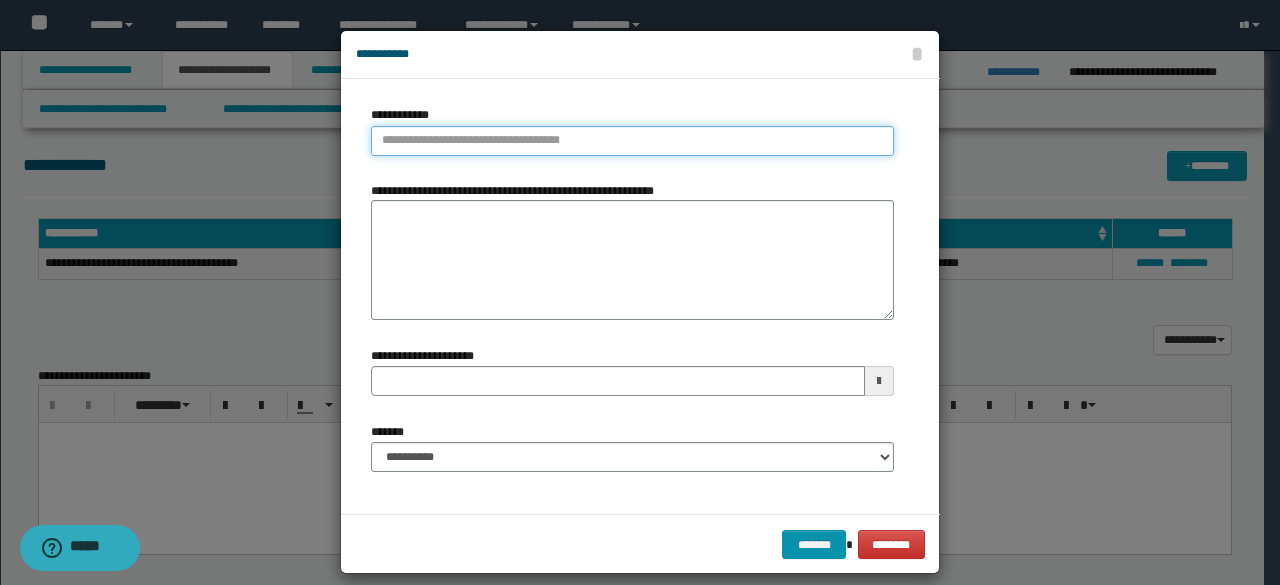 type on "**********" 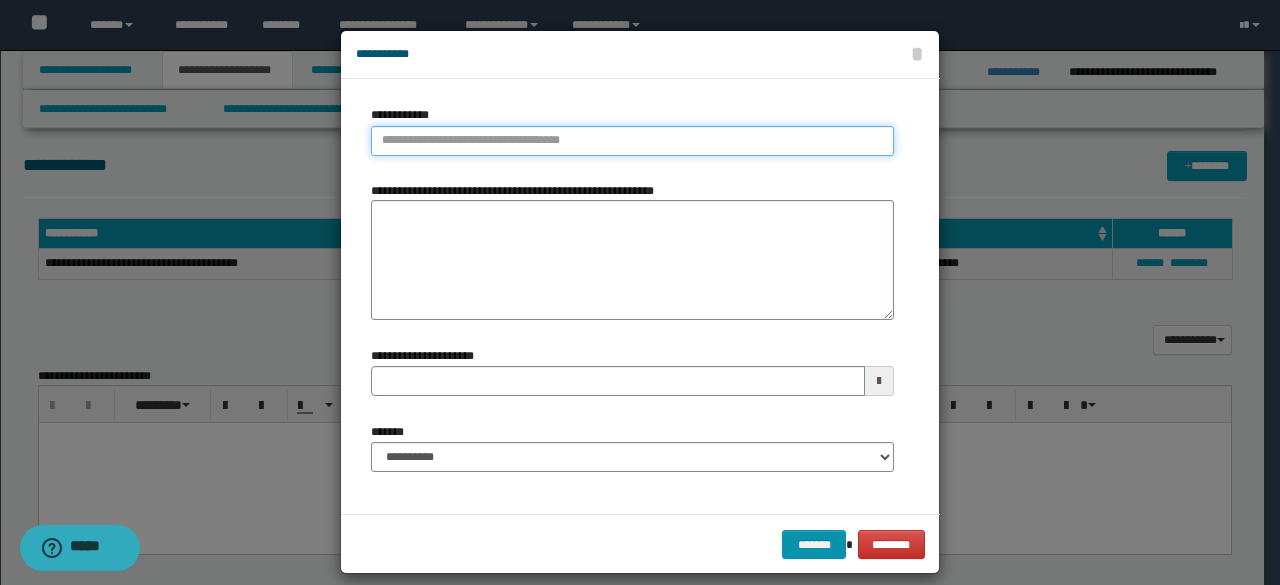 click on "**********" at bounding box center (632, 141) 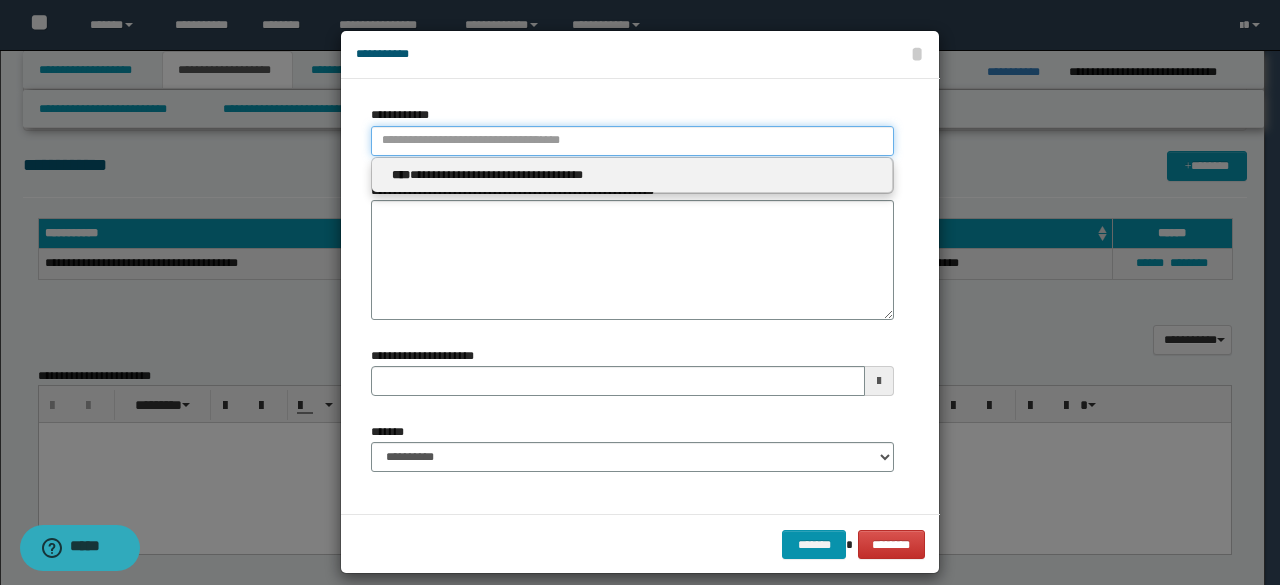 type 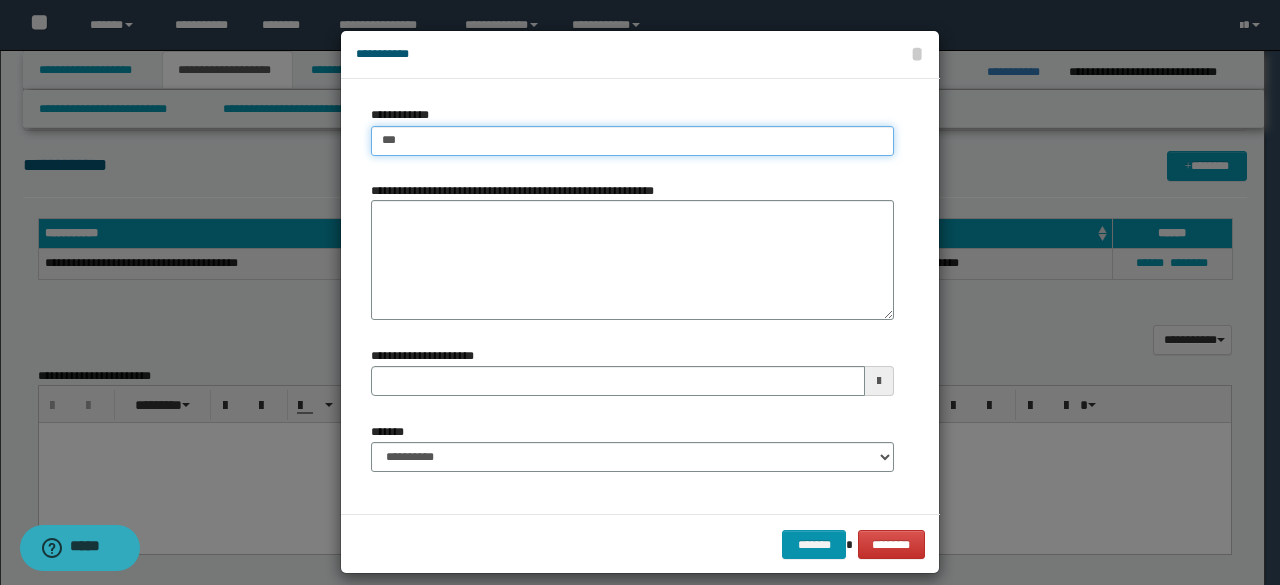 type on "****" 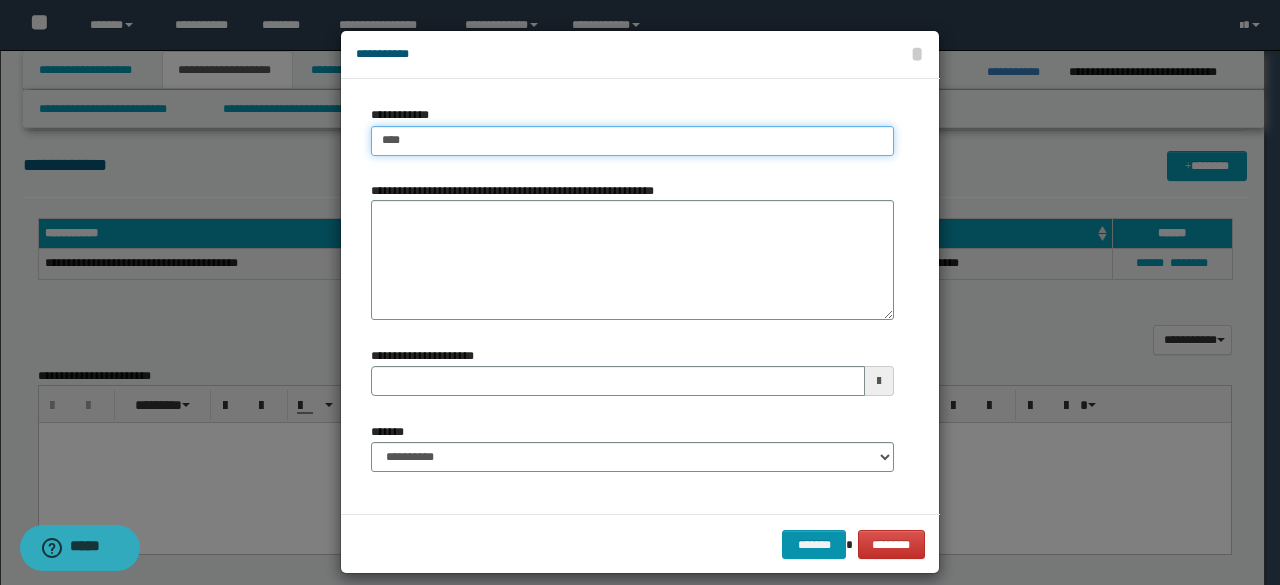 type on "****" 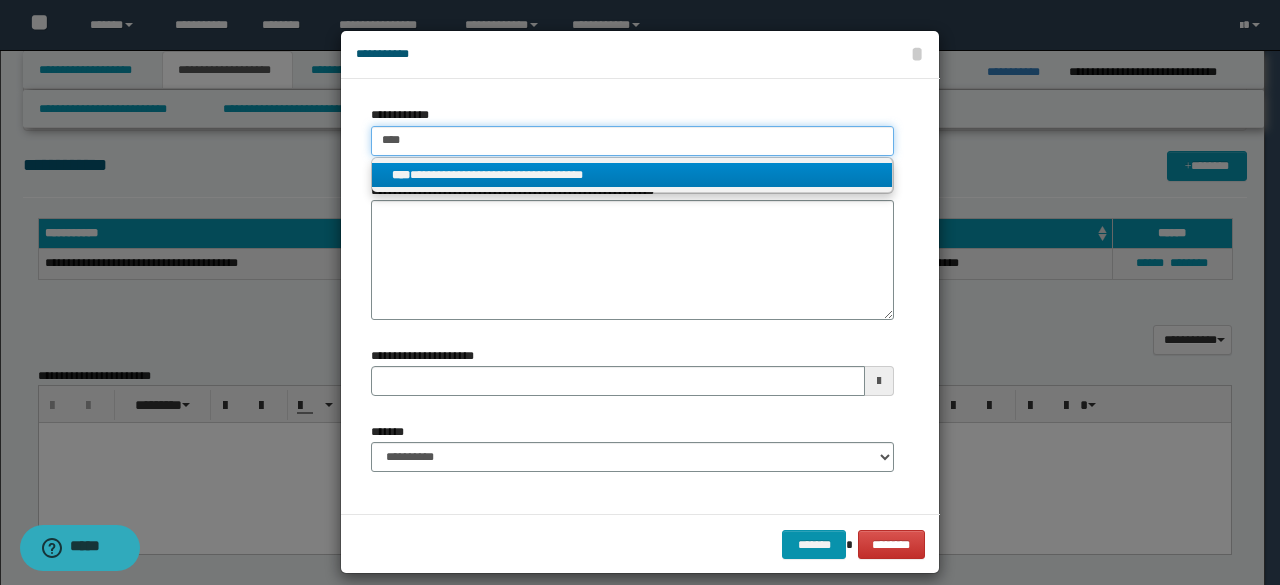 type on "****" 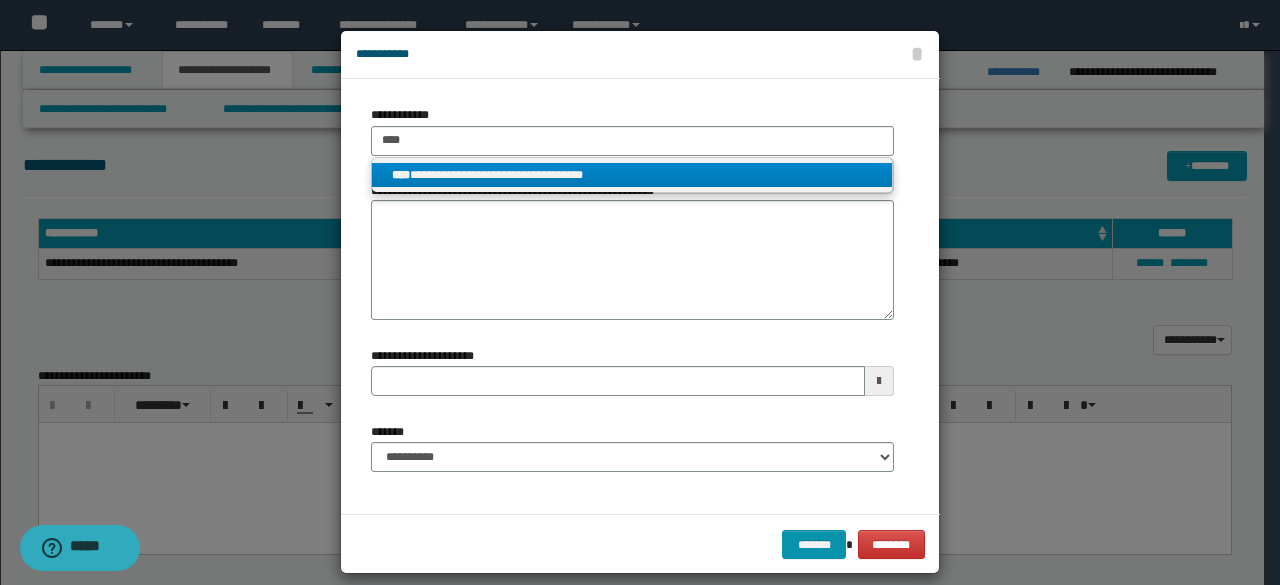 click on "**********" at bounding box center (632, 175) 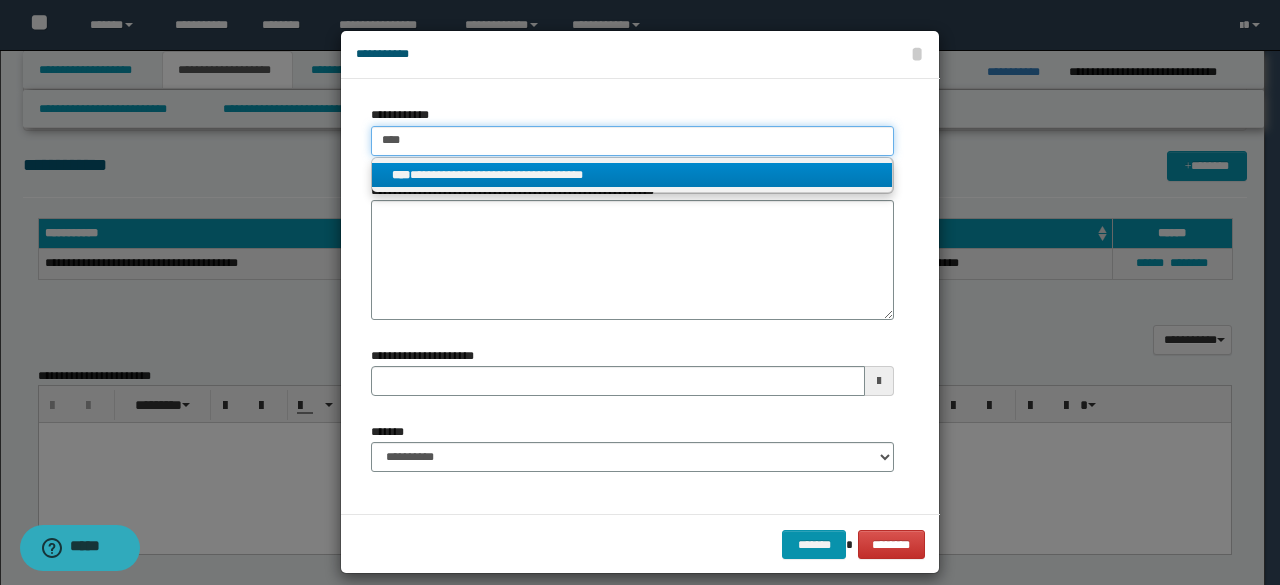 type 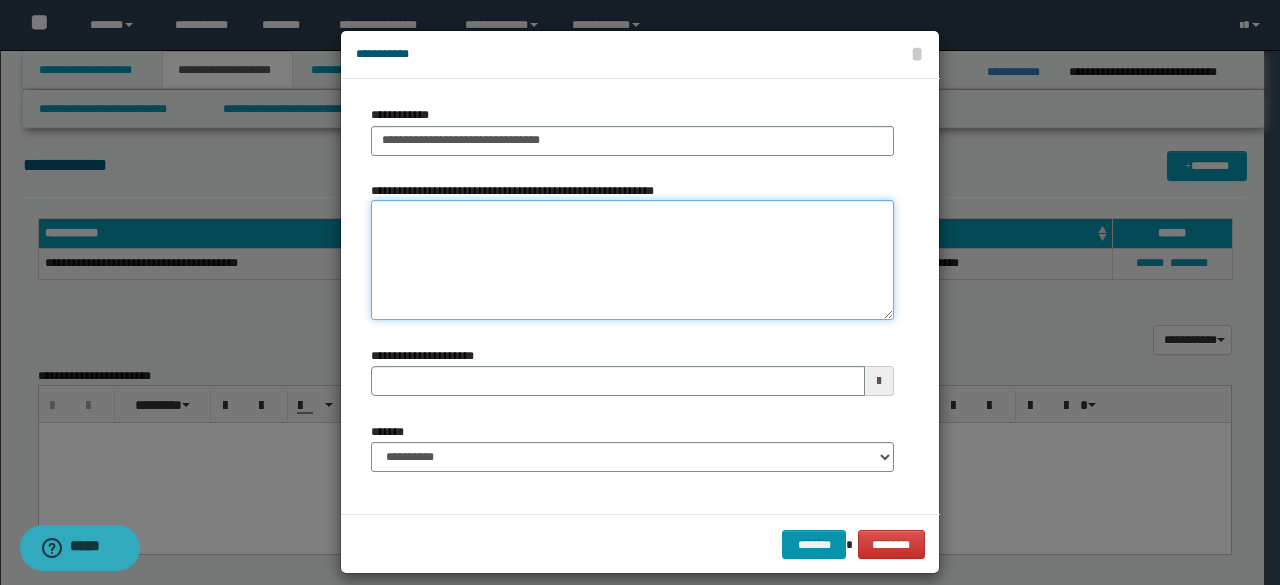 click on "**********" at bounding box center [632, 260] 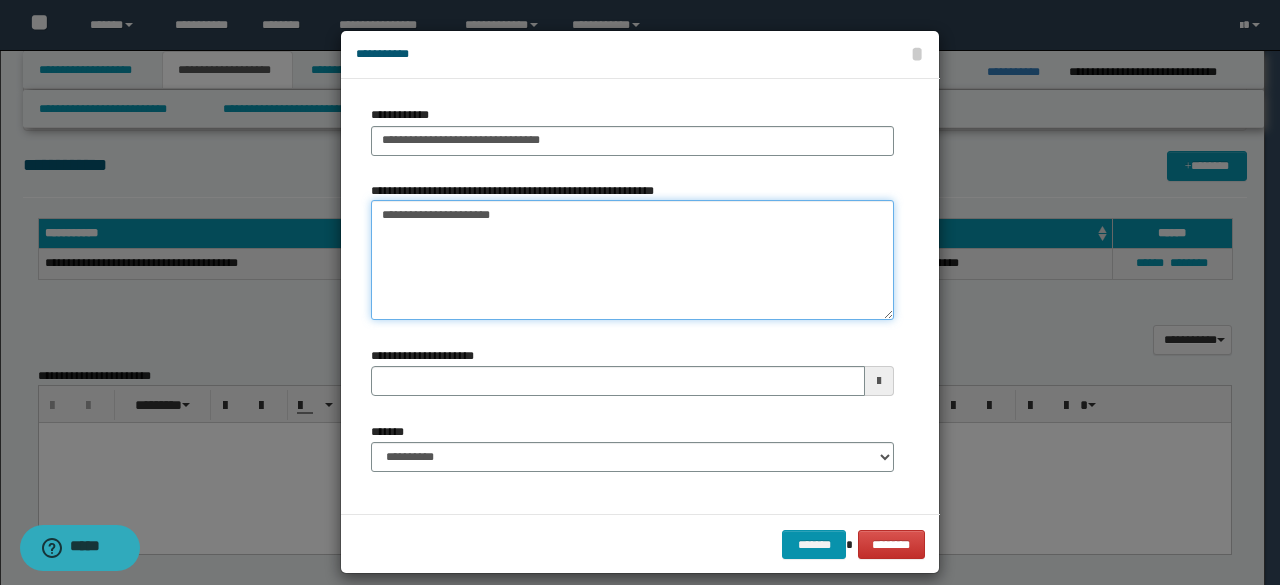 type on "**********" 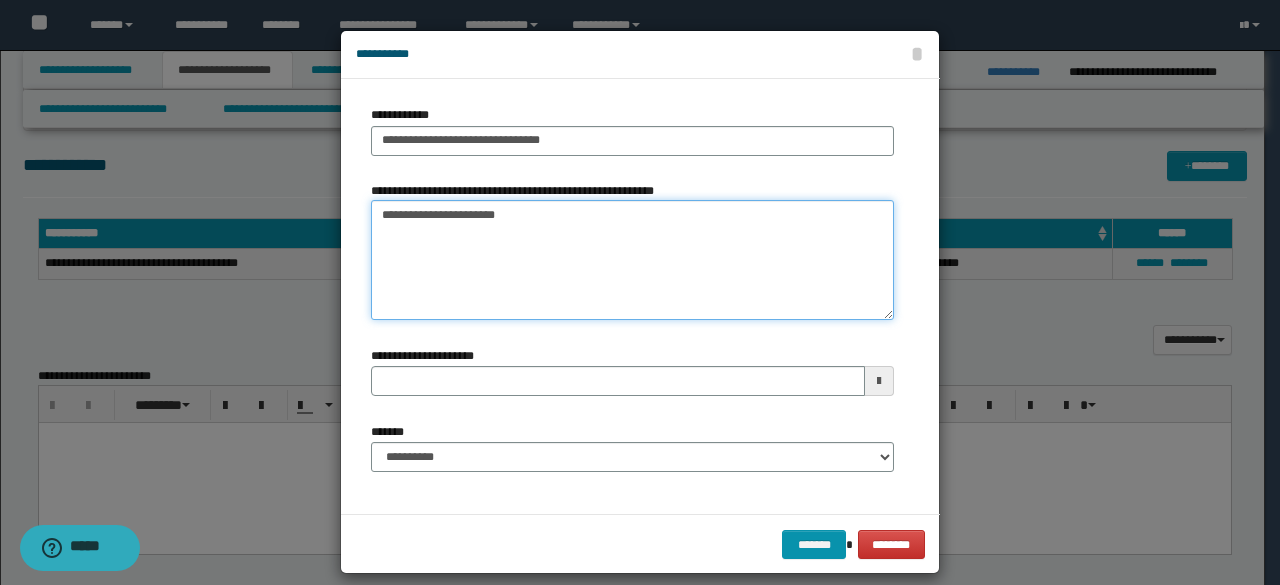 drag, startPoint x: 550, startPoint y: 211, endPoint x: 229, endPoint y: 243, distance: 322.59106 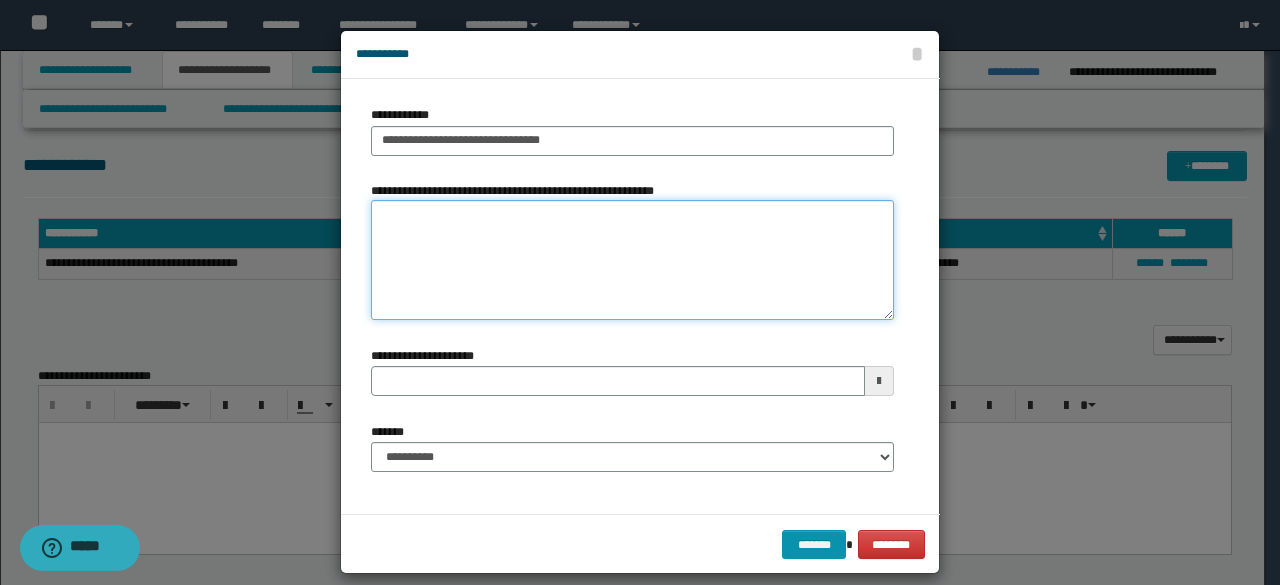 type 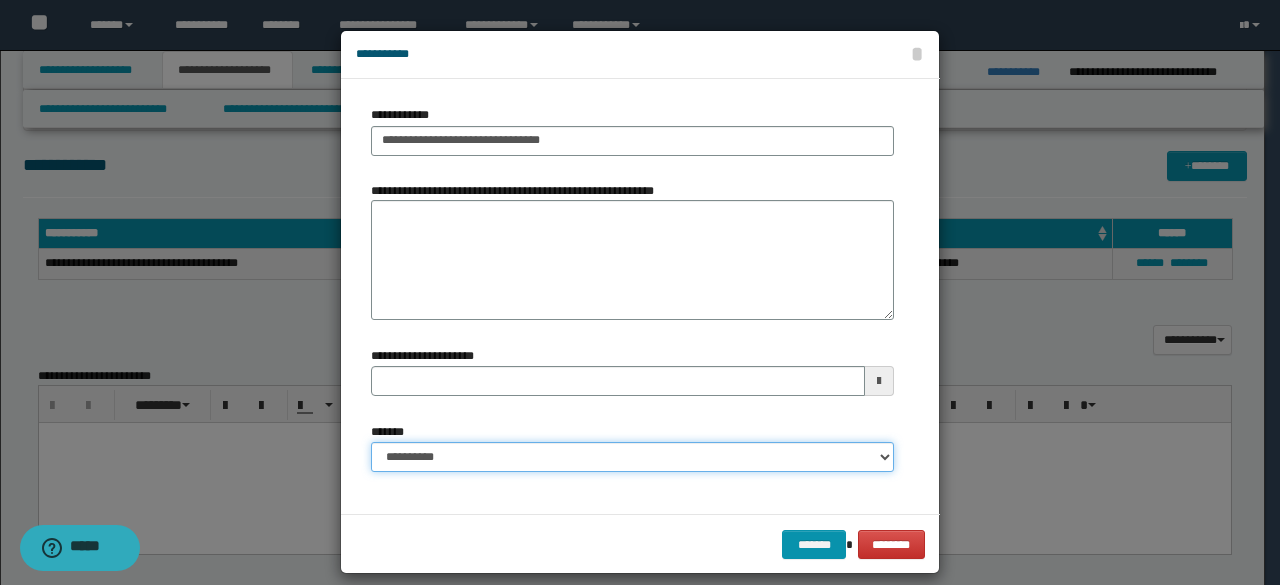 click on "**********" at bounding box center [632, 457] 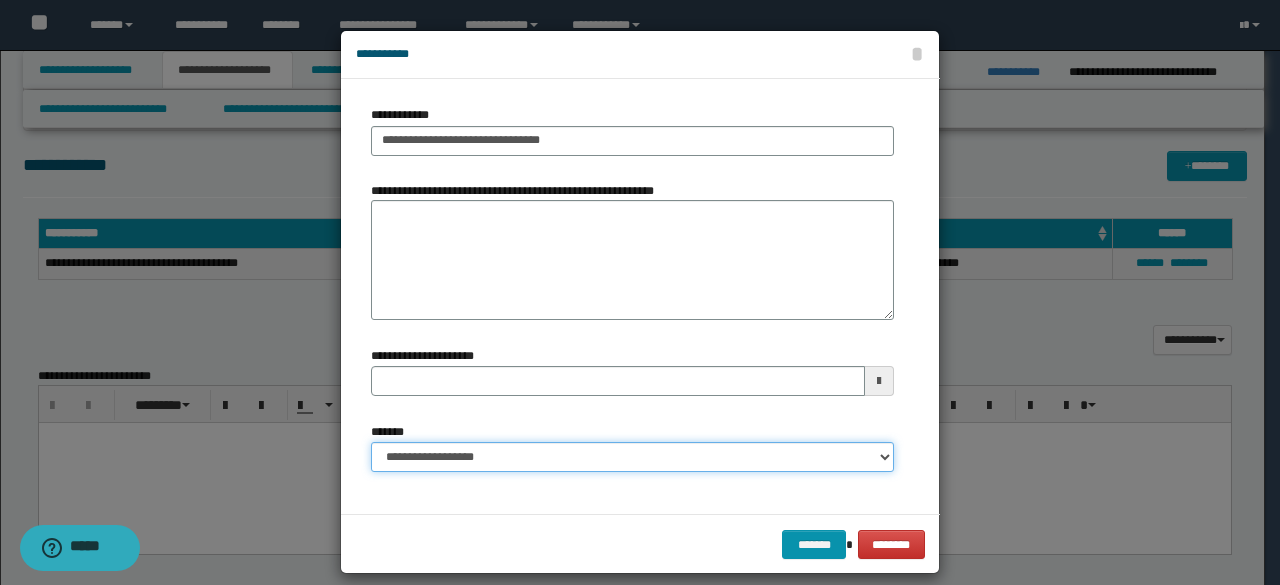 type 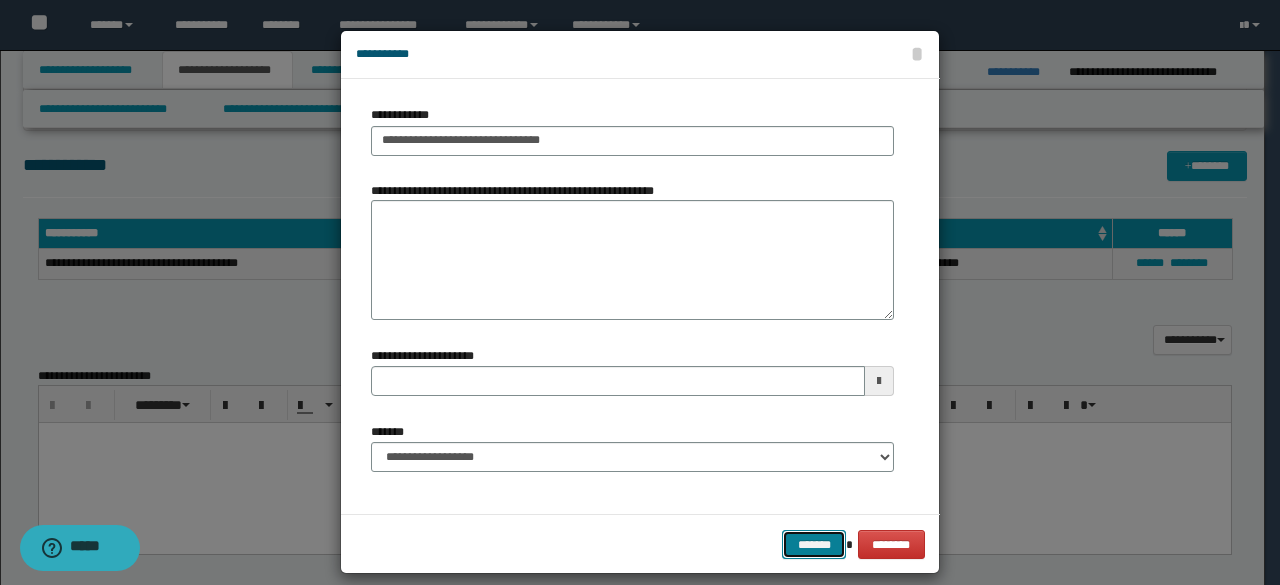 click on "*******" at bounding box center [814, 544] 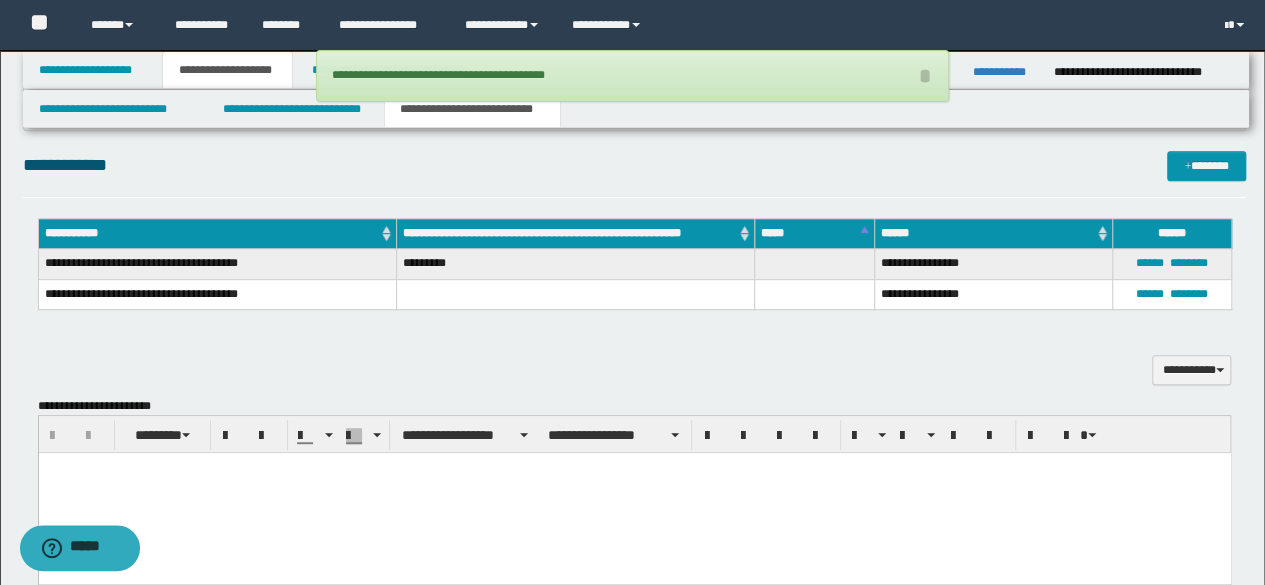 click at bounding box center (634, 493) 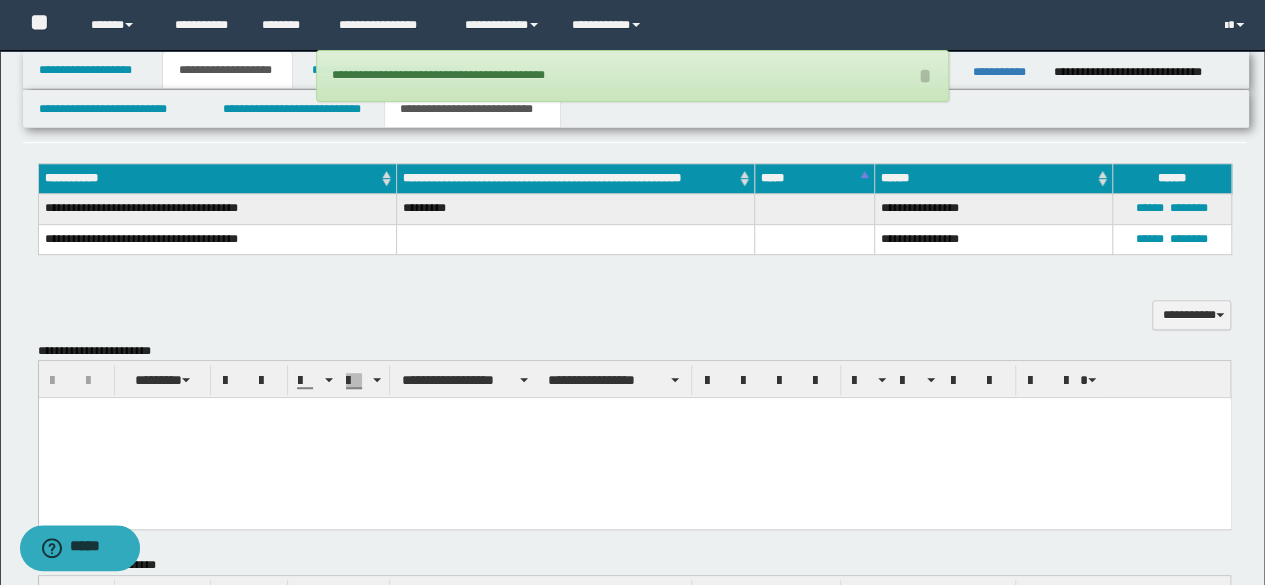 scroll, scrollTop: 500, scrollLeft: 0, axis: vertical 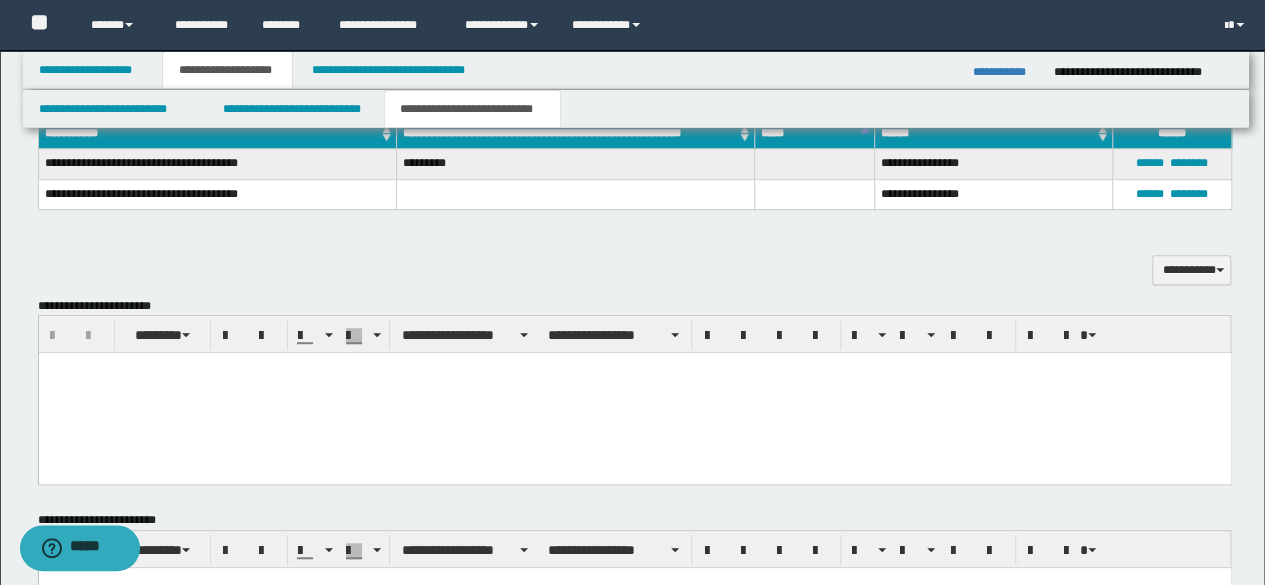 click at bounding box center (634, 393) 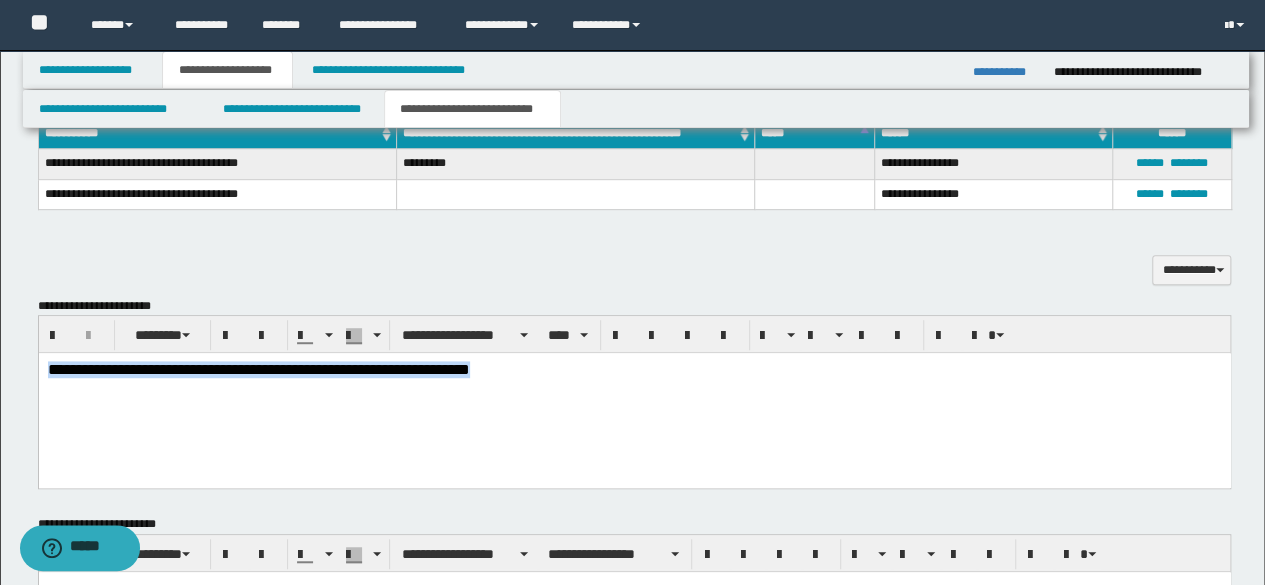 drag, startPoint x: 664, startPoint y: 381, endPoint x: 0, endPoint y: 389, distance: 664.0482 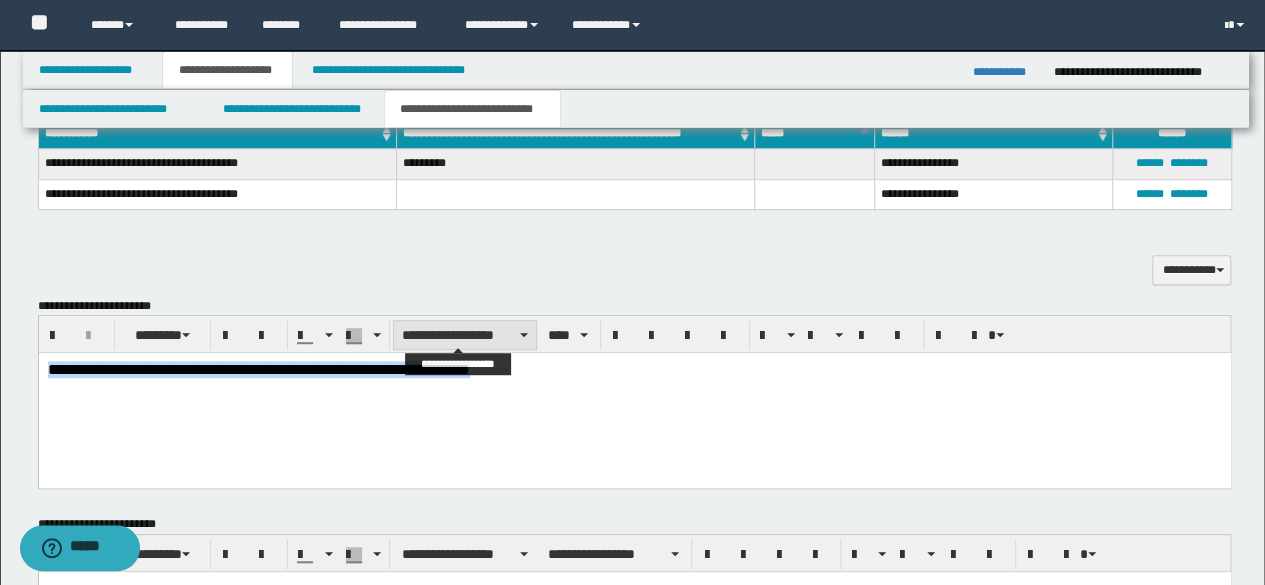 click on "**********" at bounding box center [465, 335] 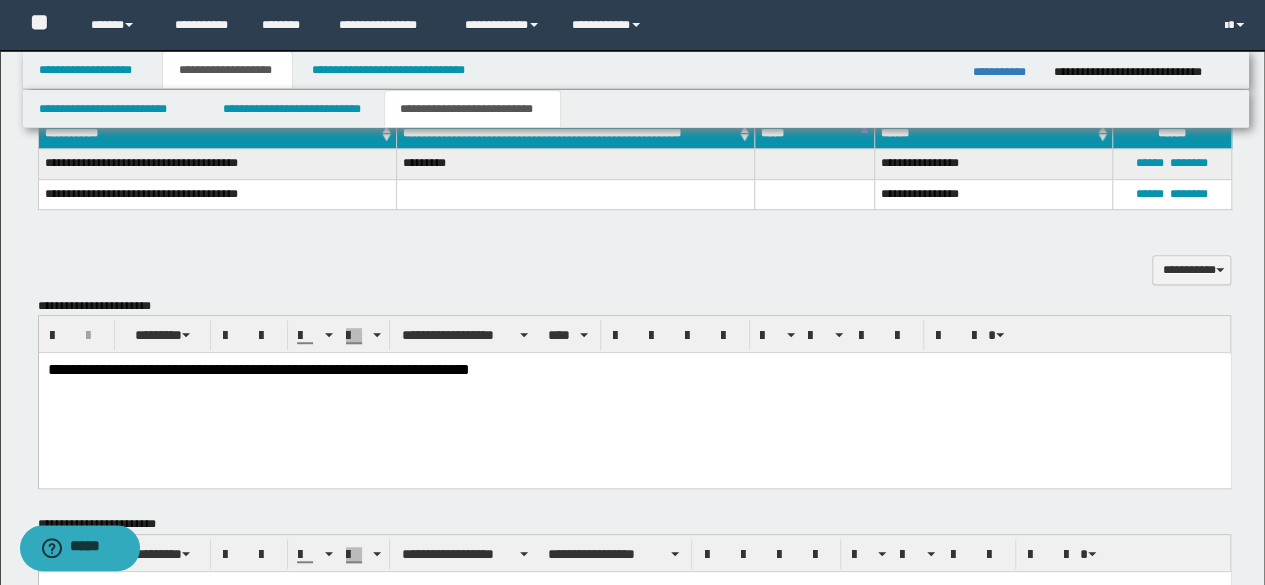 click on "**********" at bounding box center (634, 394) 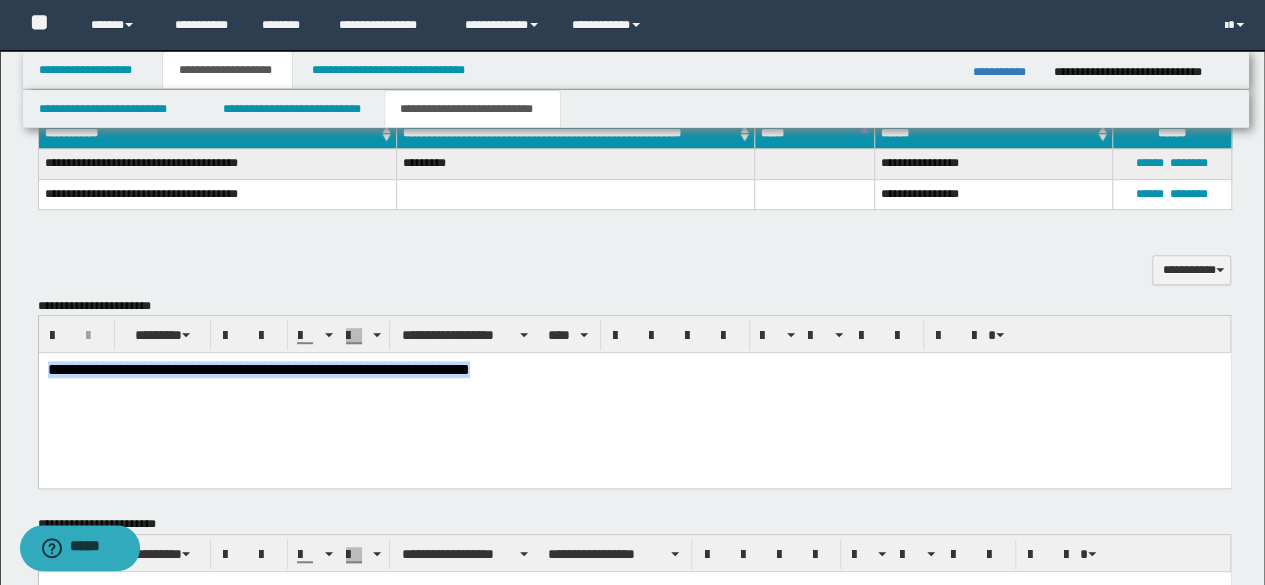 drag, startPoint x: 632, startPoint y: 392, endPoint x: 204, endPoint y: 378, distance: 428.2289 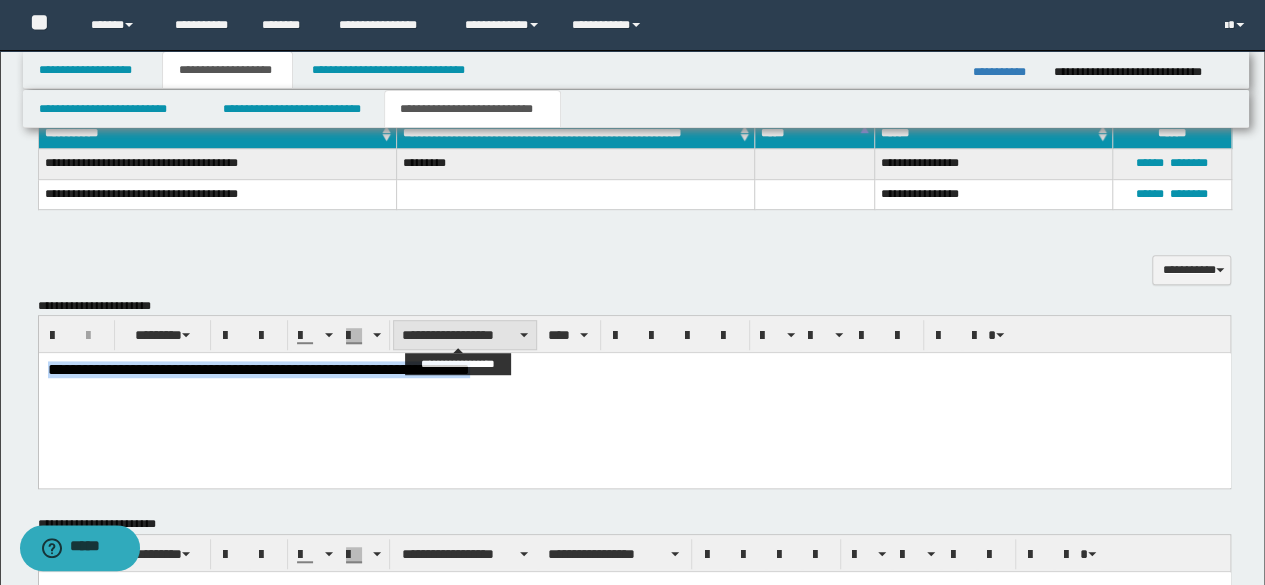 click on "**********" at bounding box center [465, 335] 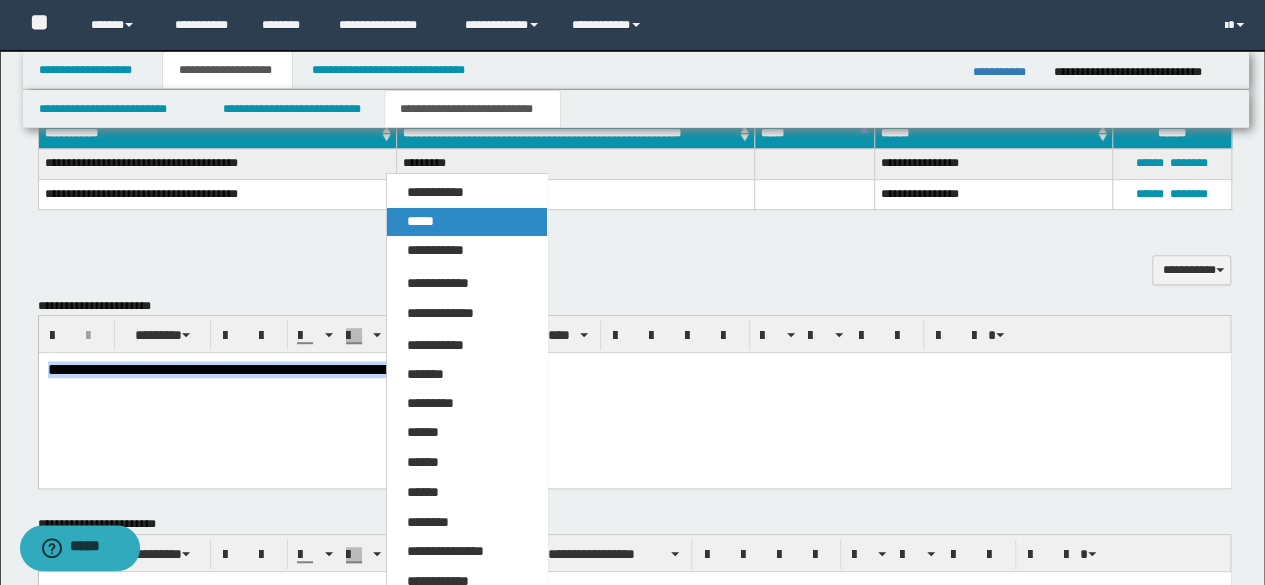 drag, startPoint x: 473, startPoint y: 227, endPoint x: 492, endPoint y: 65, distance: 163.1104 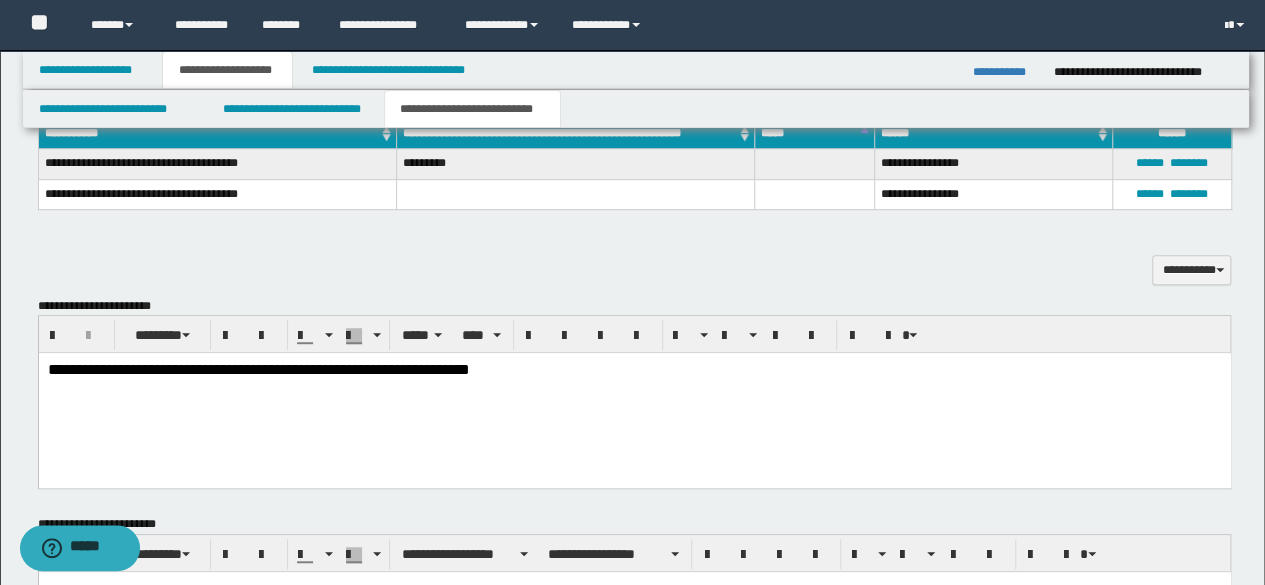 click on "**********" at bounding box center [634, 394] 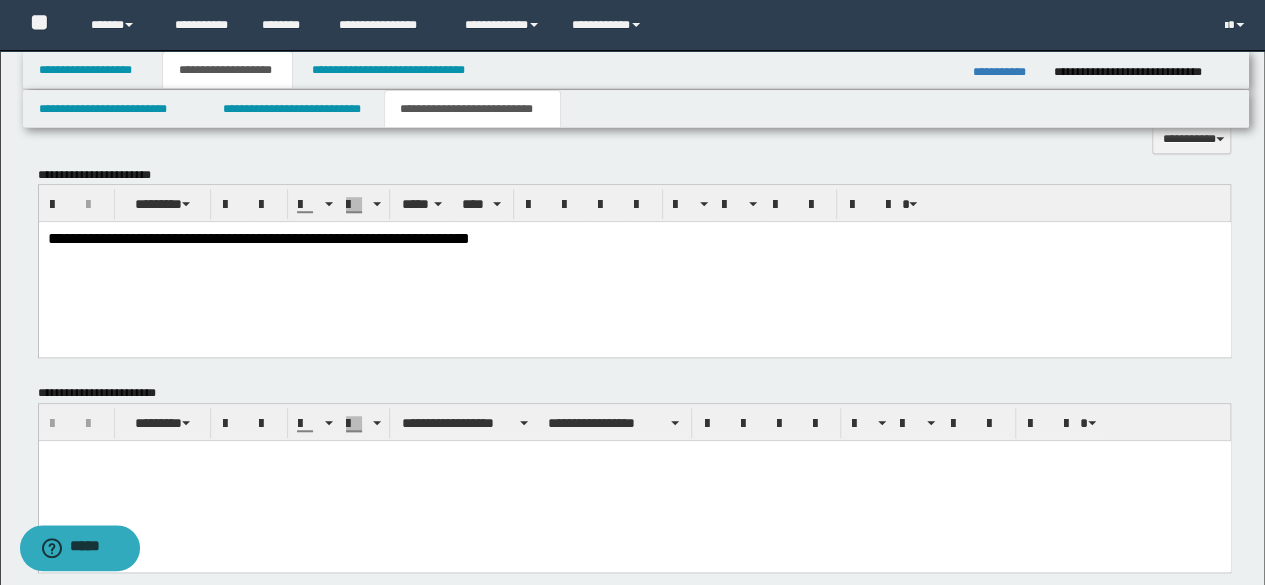scroll, scrollTop: 600, scrollLeft: 0, axis: vertical 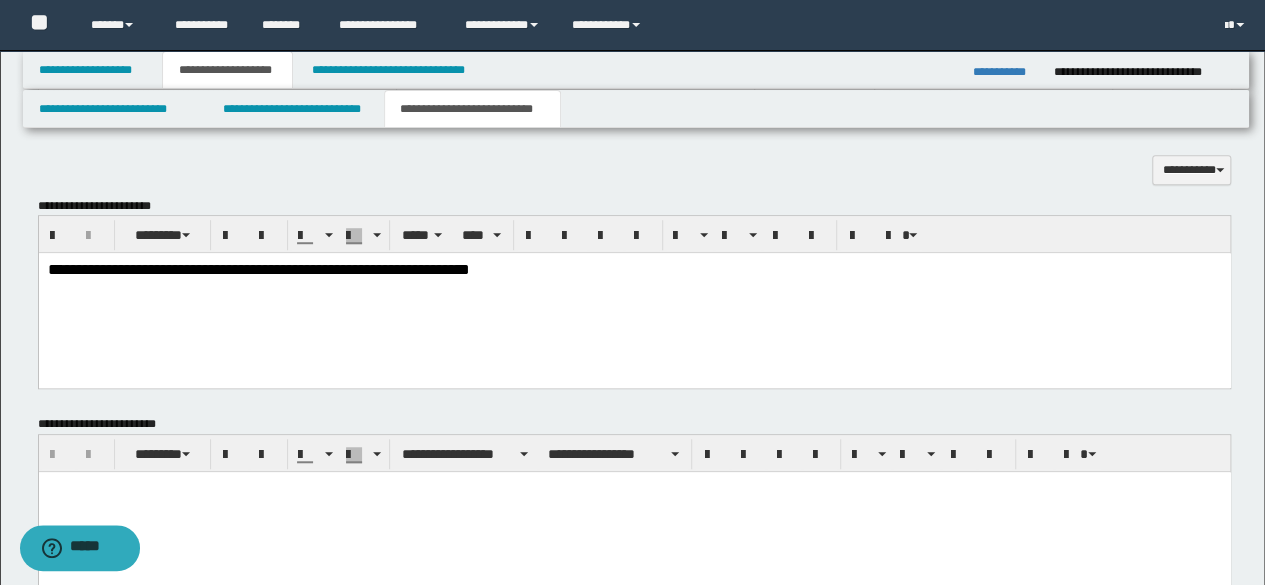 click on "**********" at bounding box center [634, 269] 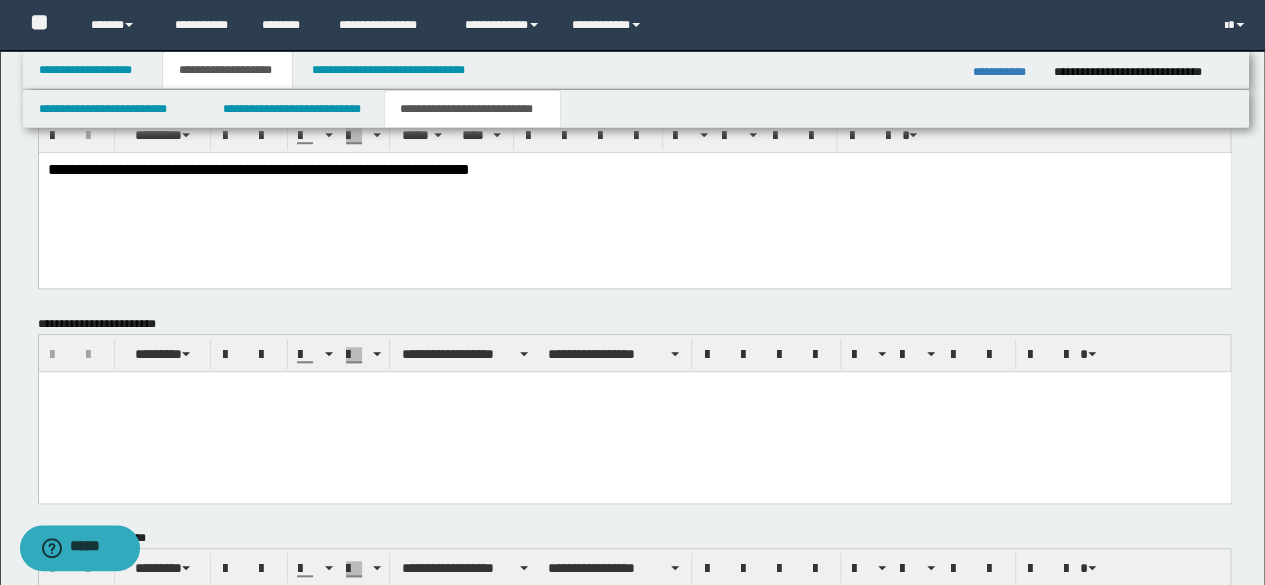 click at bounding box center [634, 411] 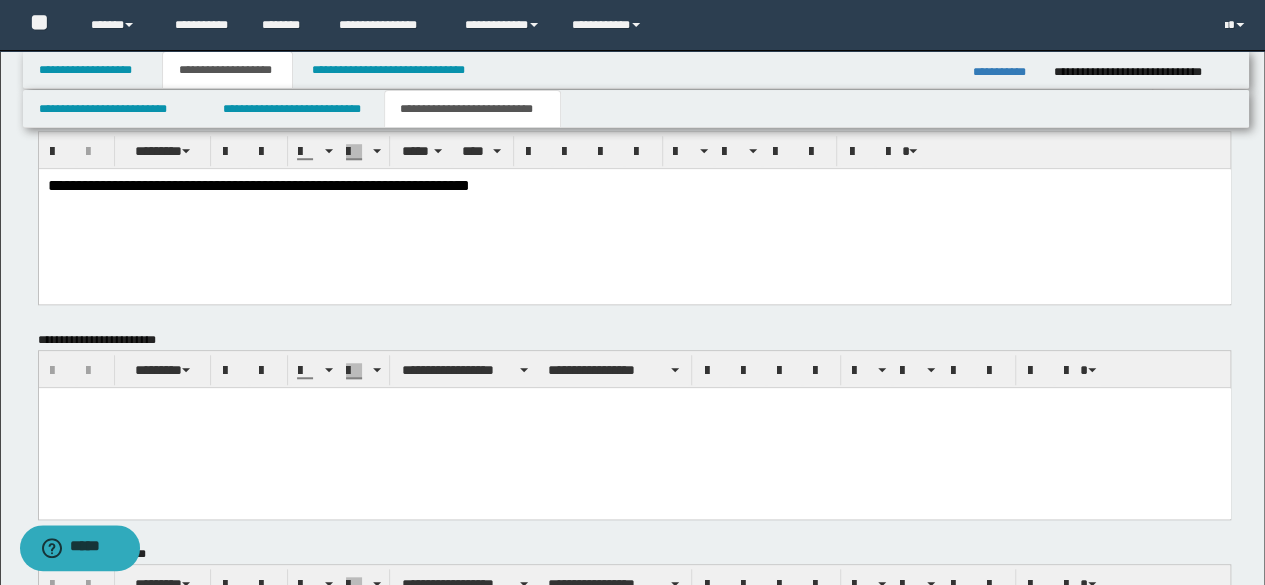 scroll, scrollTop: 652, scrollLeft: 0, axis: vertical 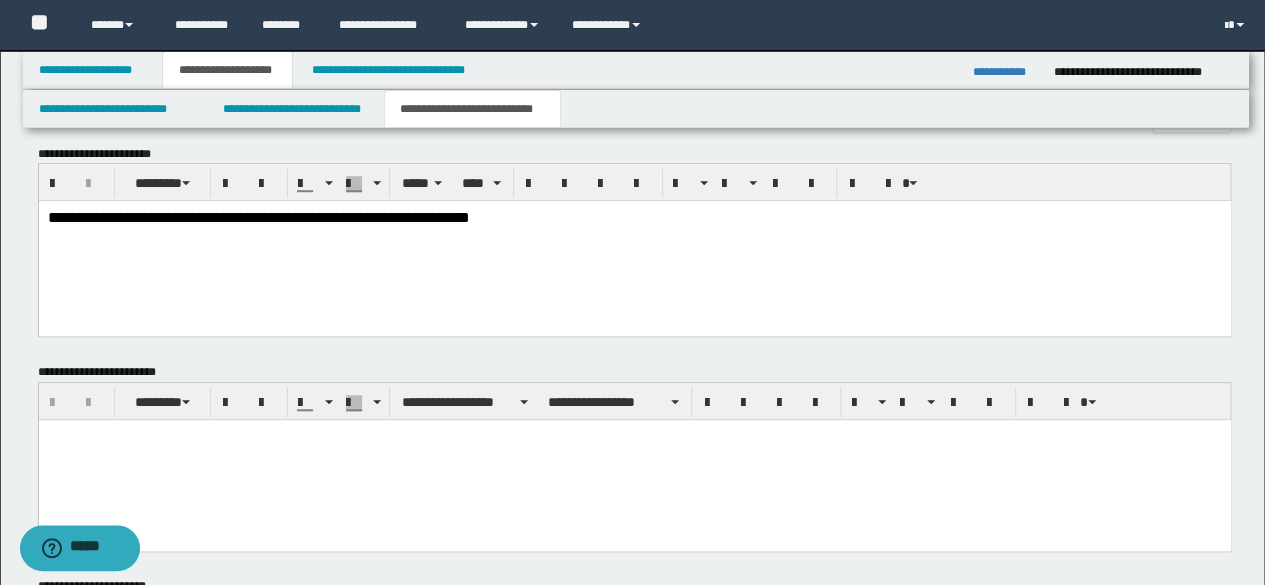 click on "**********" at bounding box center [258, 217] 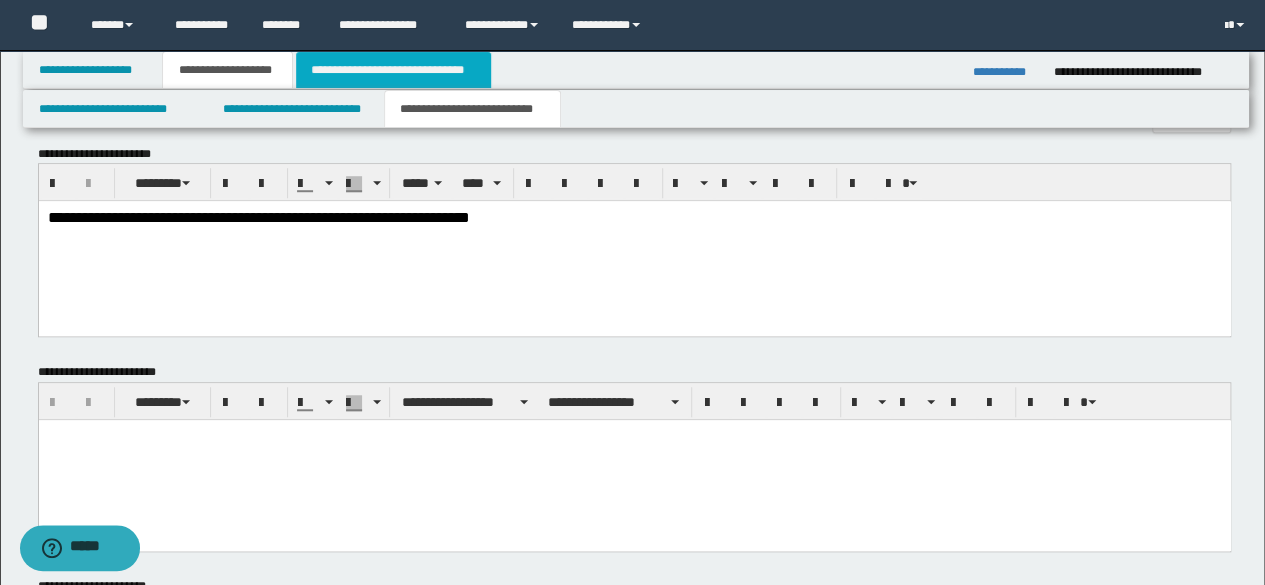 click on "**********" at bounding box center (393, 70) 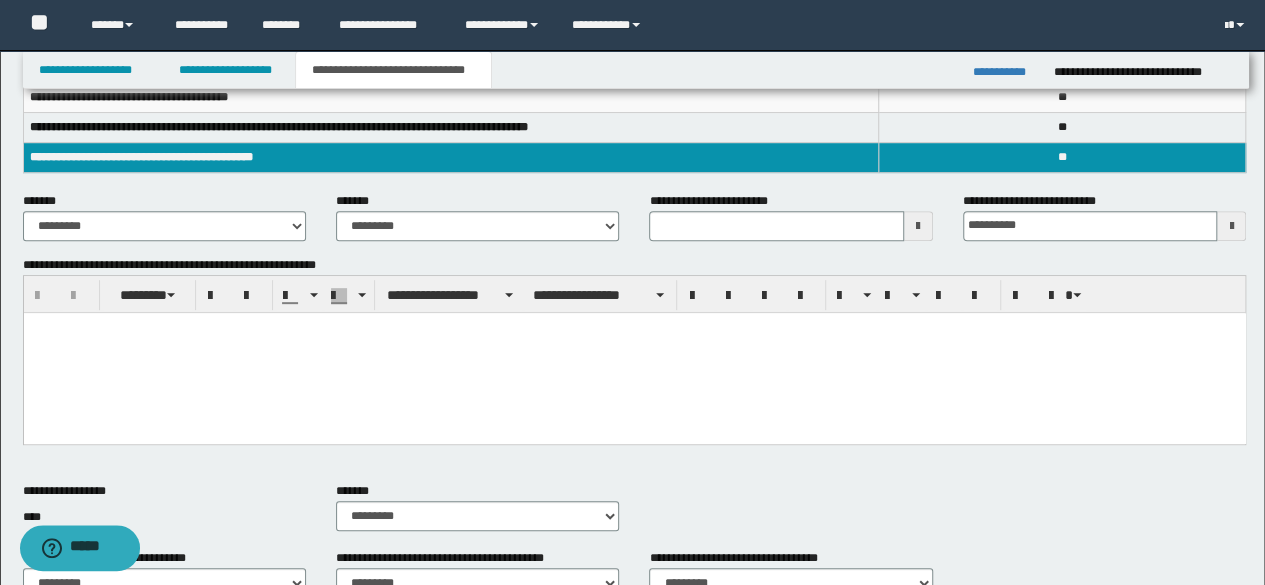 scroll, scrollTop: 224, scrollLeft: 0, axis: vertical 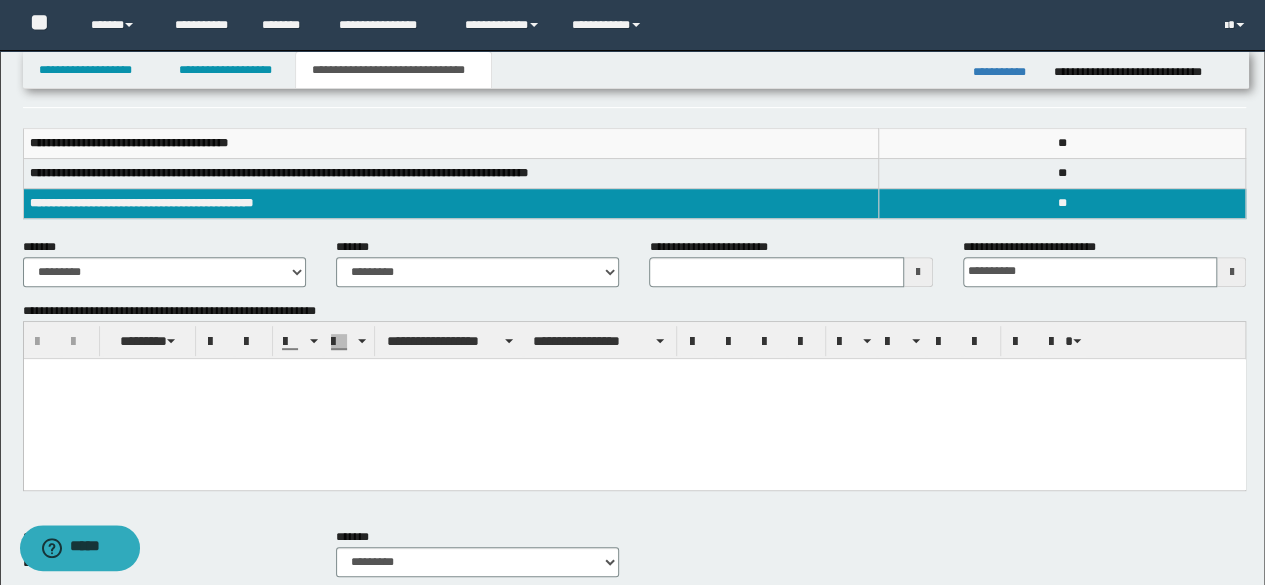 type 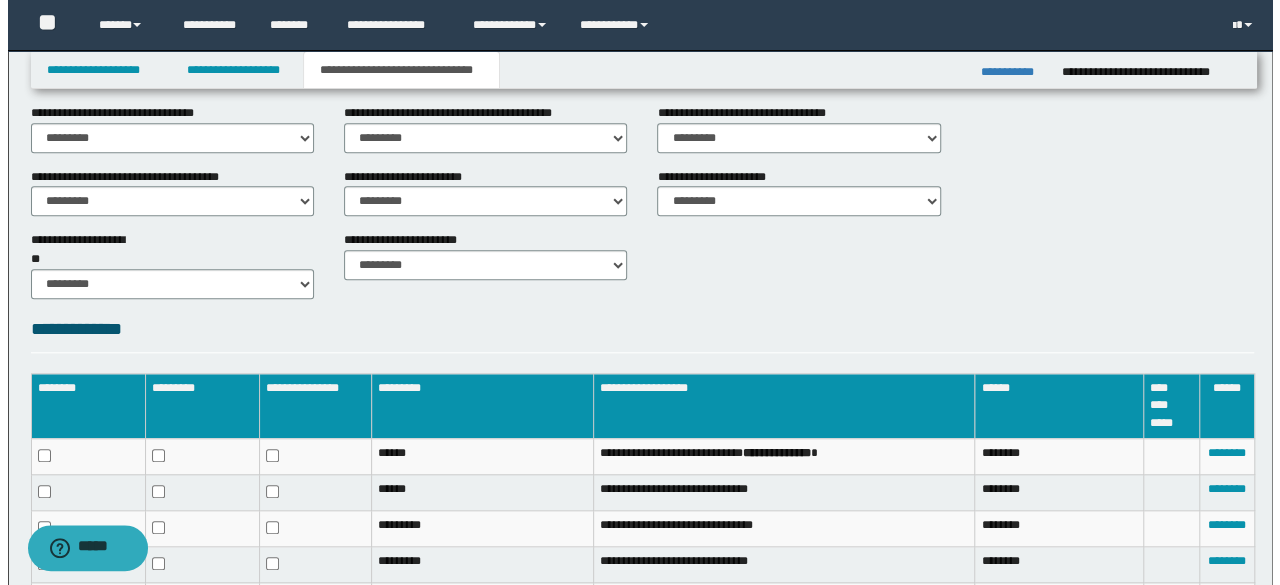 scroll, scrollTop: 888, scrollLeft: 0, axis: vertical 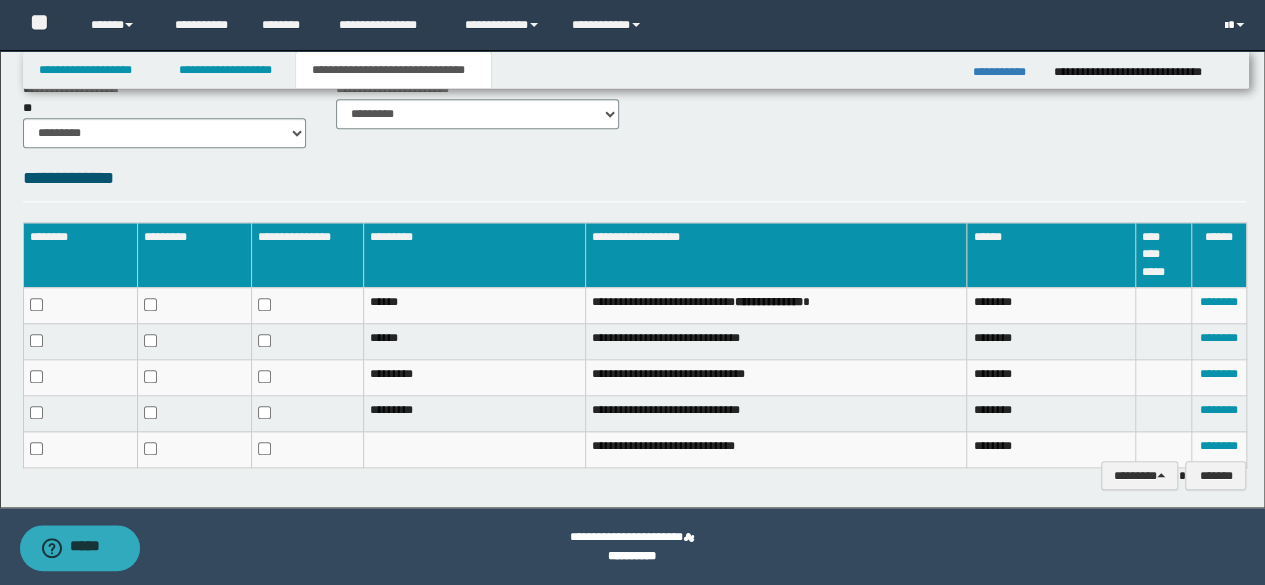 click at bounding box center (1236, 25) 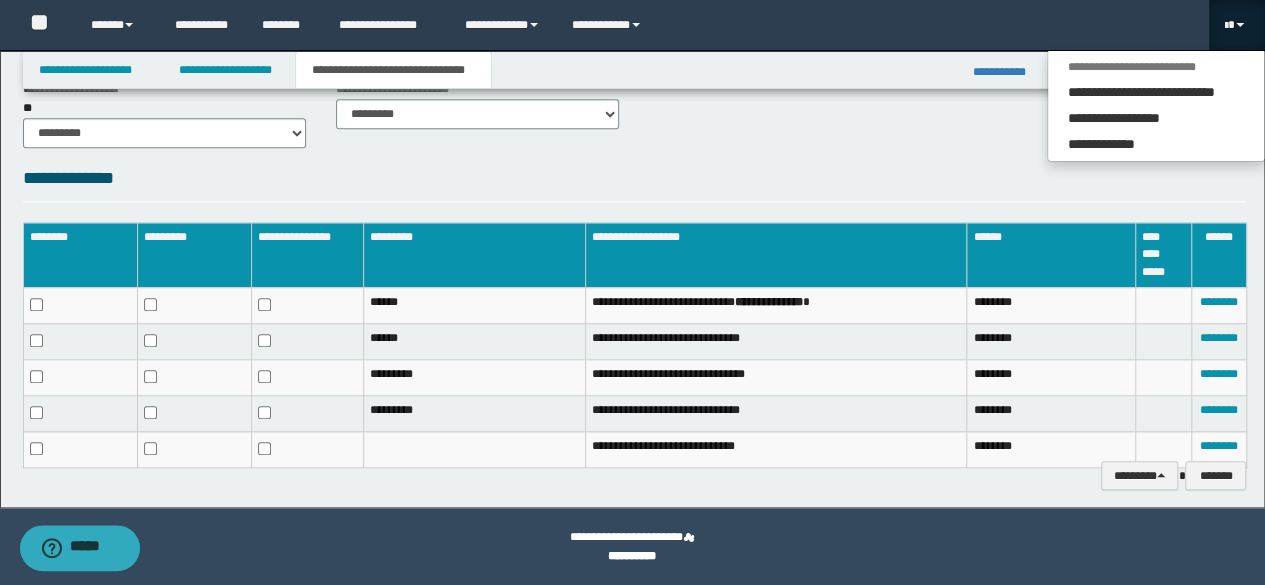 click on "**********" at bounding box center [635, -135] 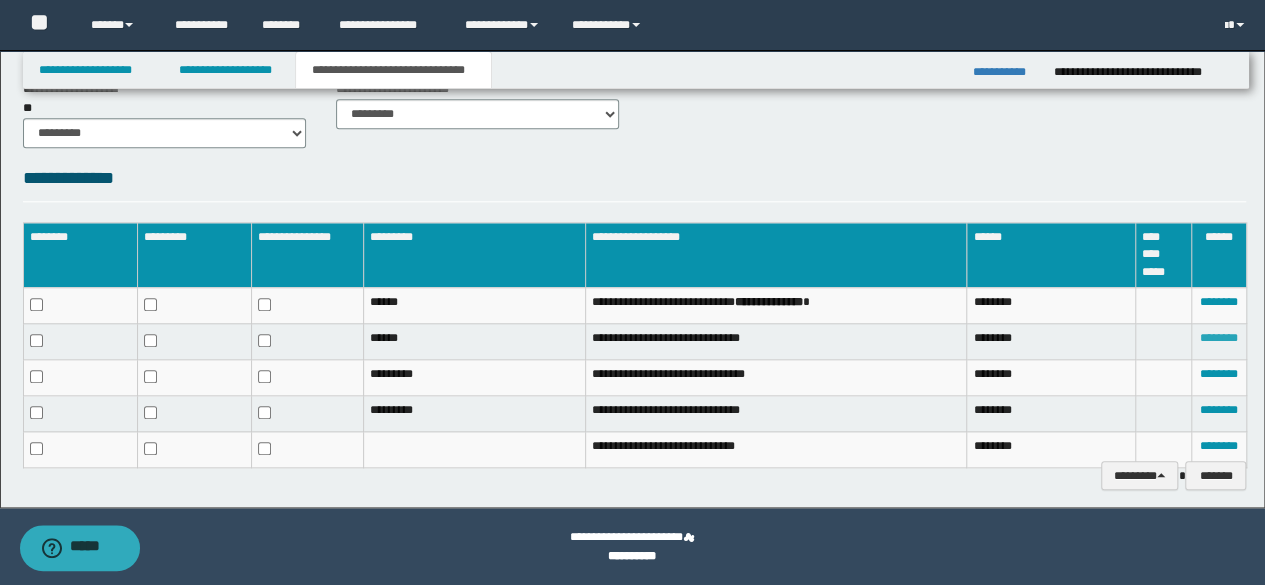 click on "********" at bounding box center [1219, 338] 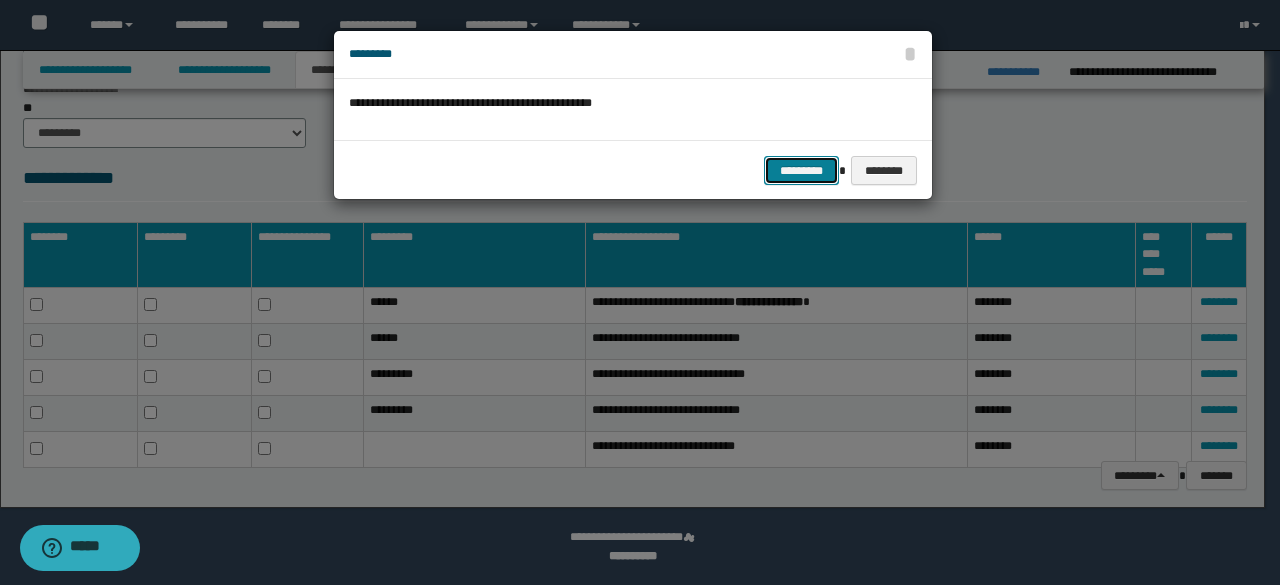 click on "*********" at bounding box center (801, 170) 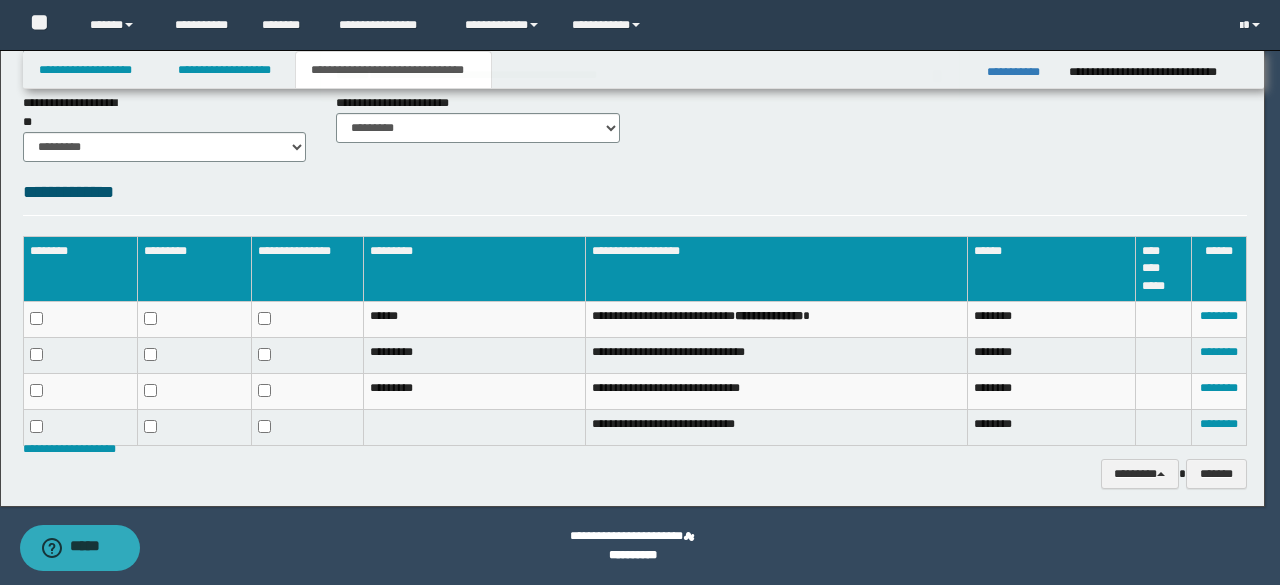 scroll, scrollTop: 873, scrollLeft: 0, axis: vertical 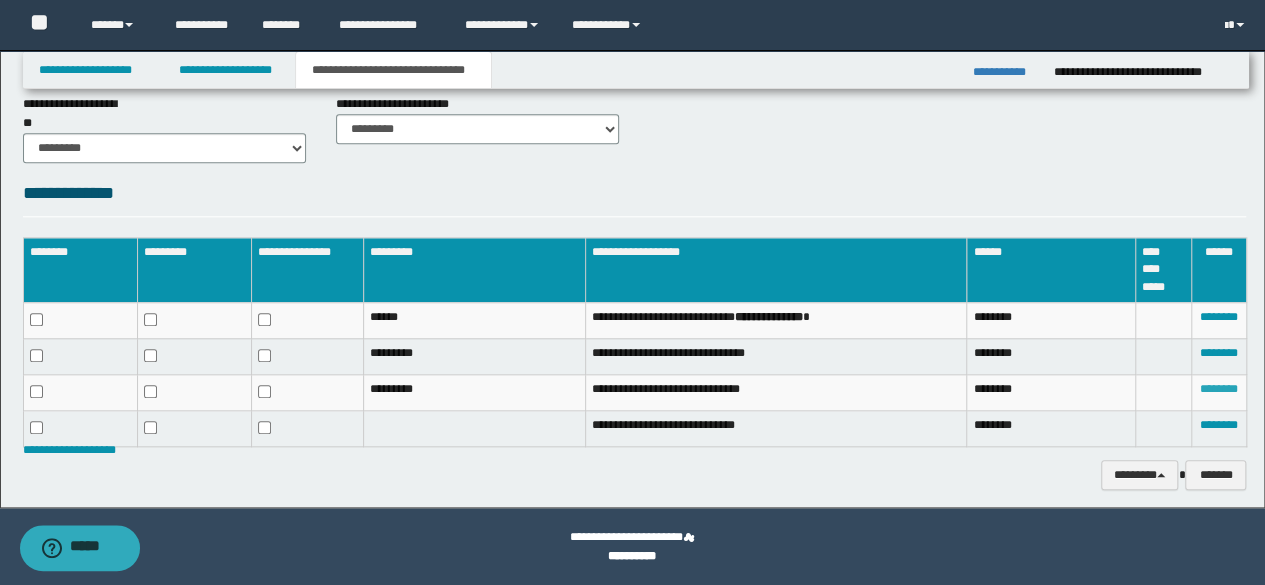 click on "********" at bounding box center (1219, 389) 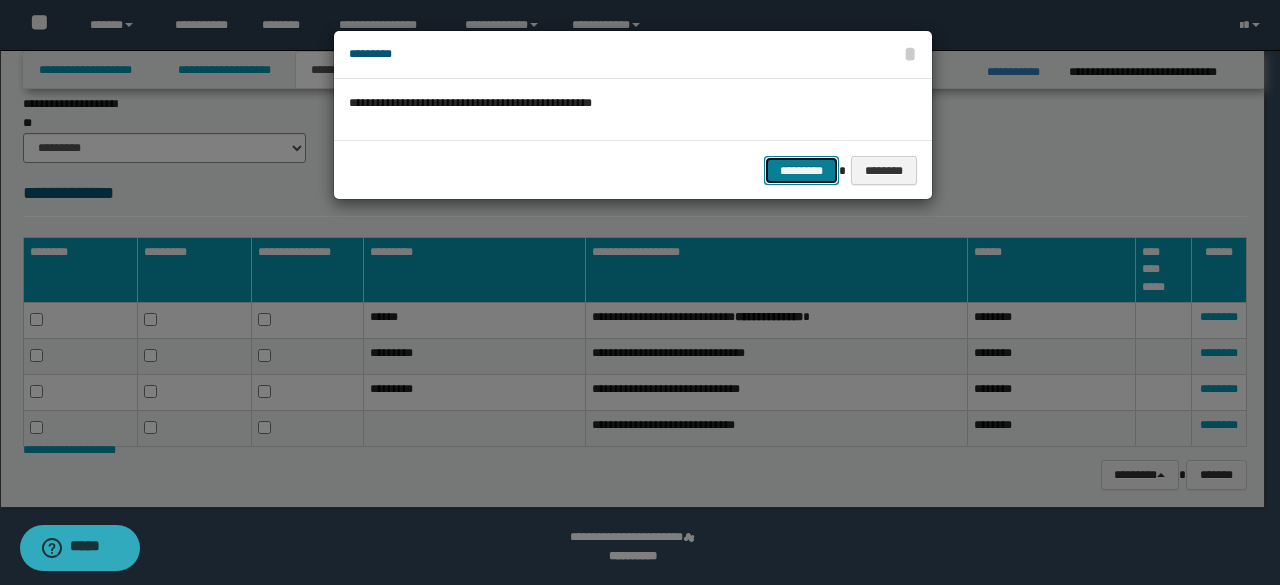click on "*********" at bounding box center [801, 170] 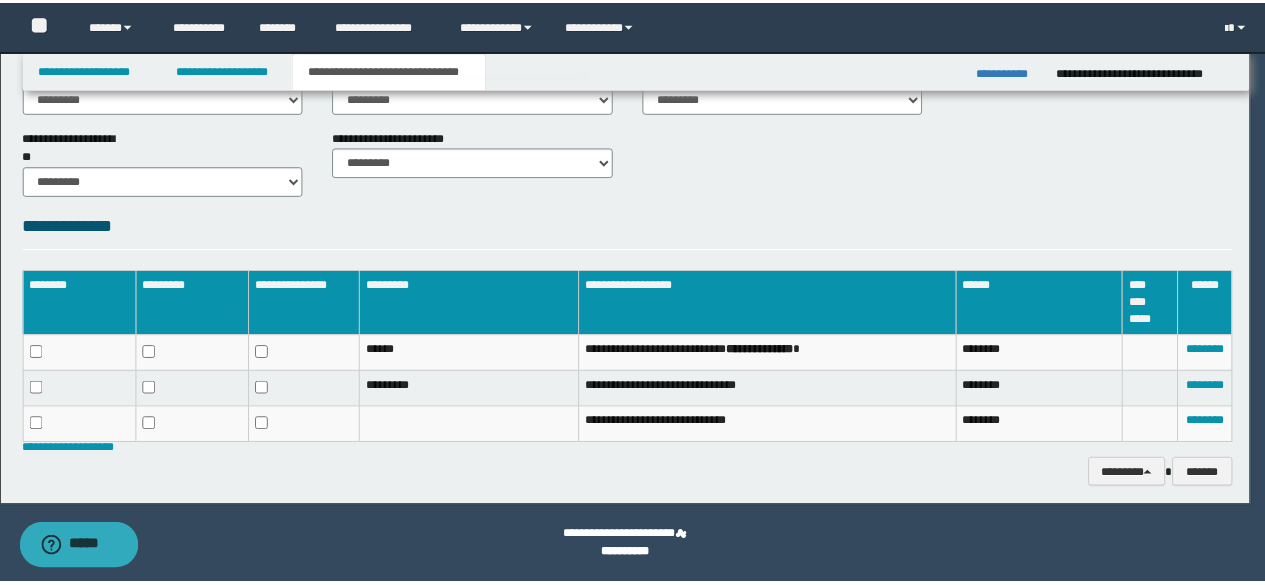 scroll, scrollTop: 839, scrollLeft: 0, axis: vertical 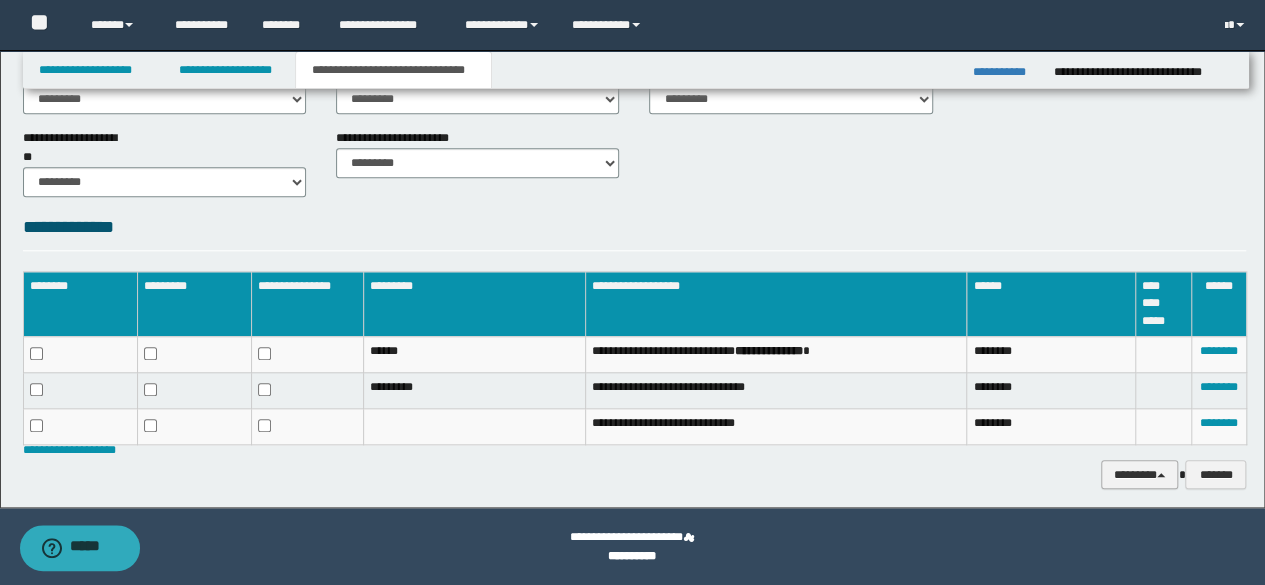 click on "********" at bounding box center (1140, 474) 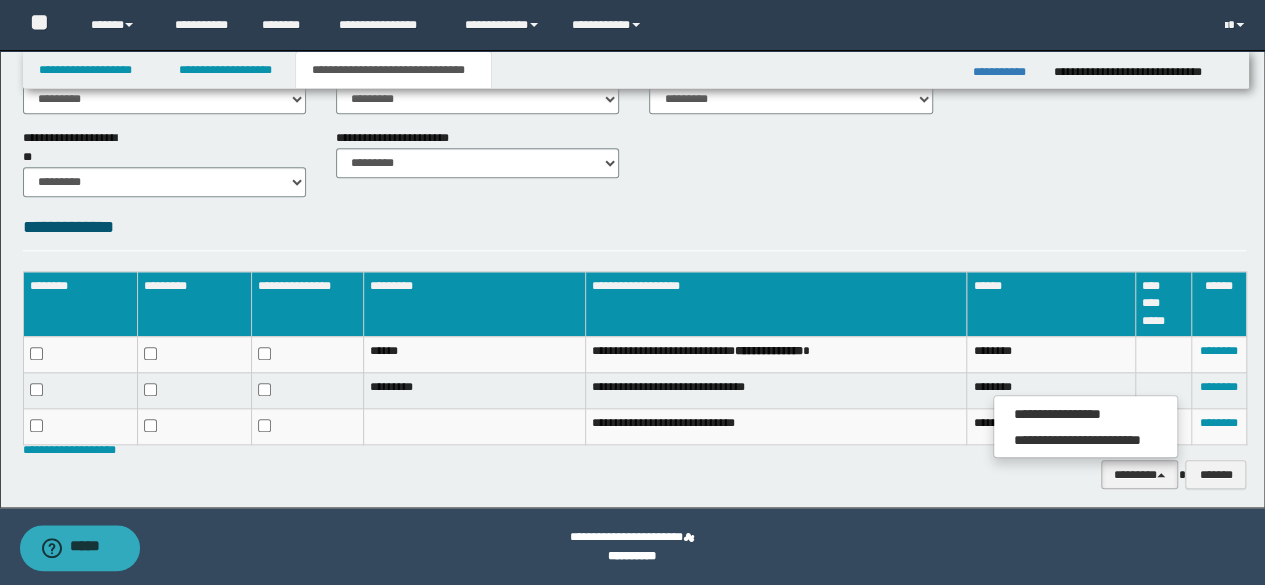 click on "**********" at bounding box center (632, -141) 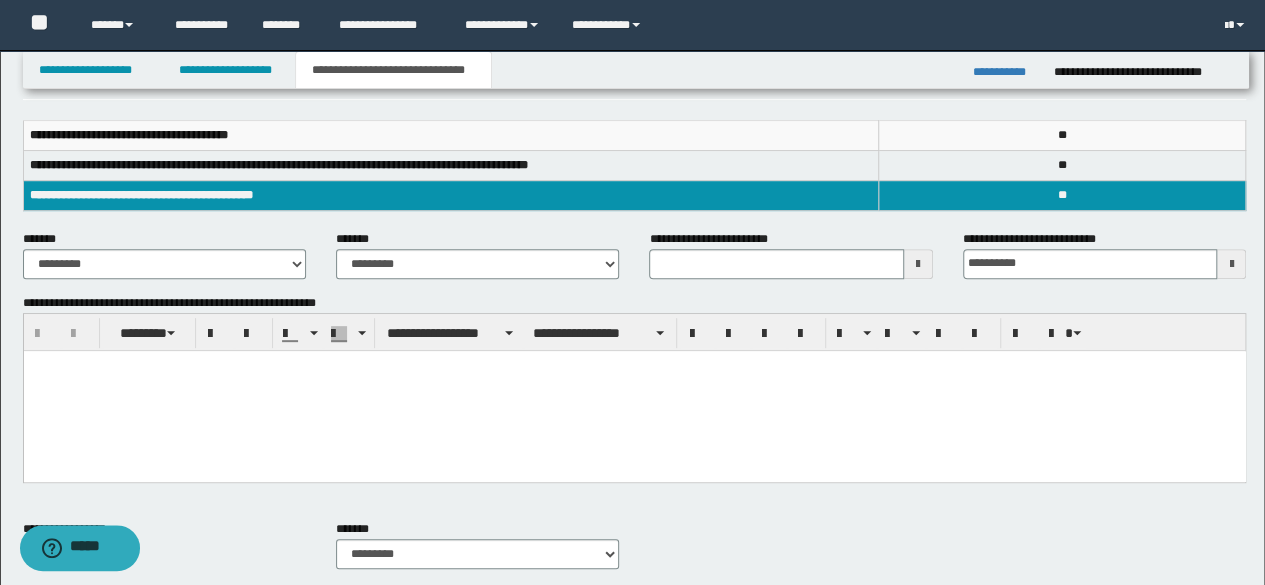 scroll, scrollTop: 0, scrollLeft: 0, axis: both 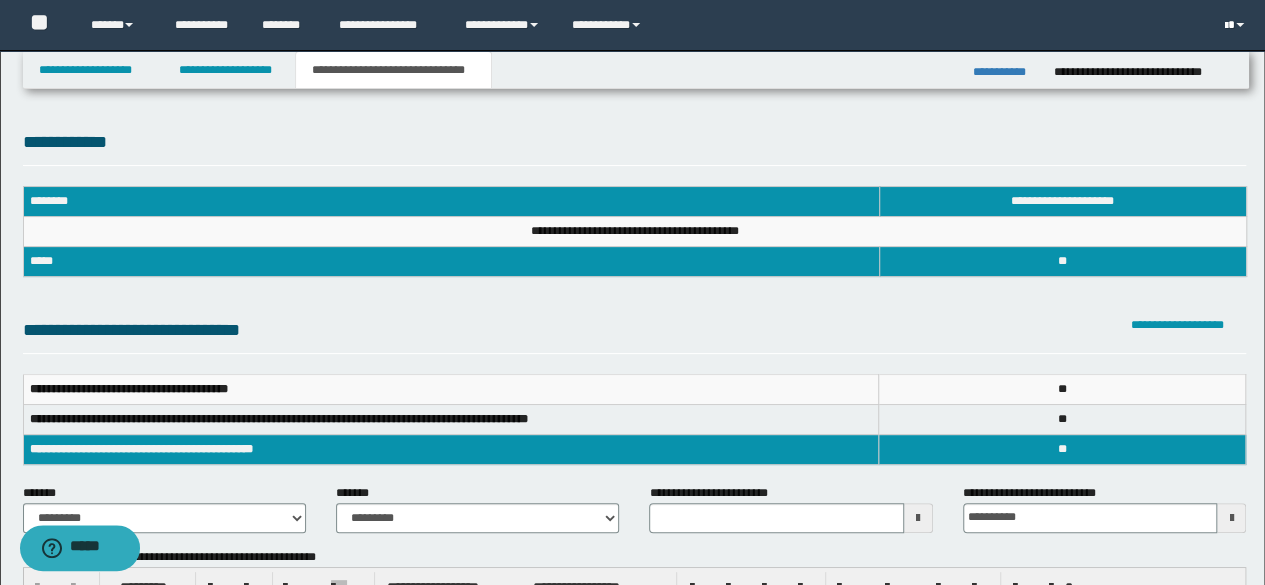 click at bounding box center [1225, 26] 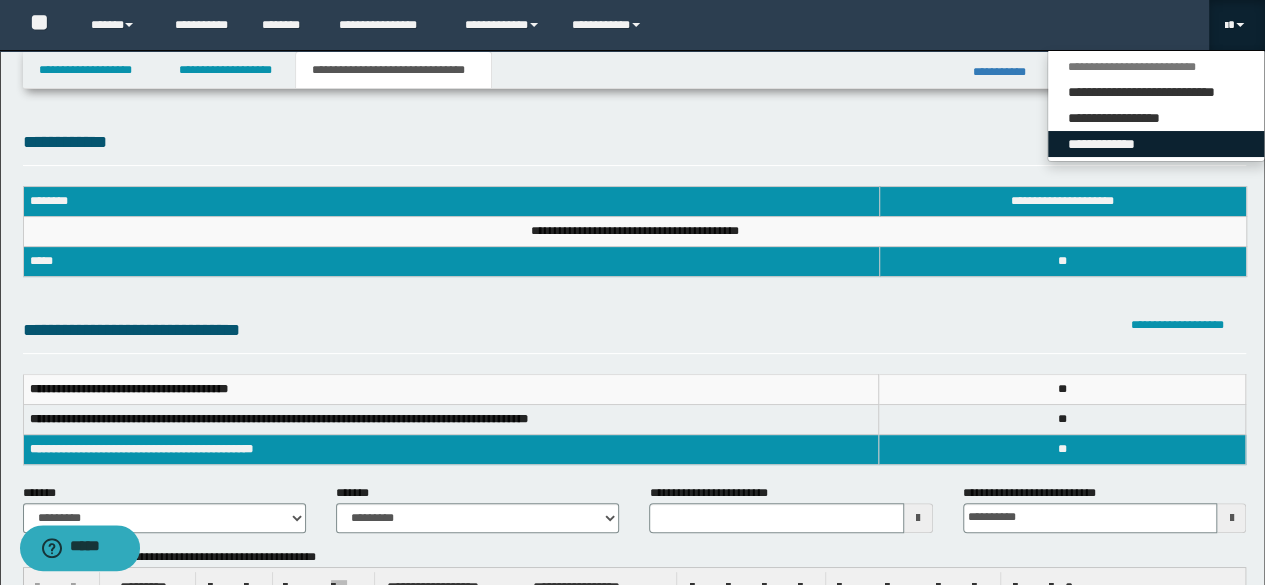 click on "**********" at bounding box center (1156, 144) 